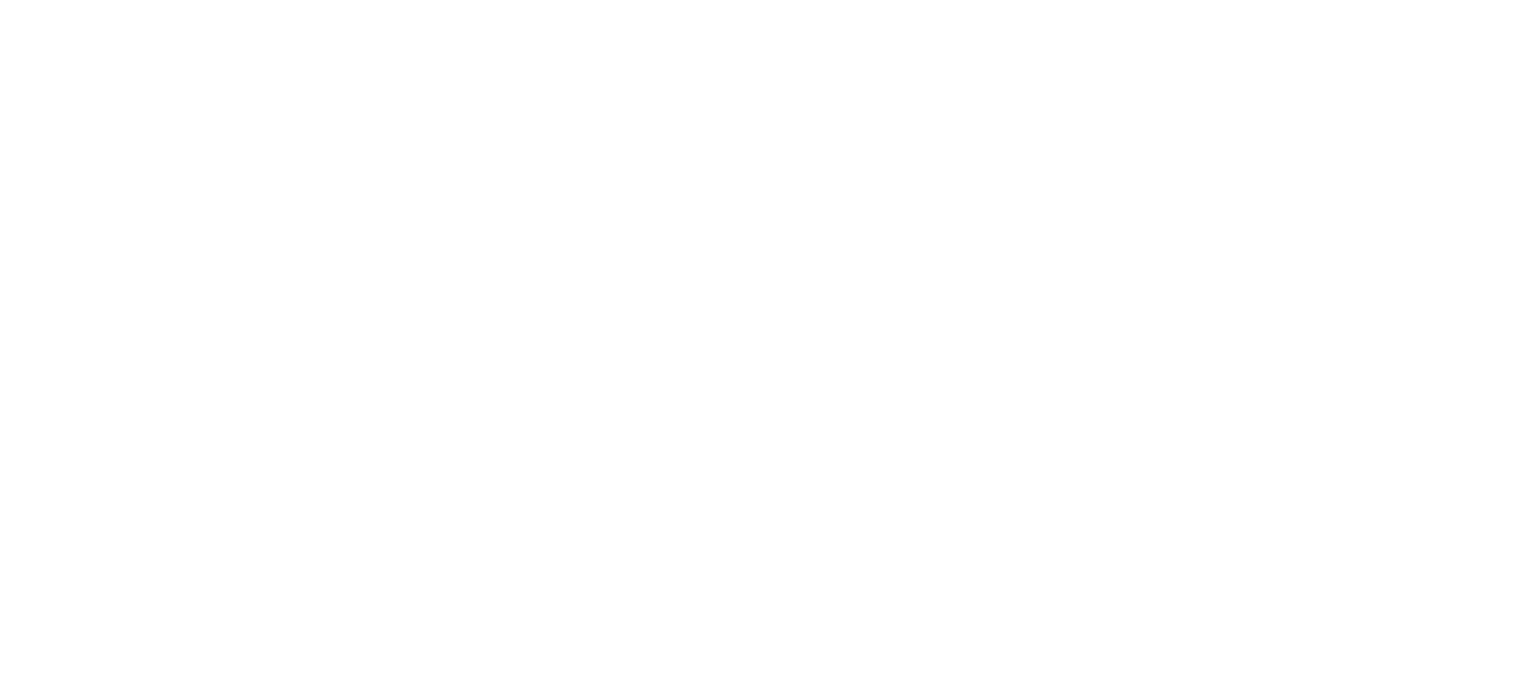 scroll, scrollTop: 0, scrollLeft: 0, axis: both 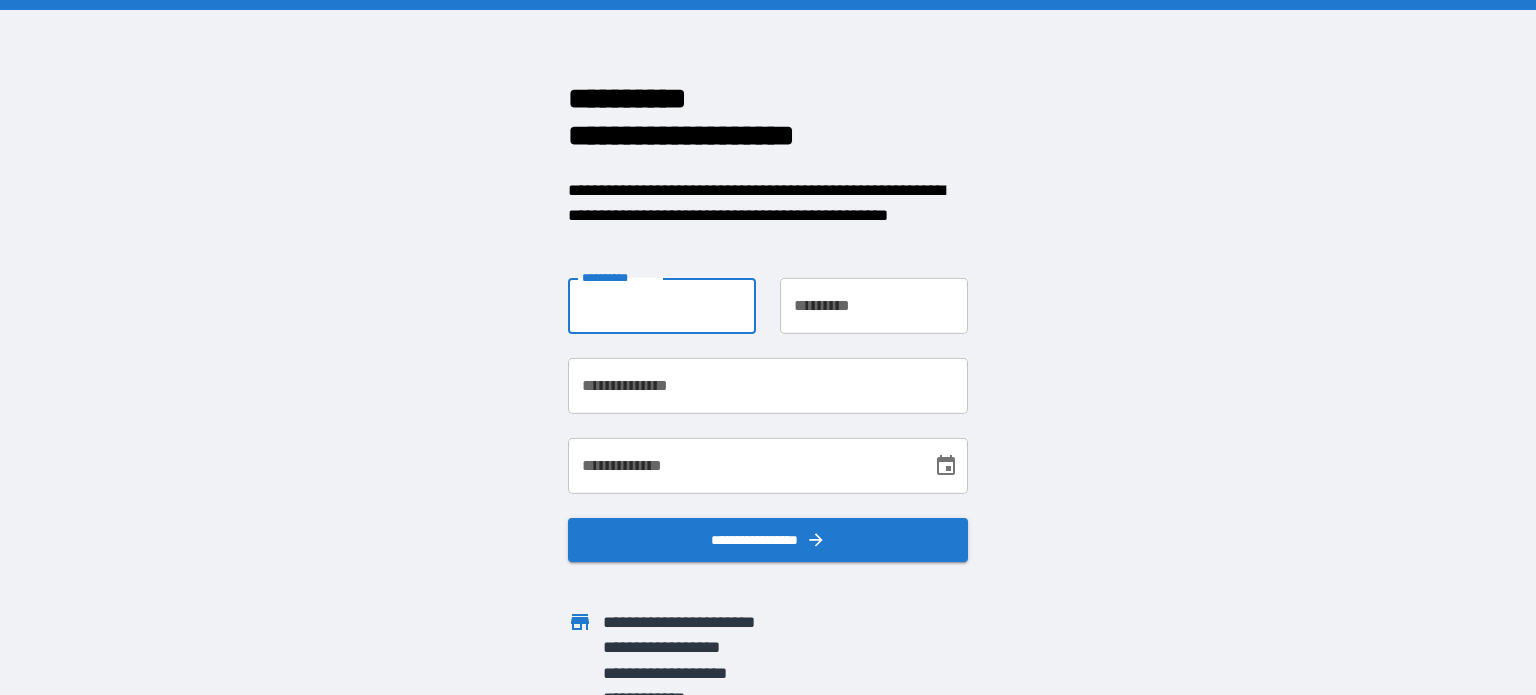 click on "**********" at bounding box center [662, 306] 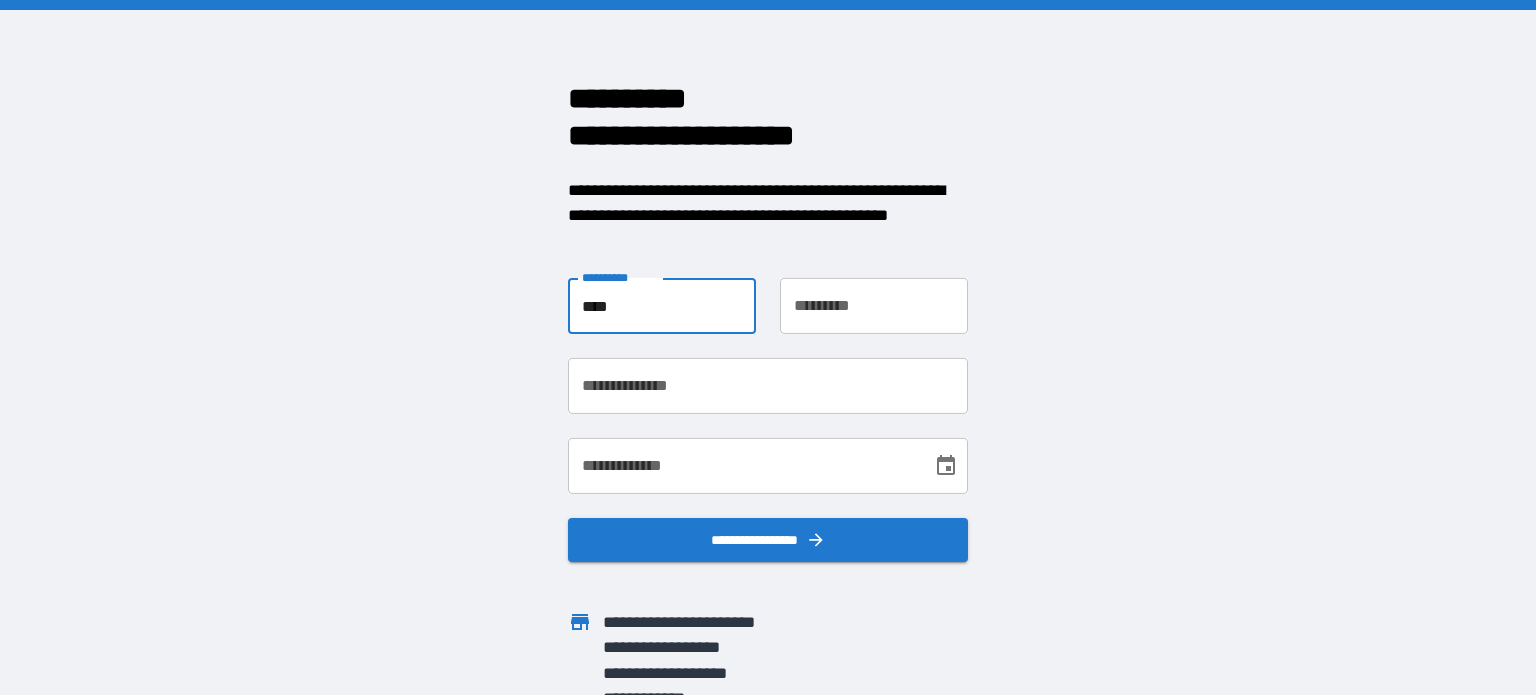 type on "****" 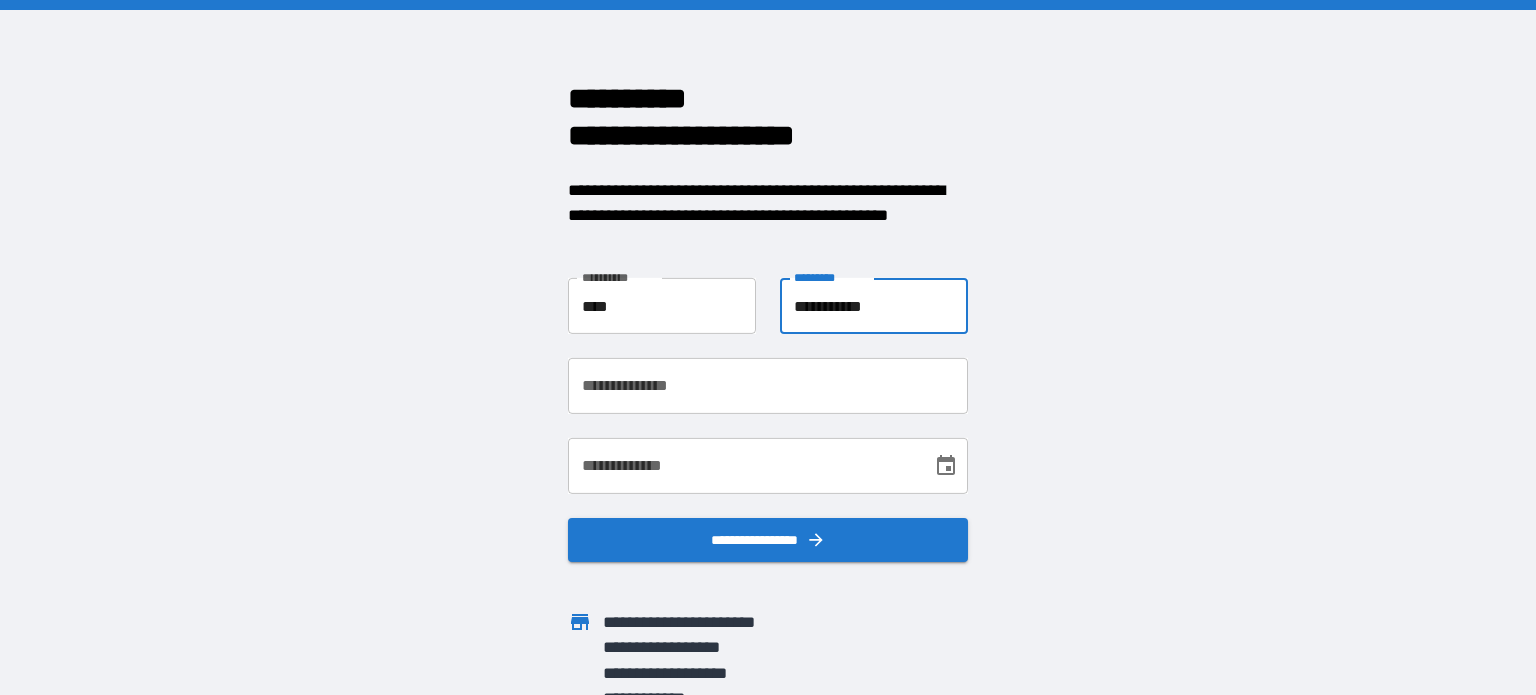 type on "**********" 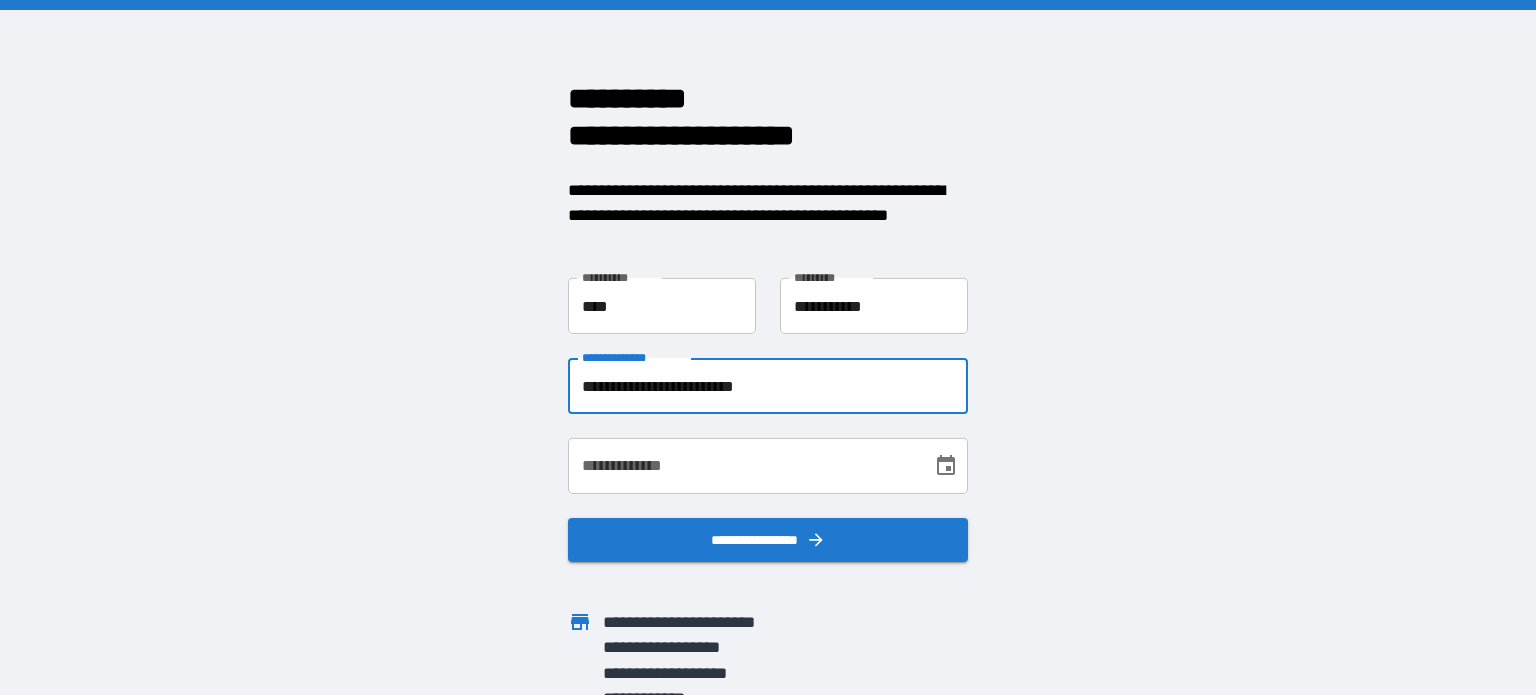 type on "**********" 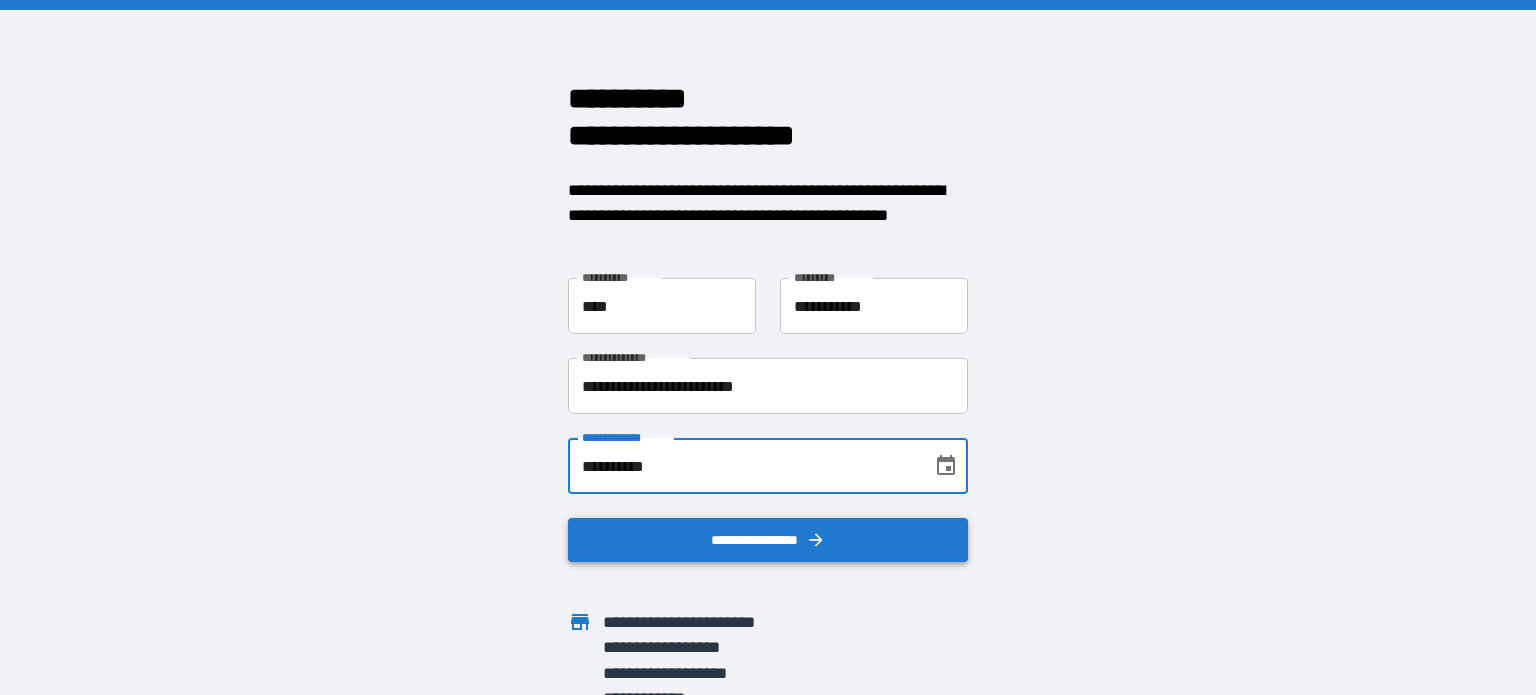 type on "**********" 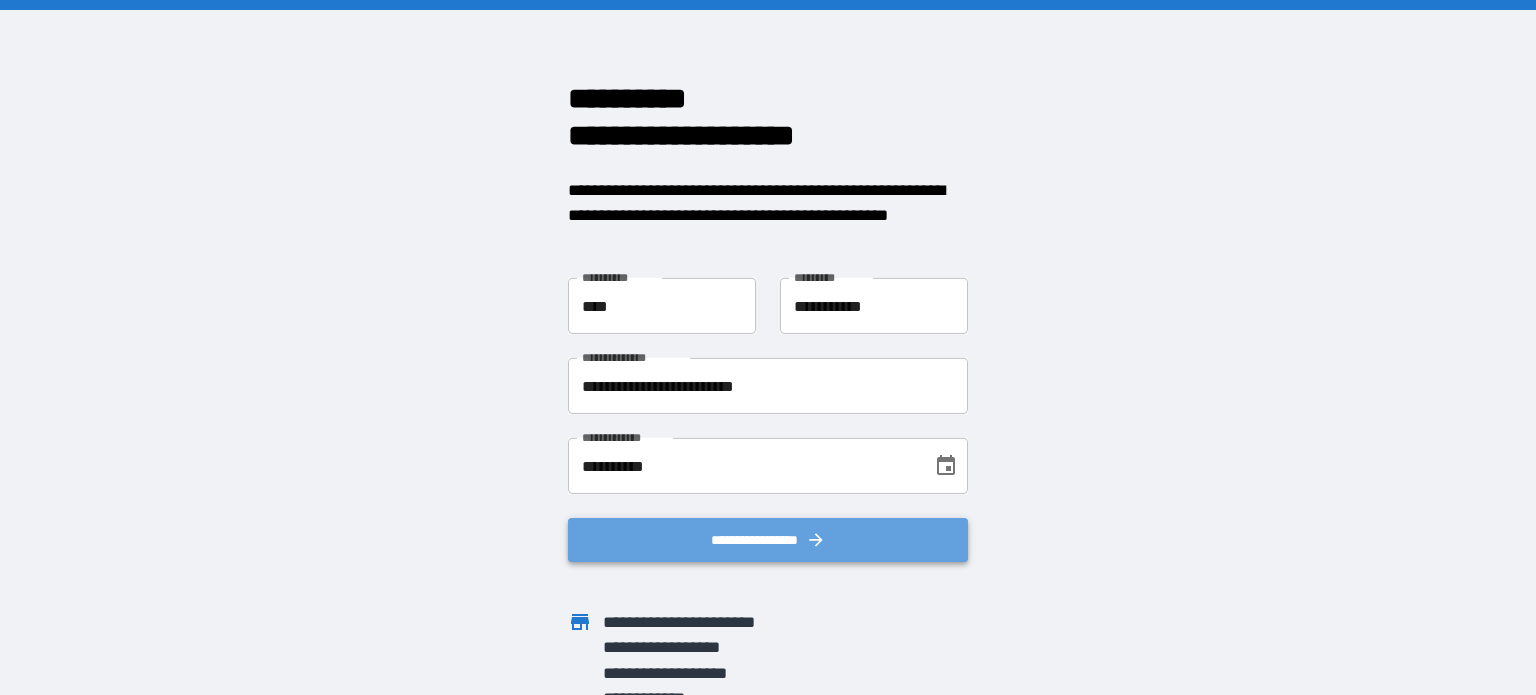 click on "**********" at bounding box center [768, 540] 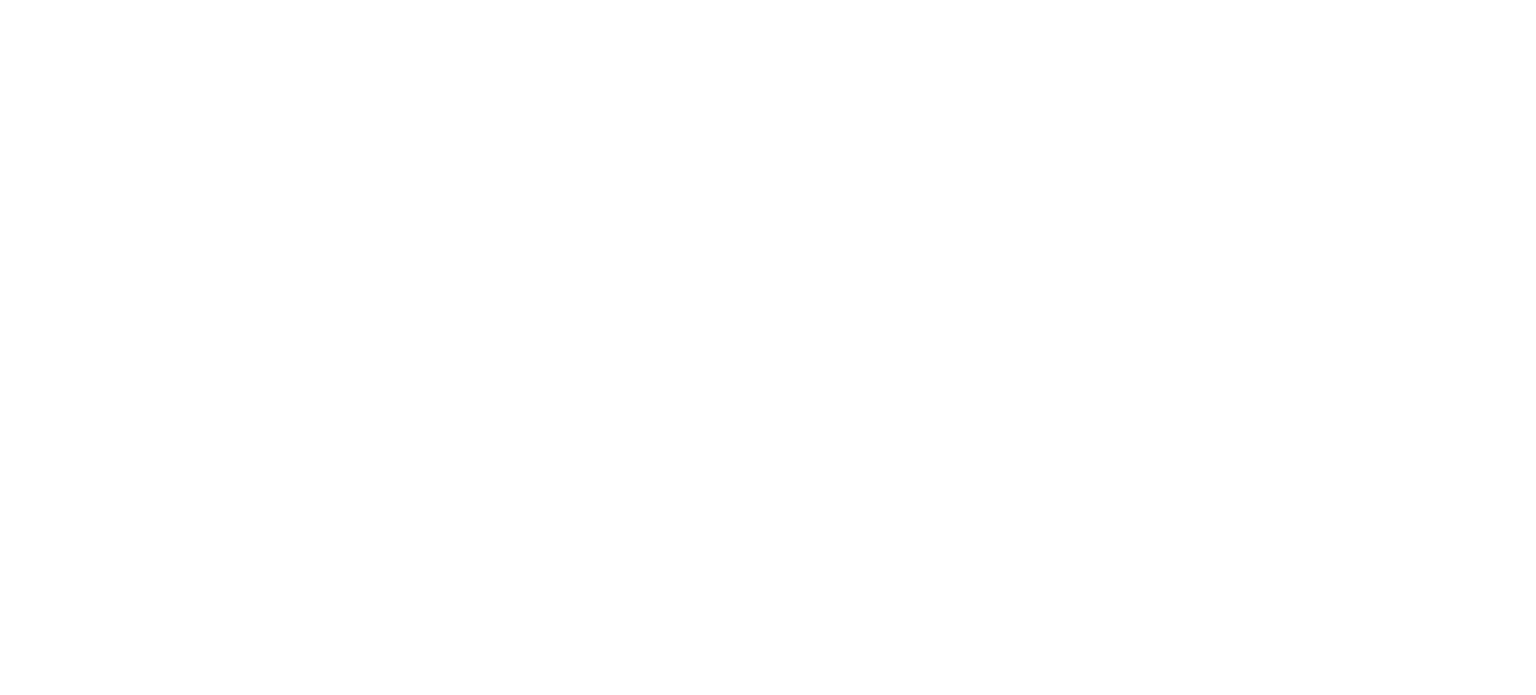 scroll, scrollTop: 0, scrollLeft: 0, axis: both 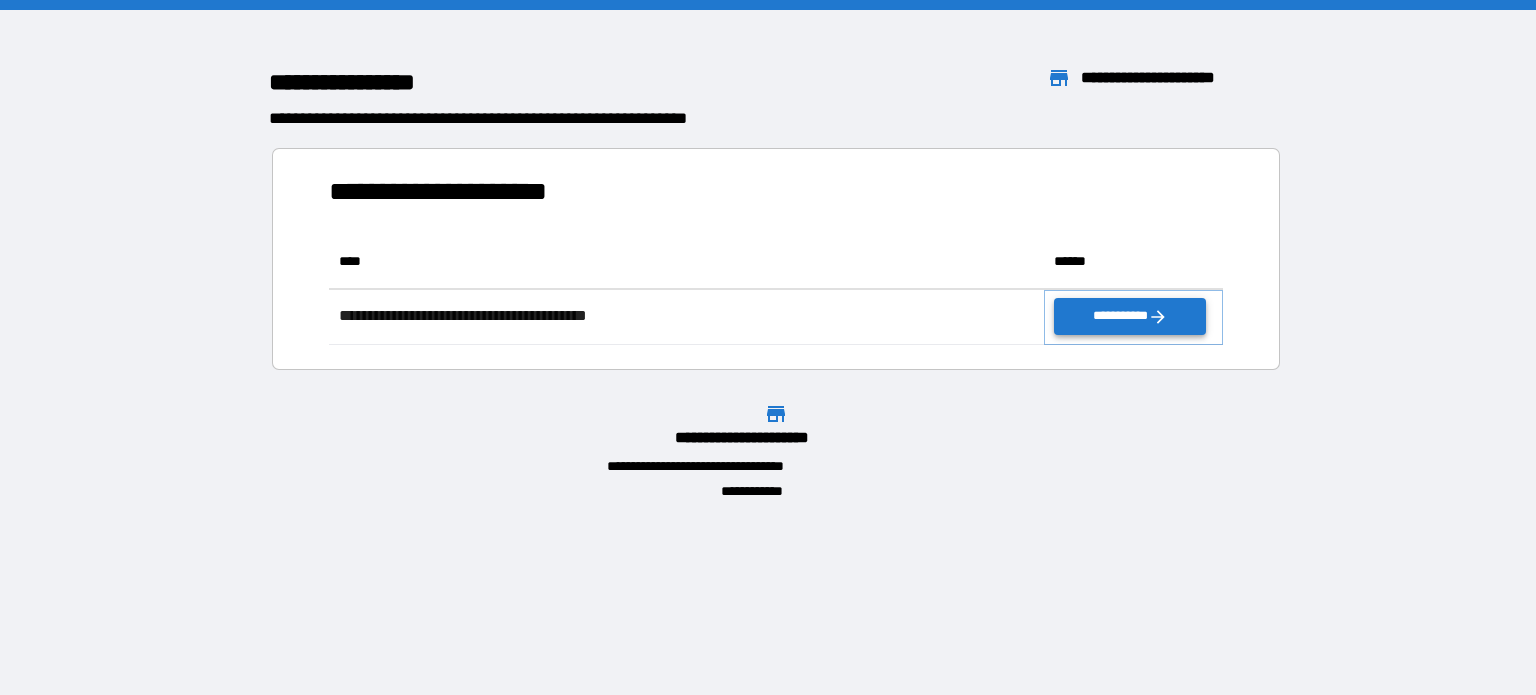 click on "**********" at bounding box center [1130, 316] 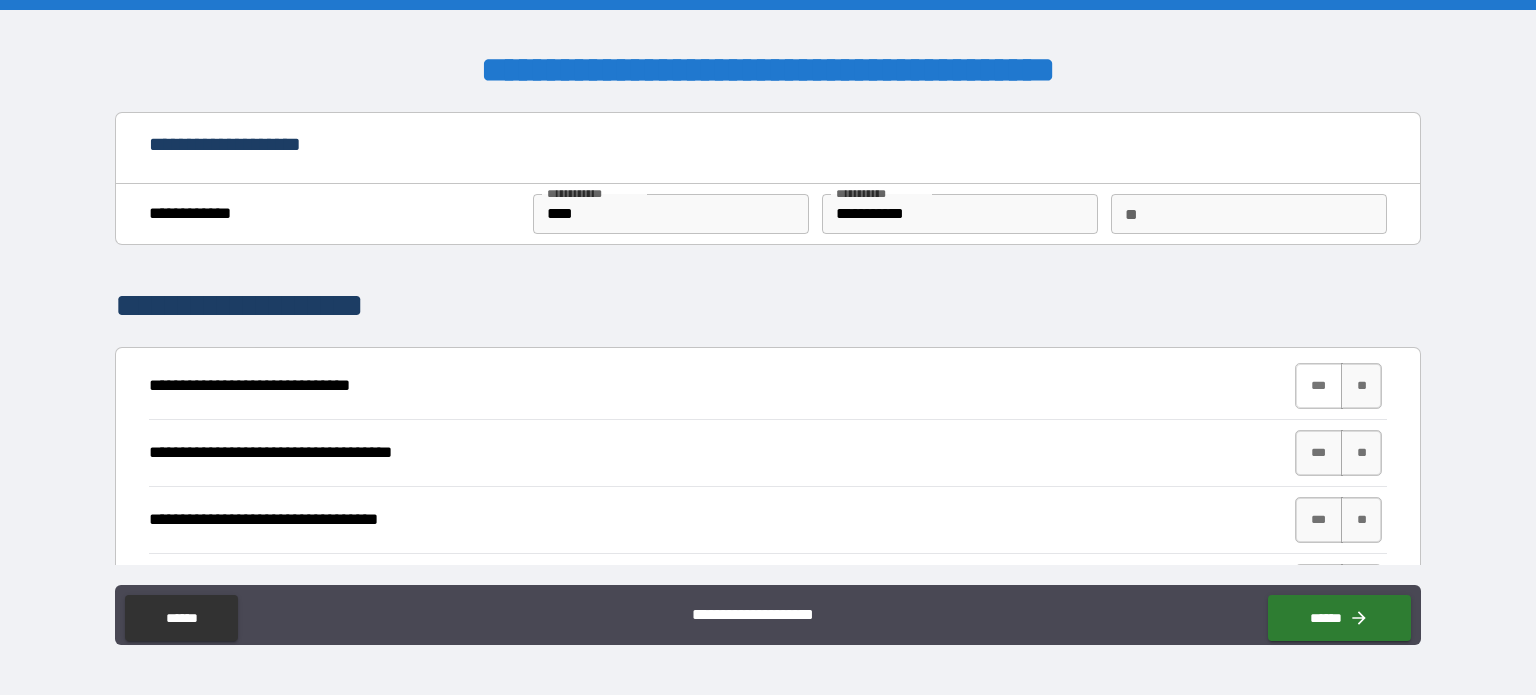 click on "***" at bounding box center (1319, 386) 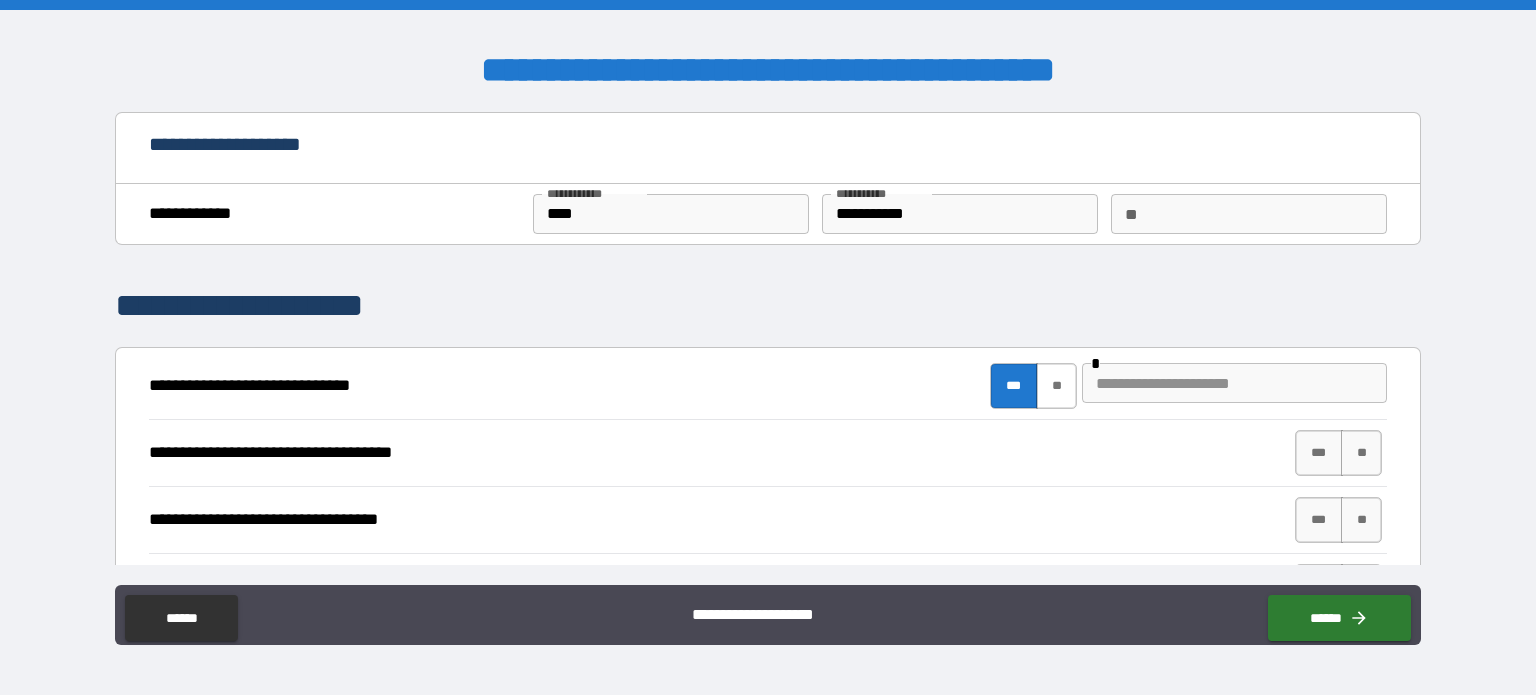 click on "**" at bounding box center [1056, 386] 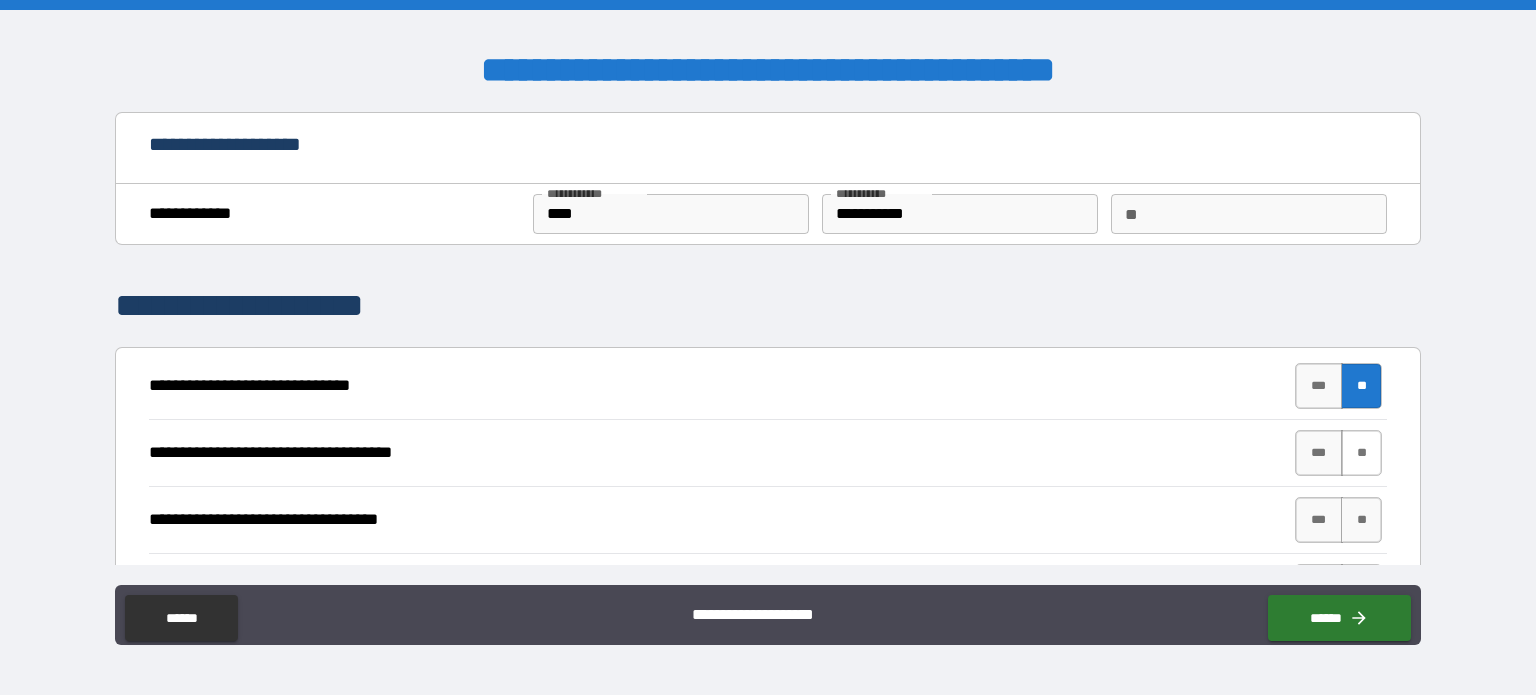 click on "**" at bounding box center (1361, 453) 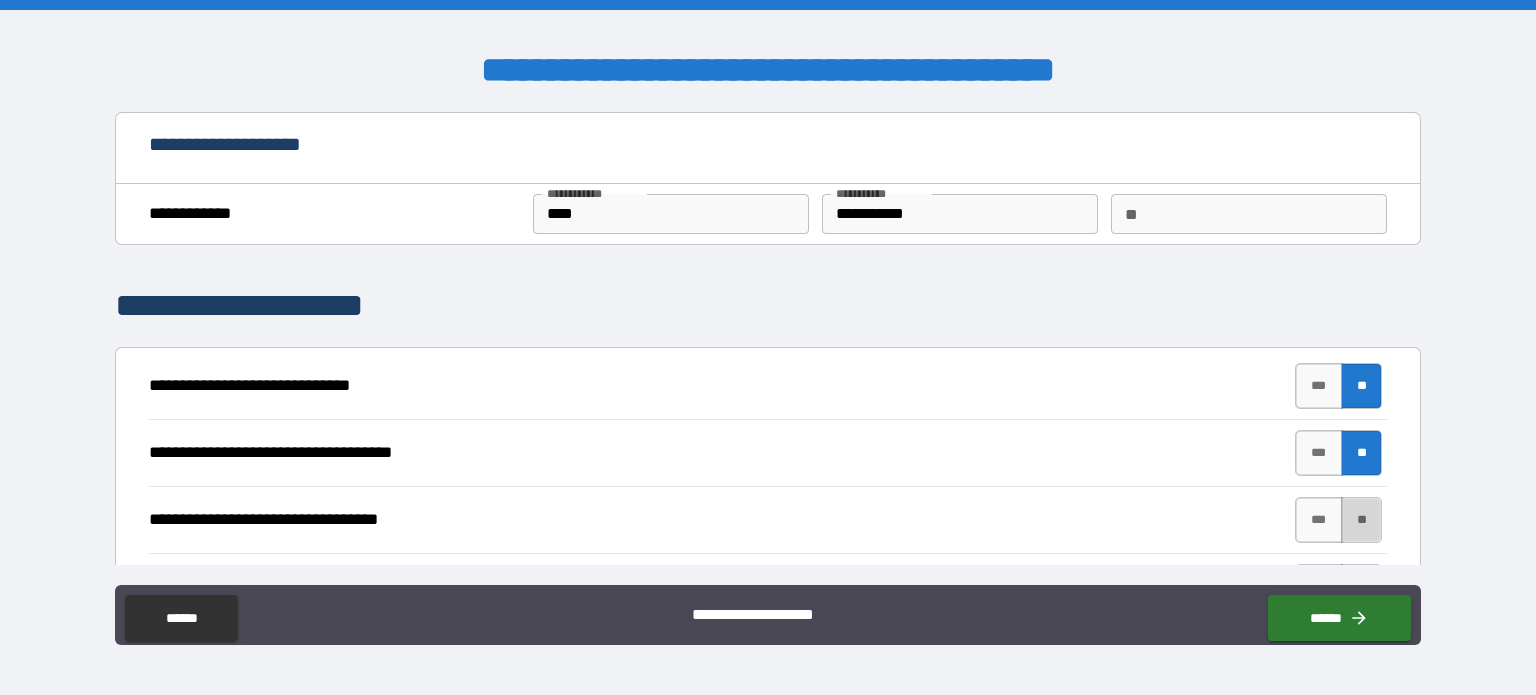 click on "**" at bounding box center (1361, 520) 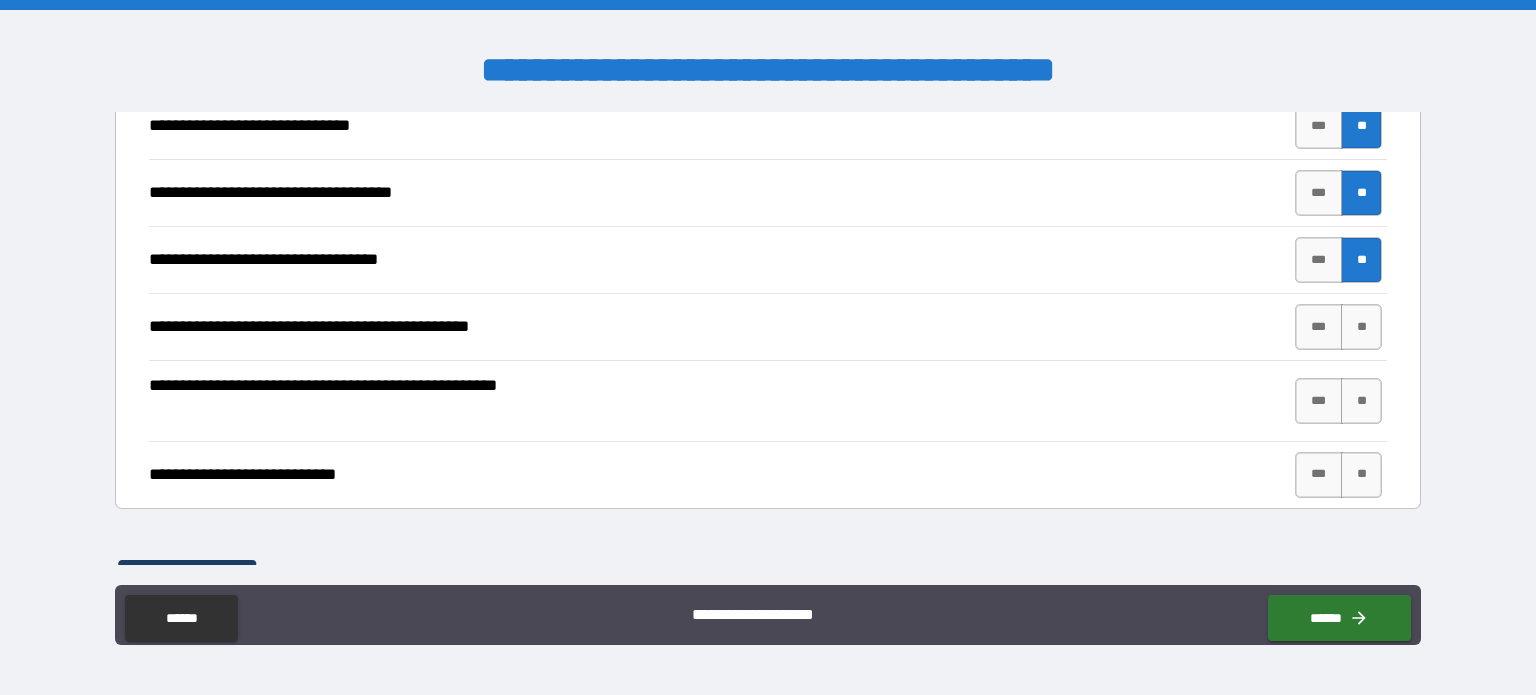 scroll, scrollTop: 300, scrollLeft: 0, axis: vertical 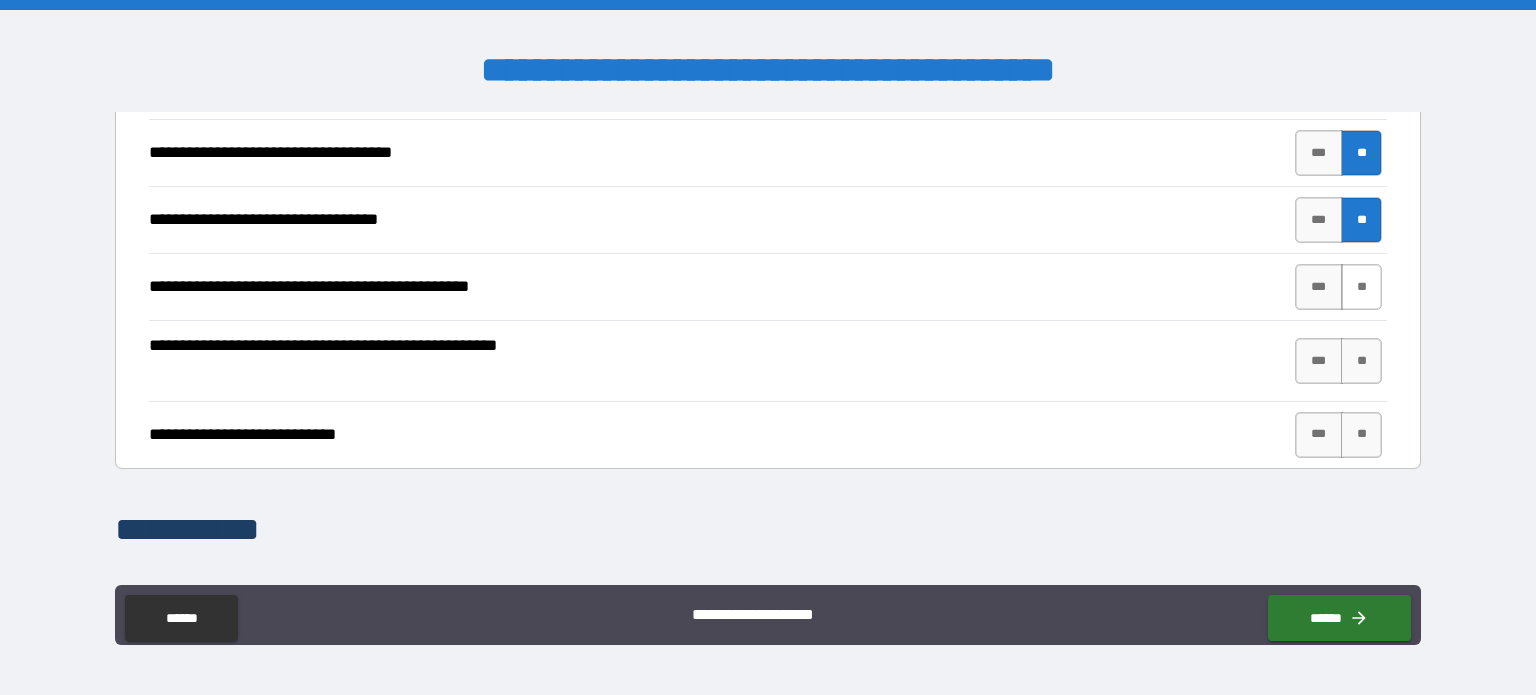 click on "**" at bounding box center [1361, 287] 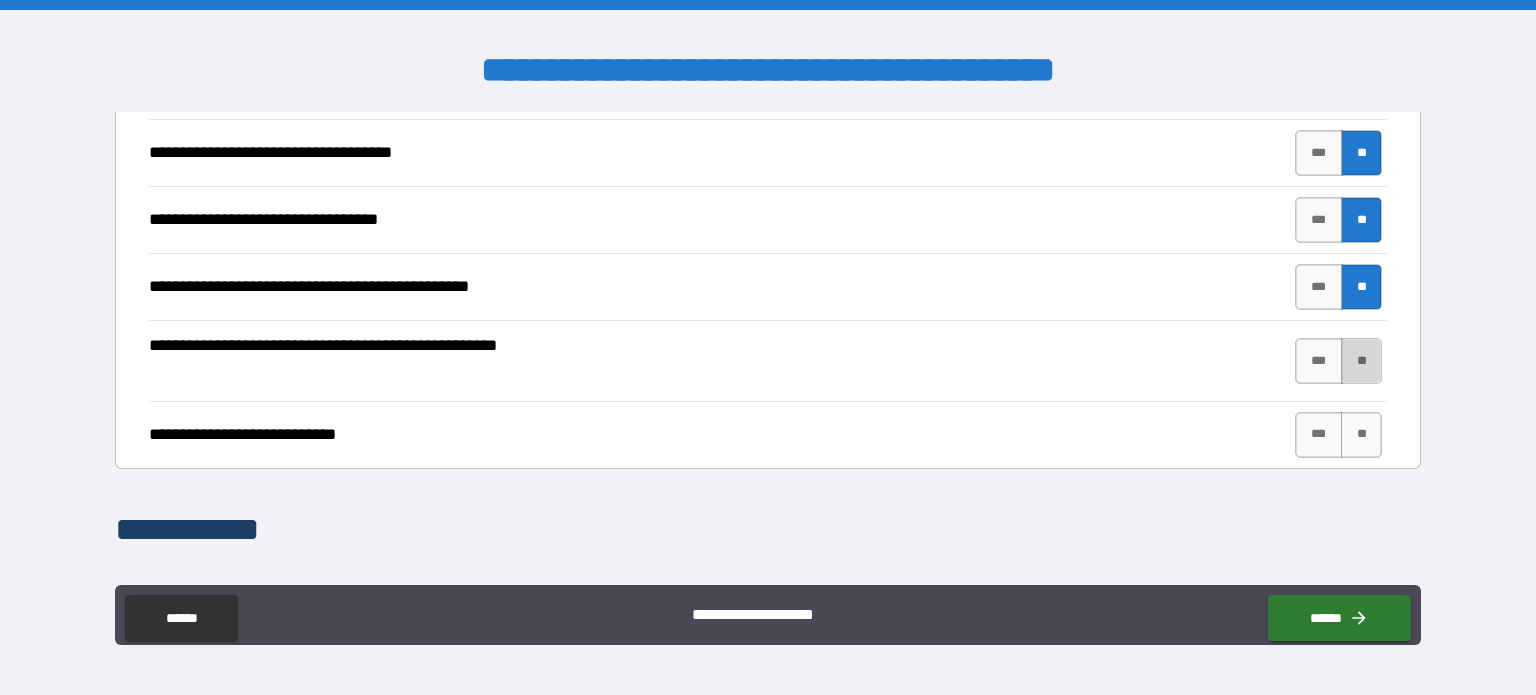 click on "**" at bounding box center [1361, 361] 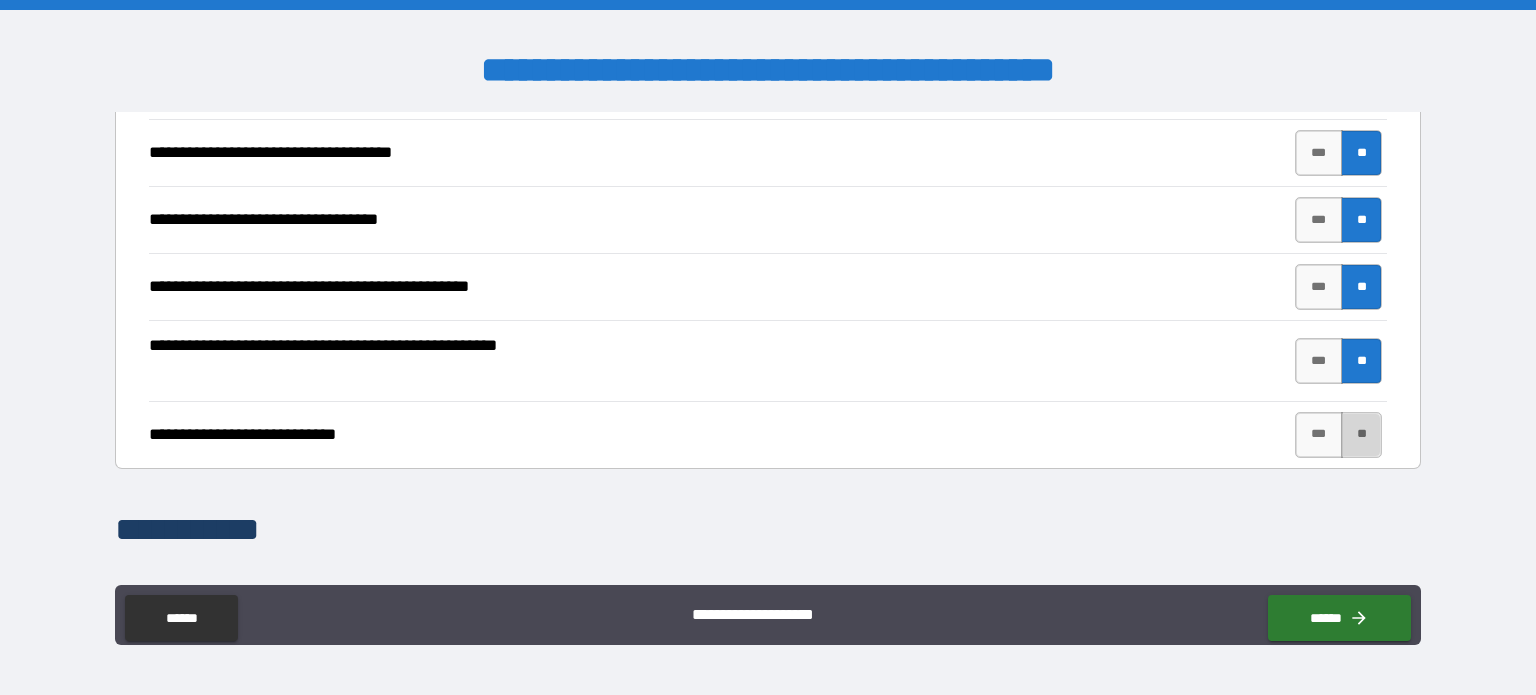 click on "**" at bounding box center [1361, 435] 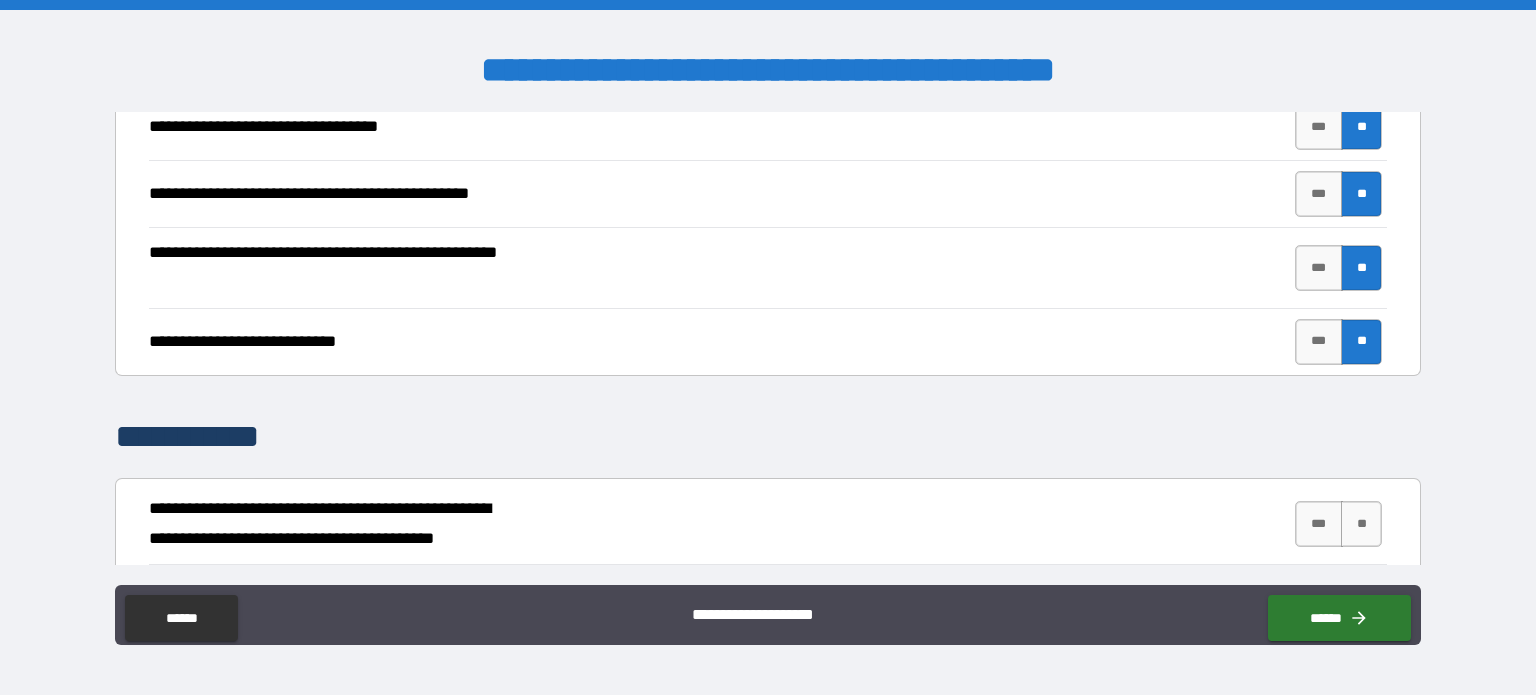 scroll, scrollTop: 500, scrollLeft: 0, axis: vertical 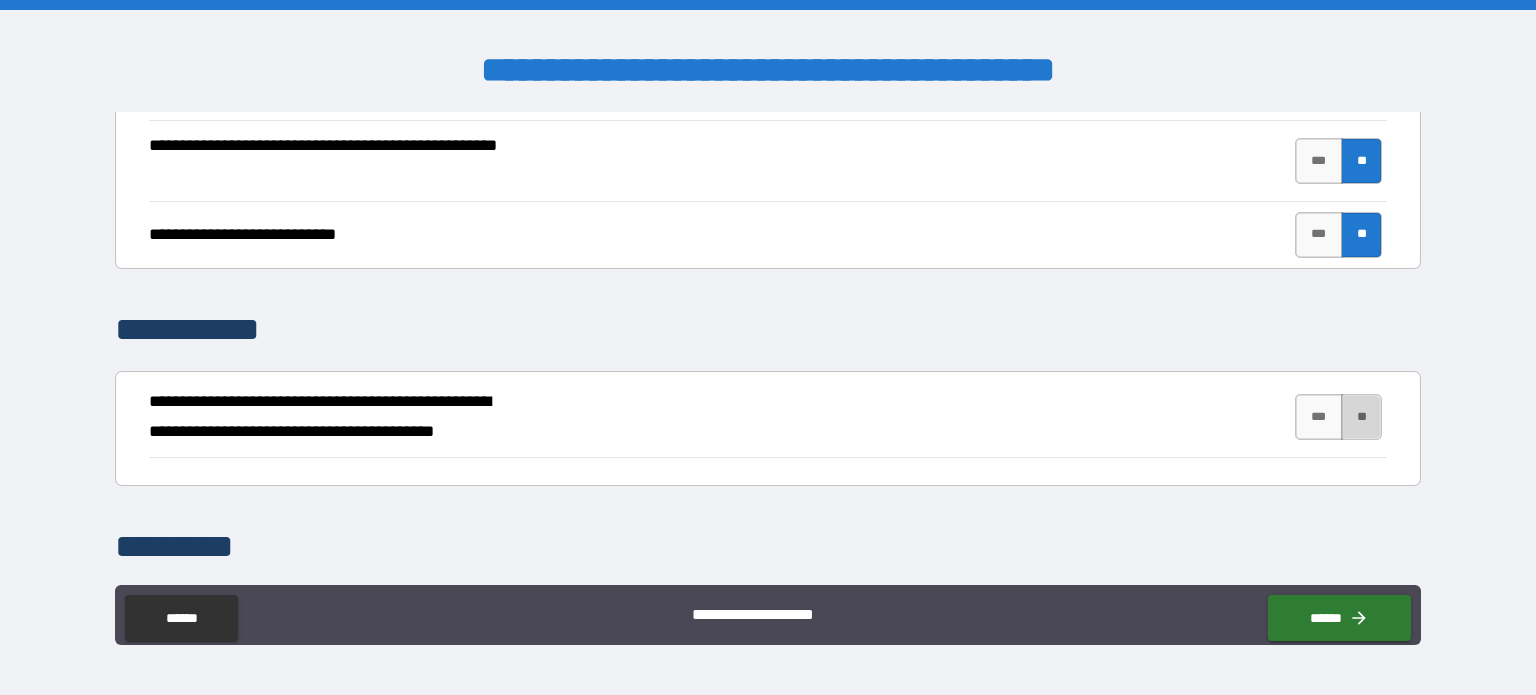 click on "**" at bounding box center (1361, 417) 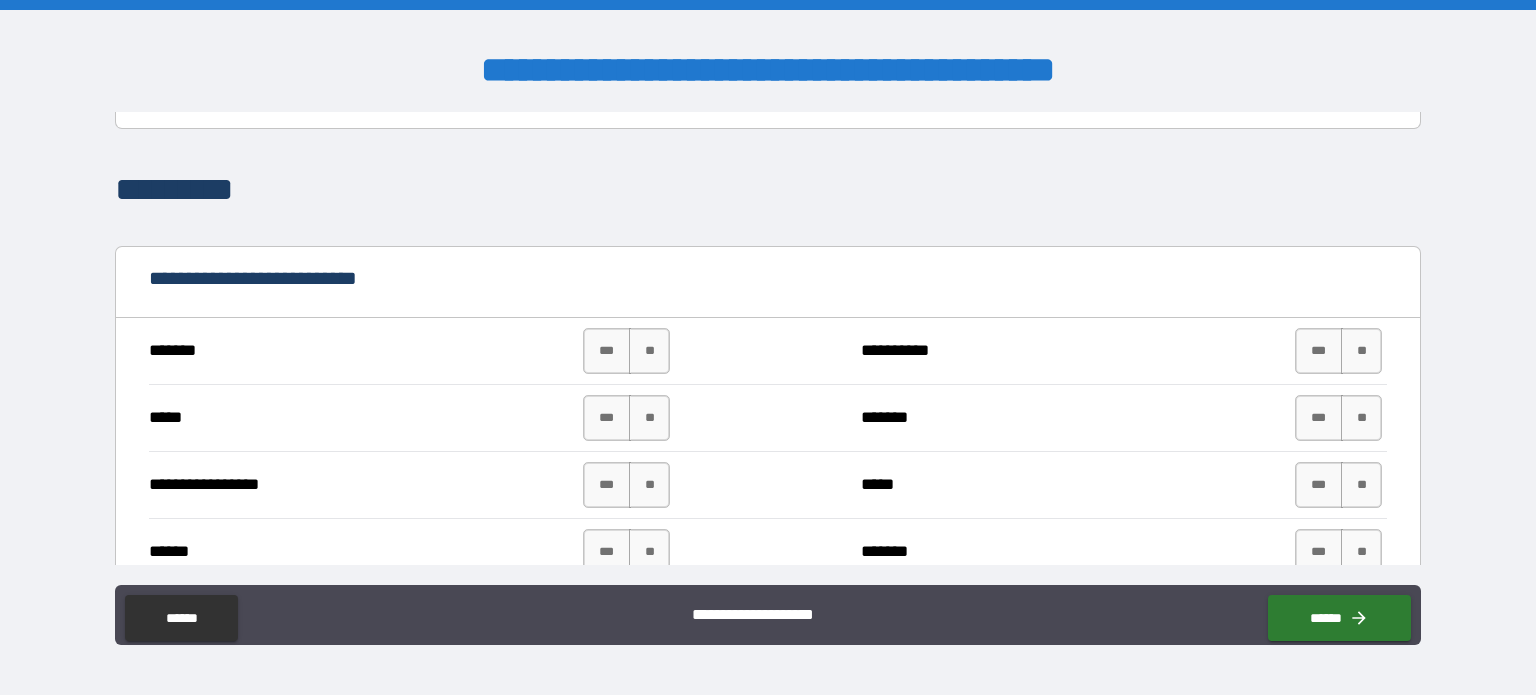 scroll, scrollTop: 900, scrollLeft: 0, axis: vertical 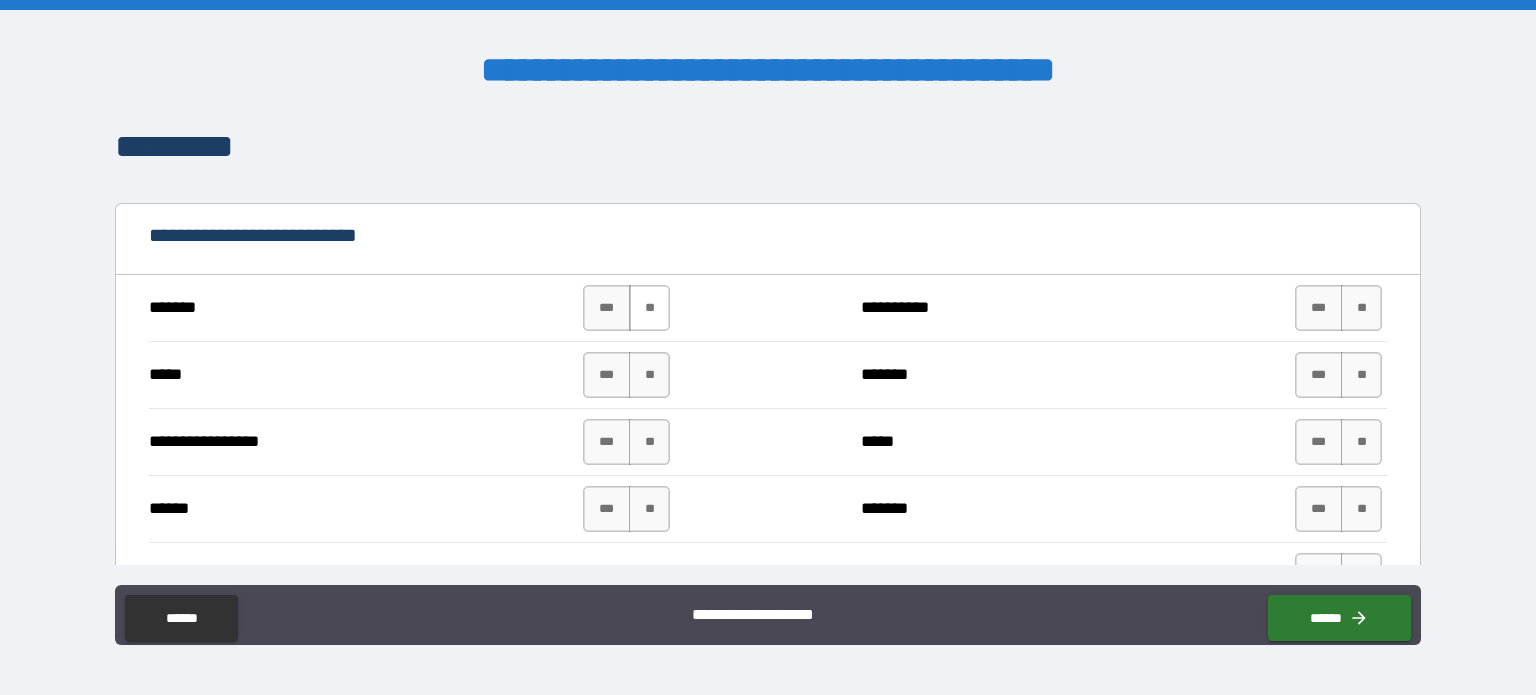click on "**" at bounding box center [649, 308] 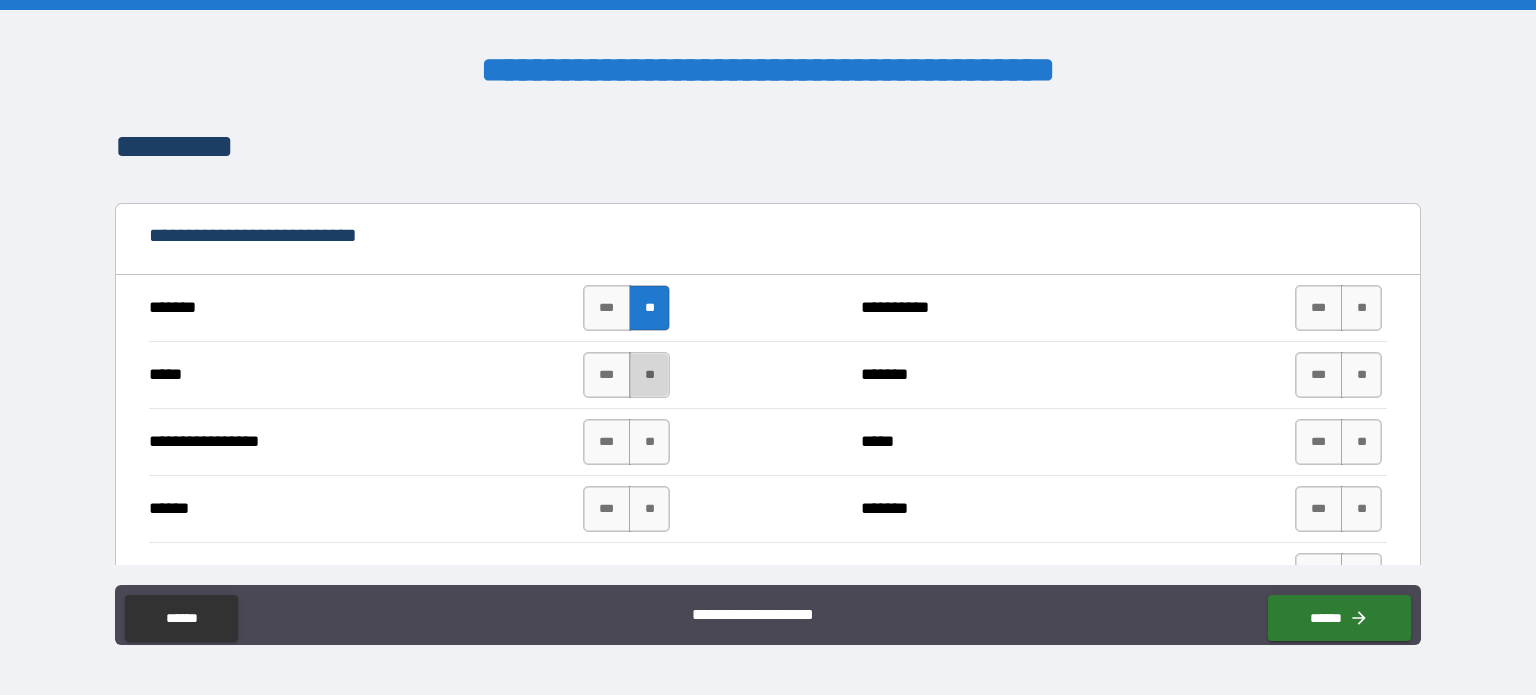click on "**" at bounding box center [649, 375] 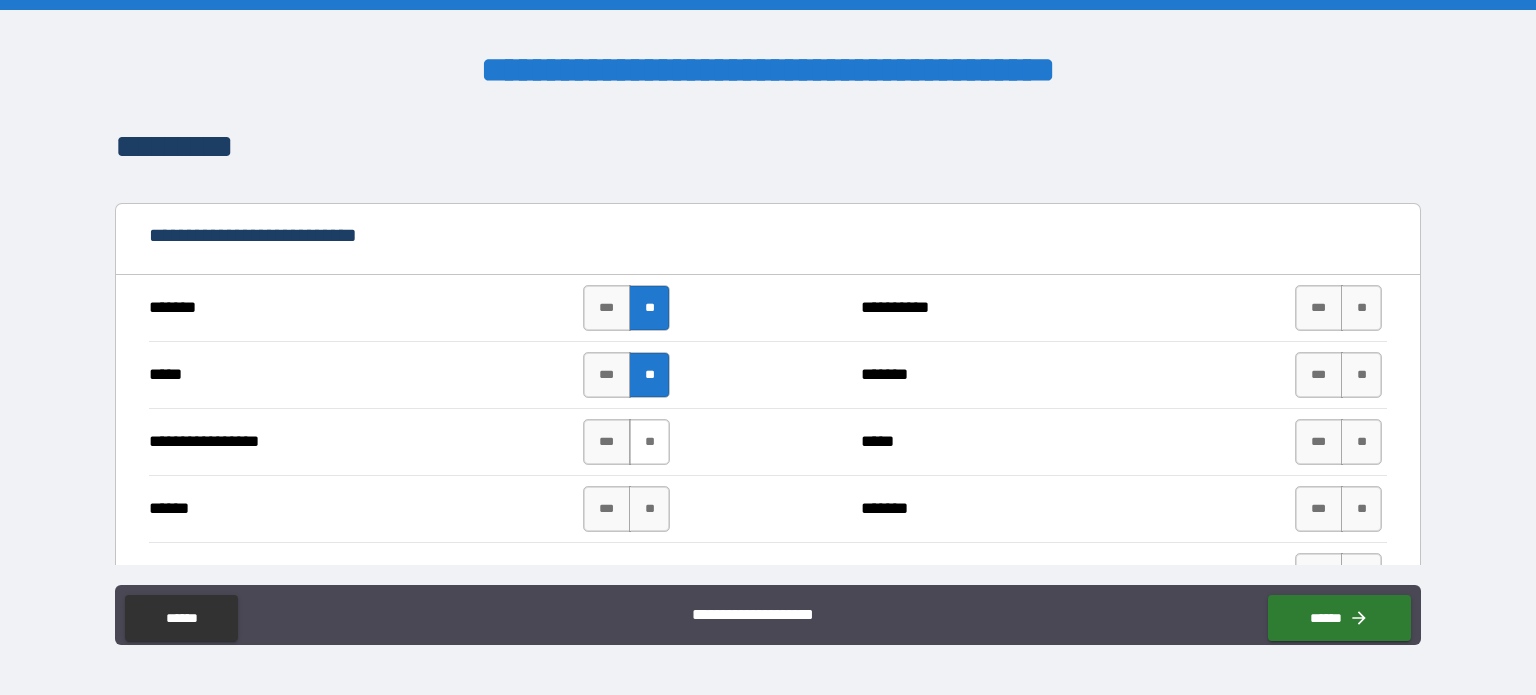click on "**" at bounding box center [649, 442] 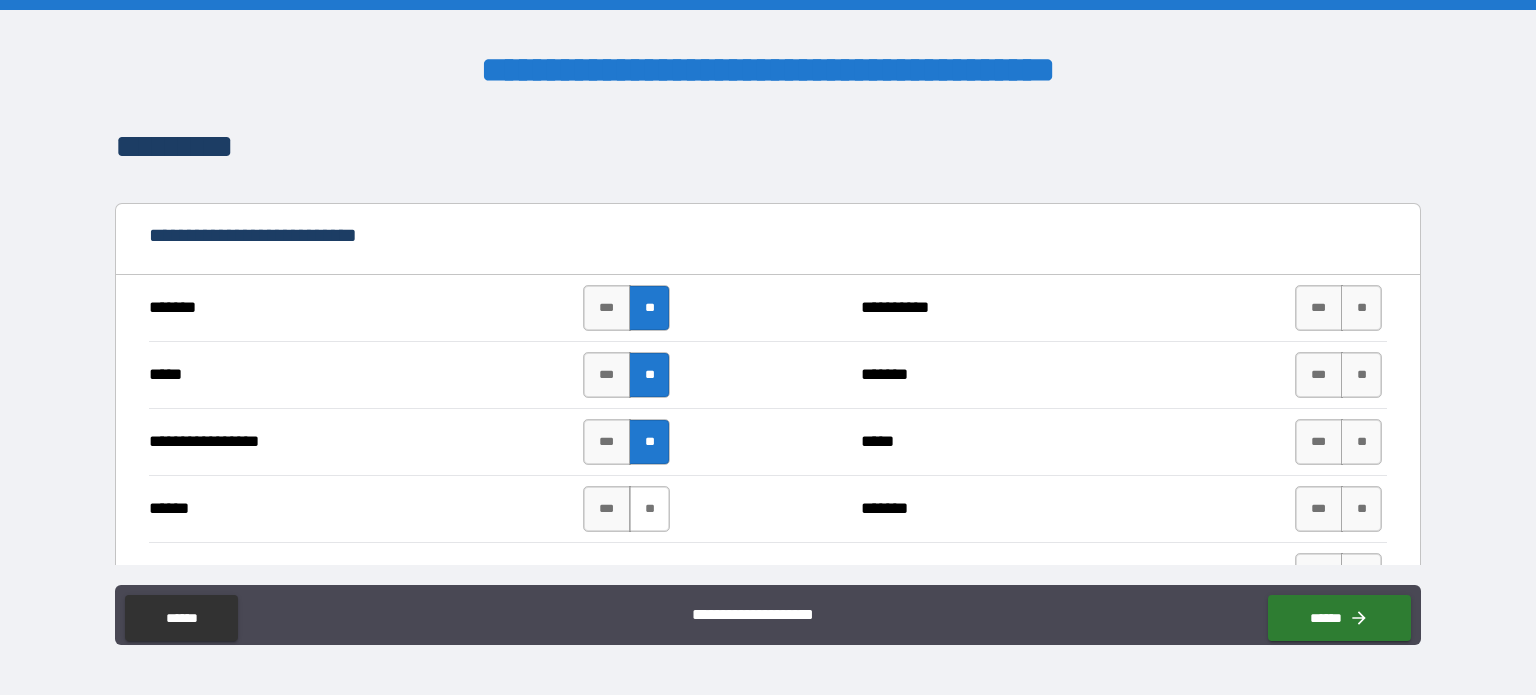 click on "**" at bounding box center (649, 509) 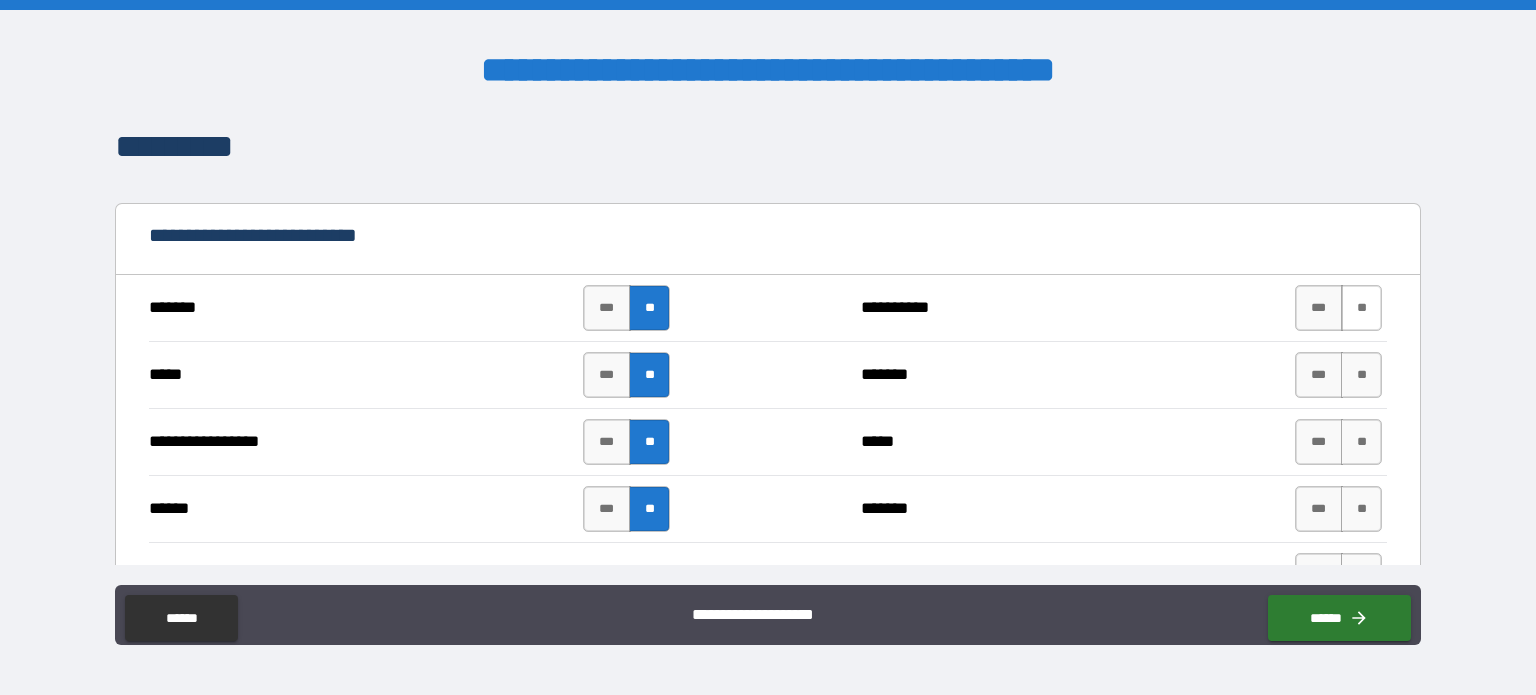 click on "**" at bounding box center (1361, 308) 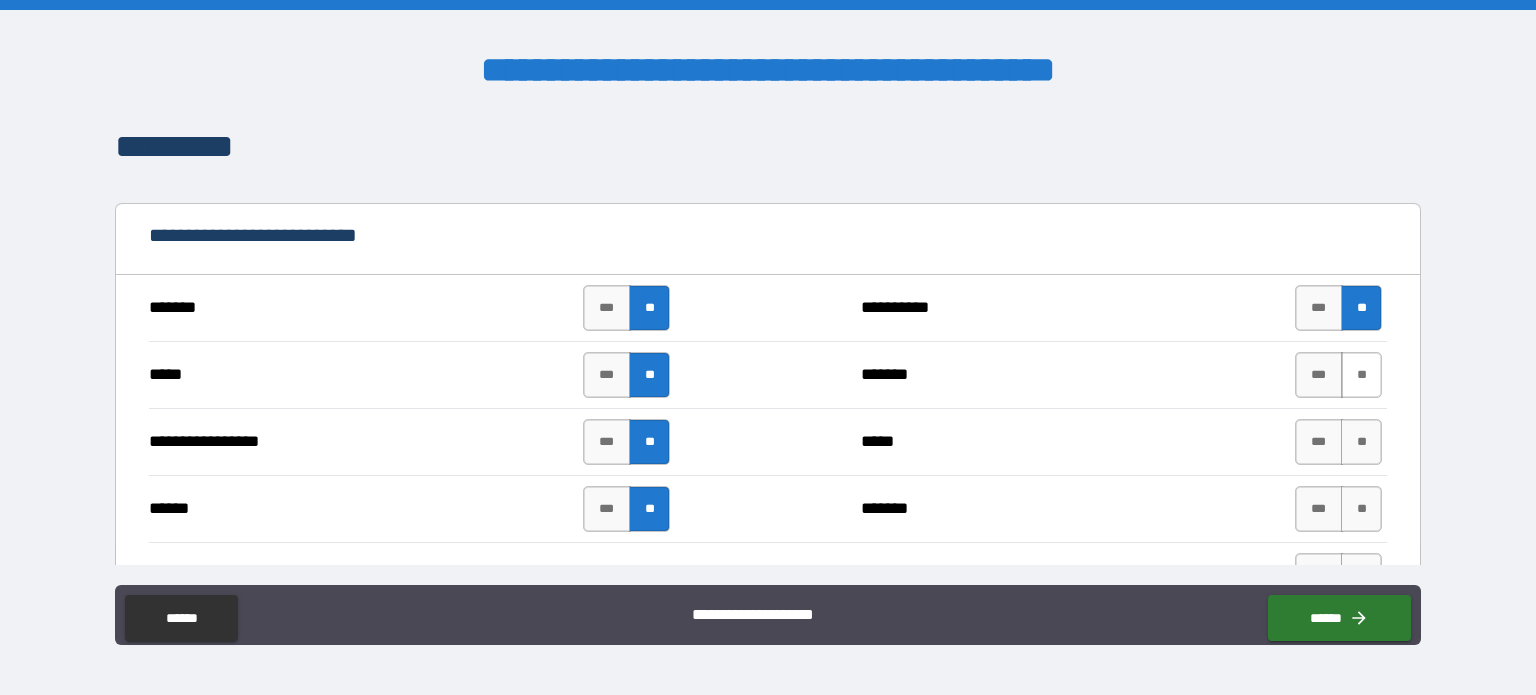 click on "**" at bounding box center [1361, 375] 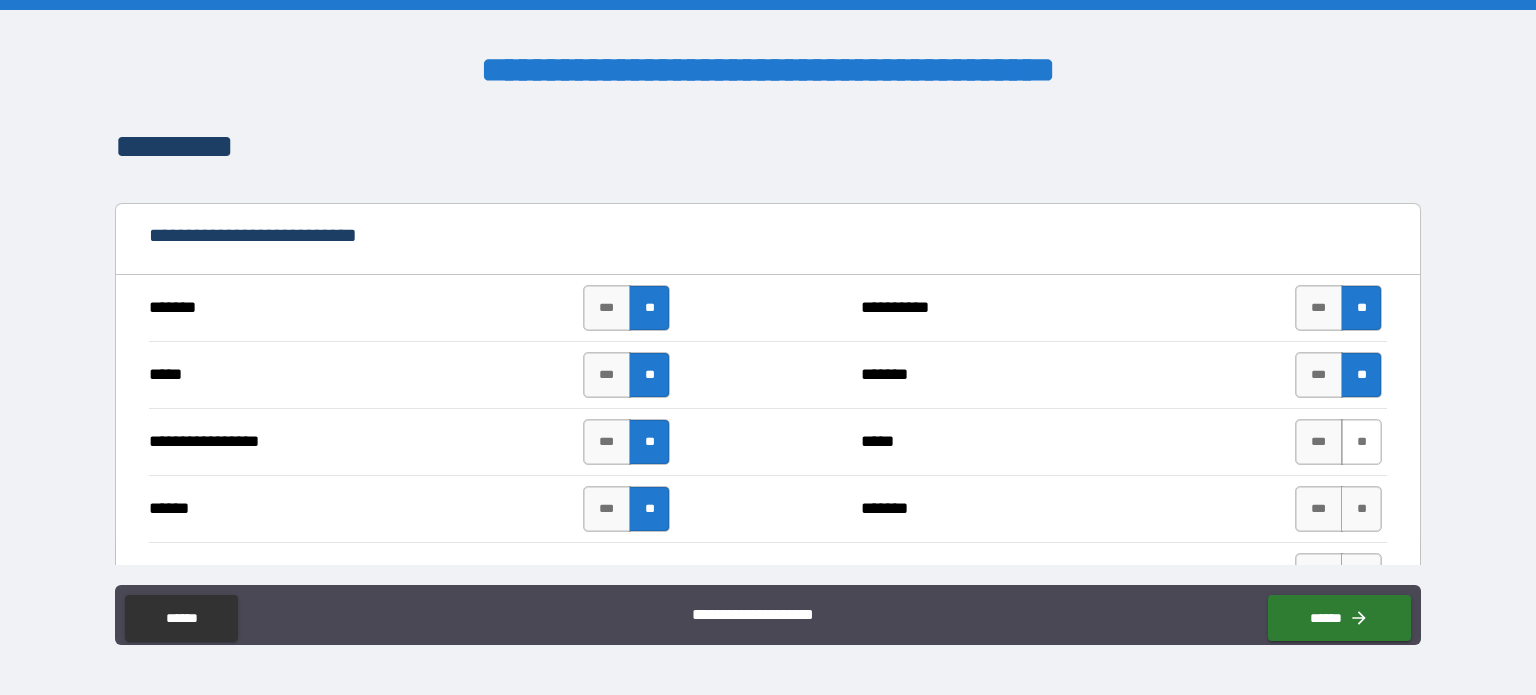 click on "**" at bounding box center [1361, 442] 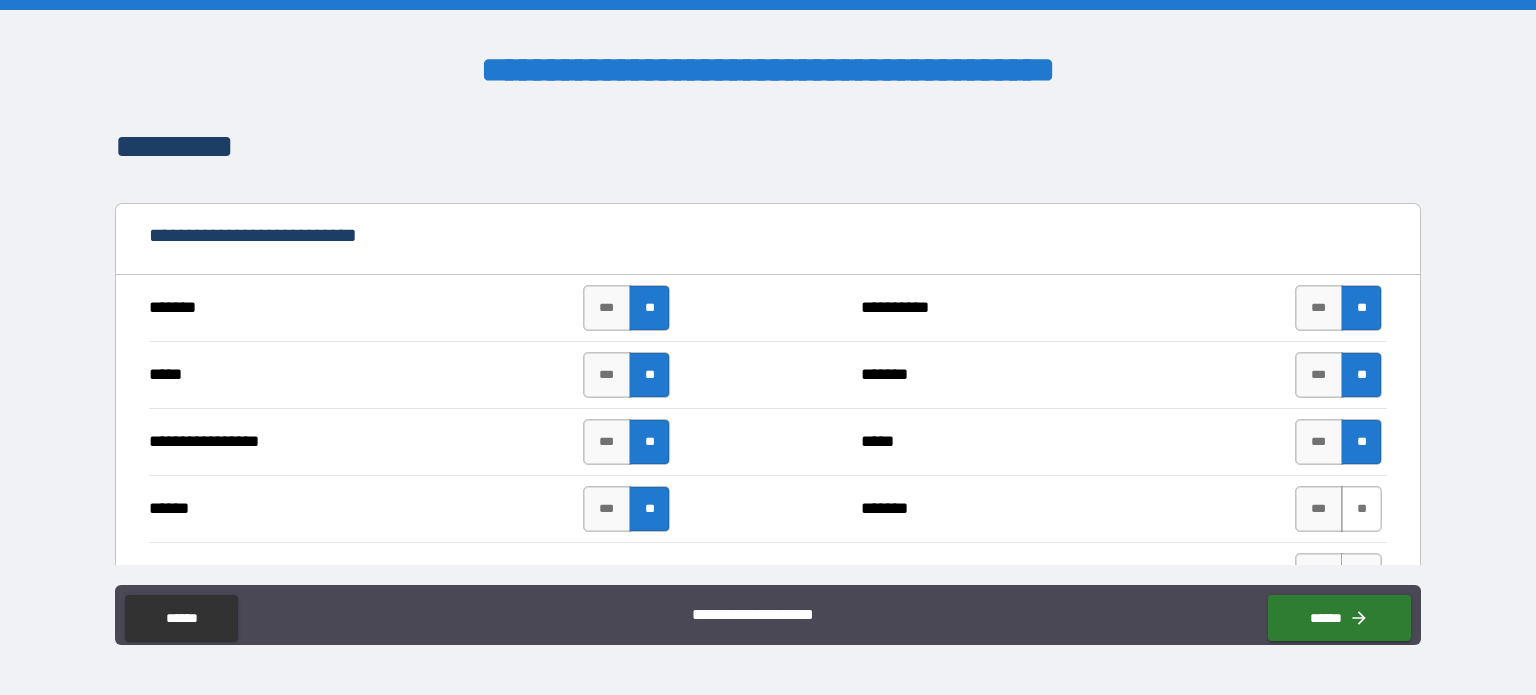 click on "**" at bounding box center [1361, 509] 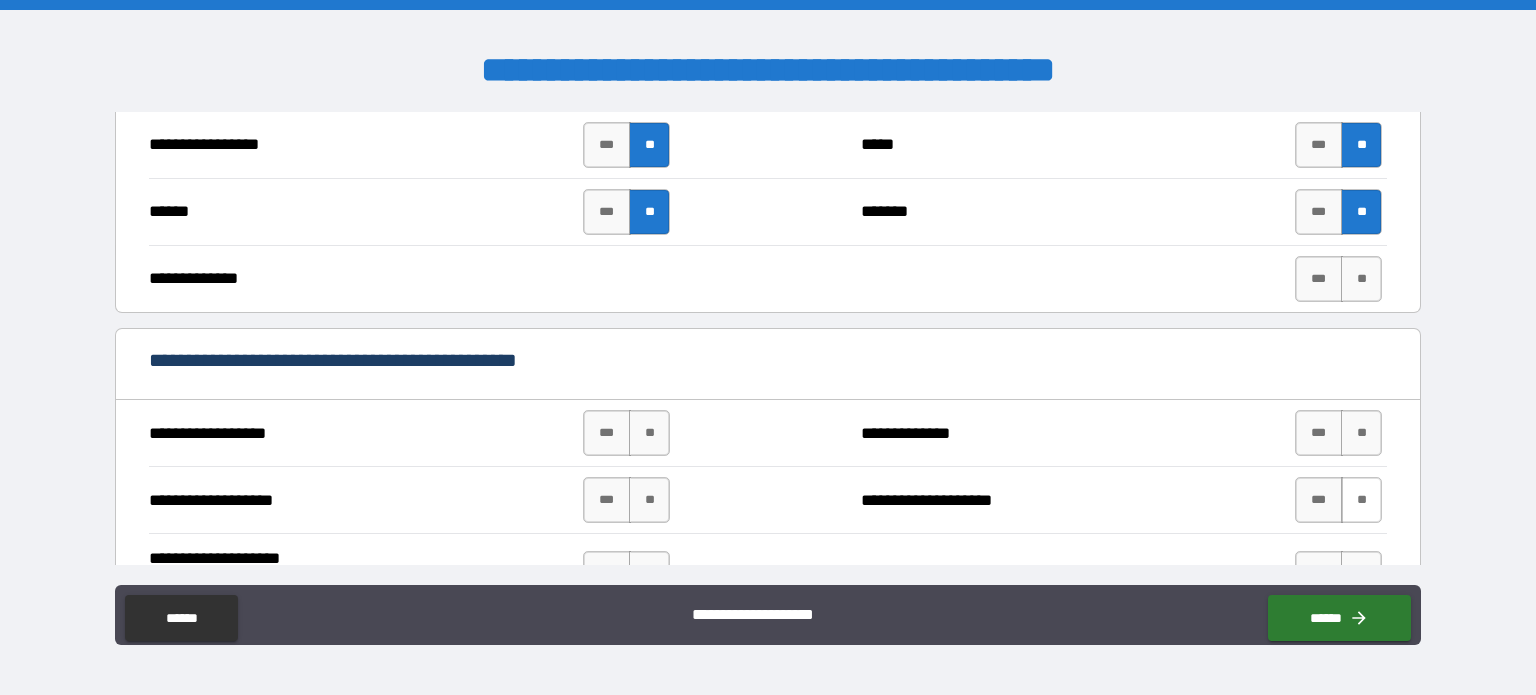scroll, scrollTop: 1200, scrollLeft: 0, axis: vertical 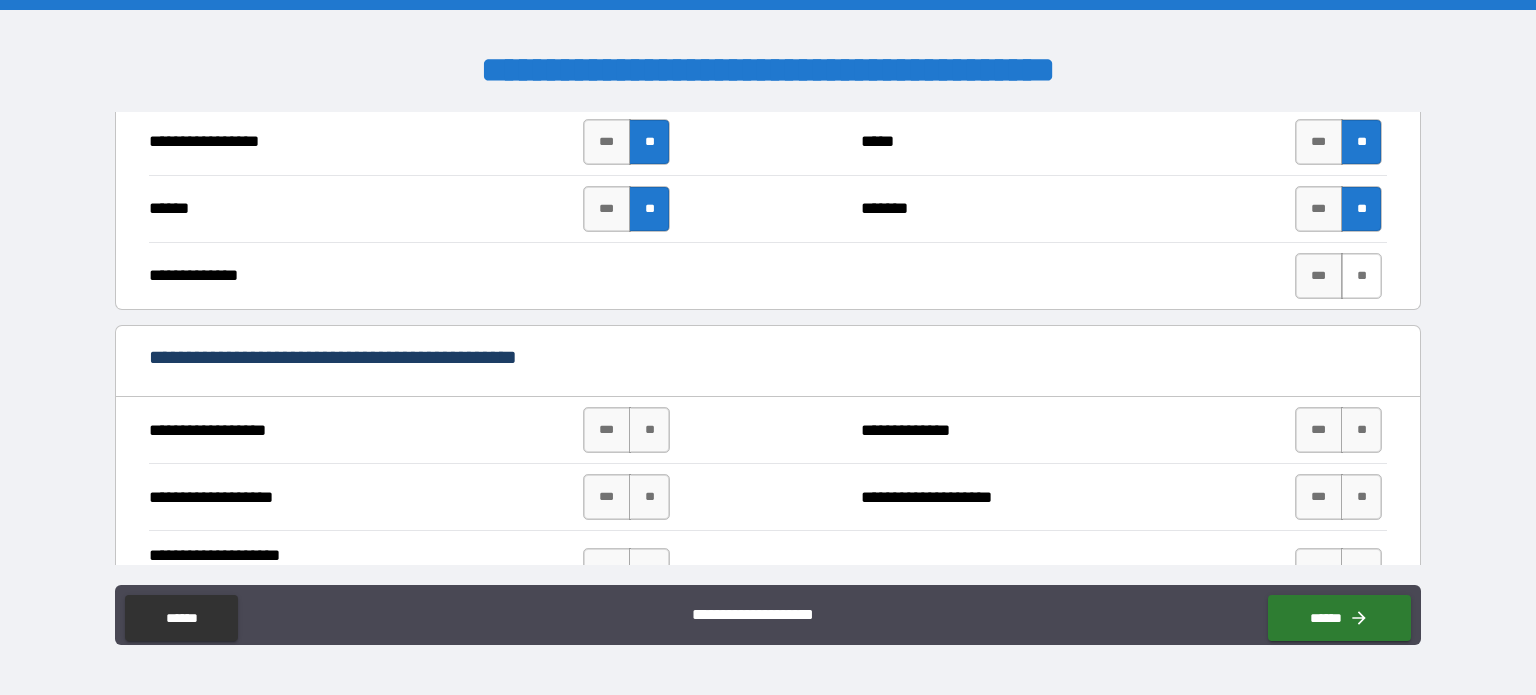 click on "**" at bounding box center [1361, 276] 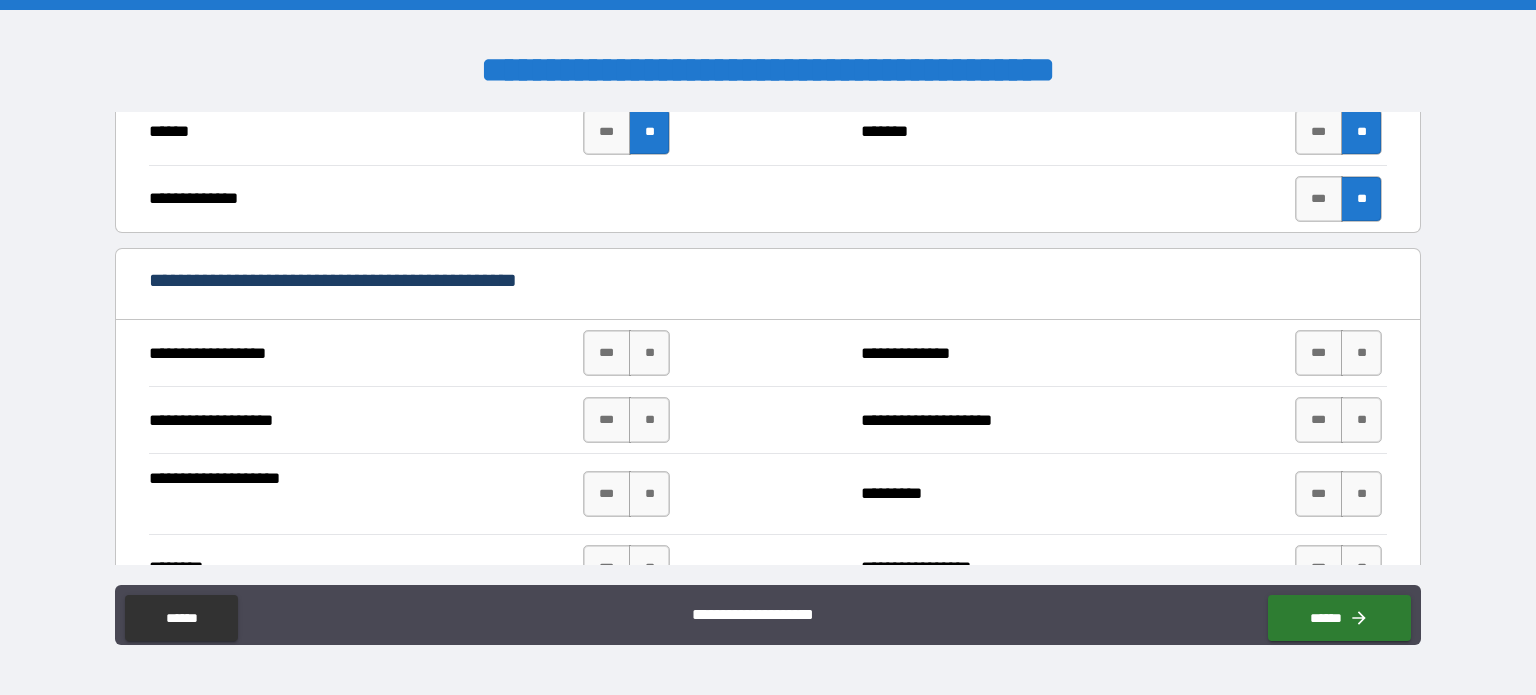 scroll, scrollTop: 1400, scrollLeft: 0, axis: vertical 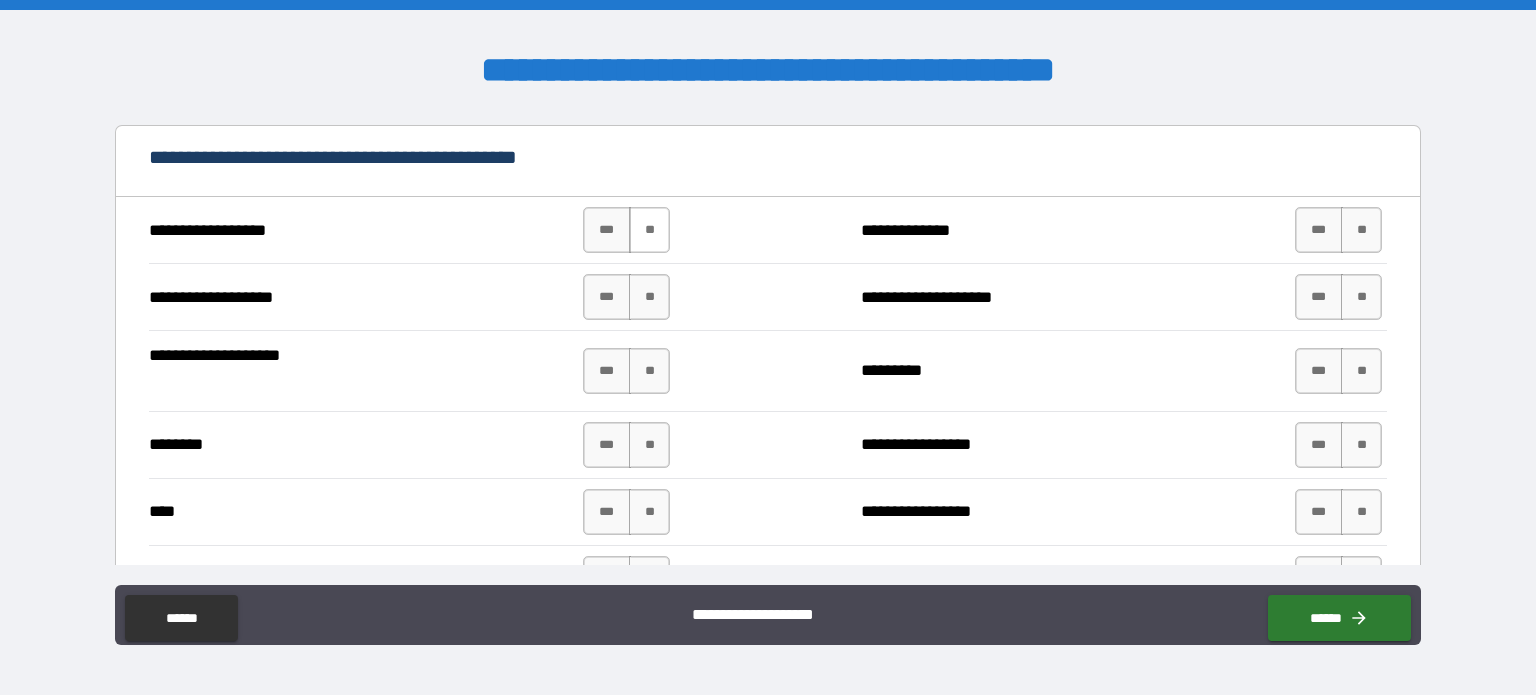 click on "**" at bounding box center (649, 230) 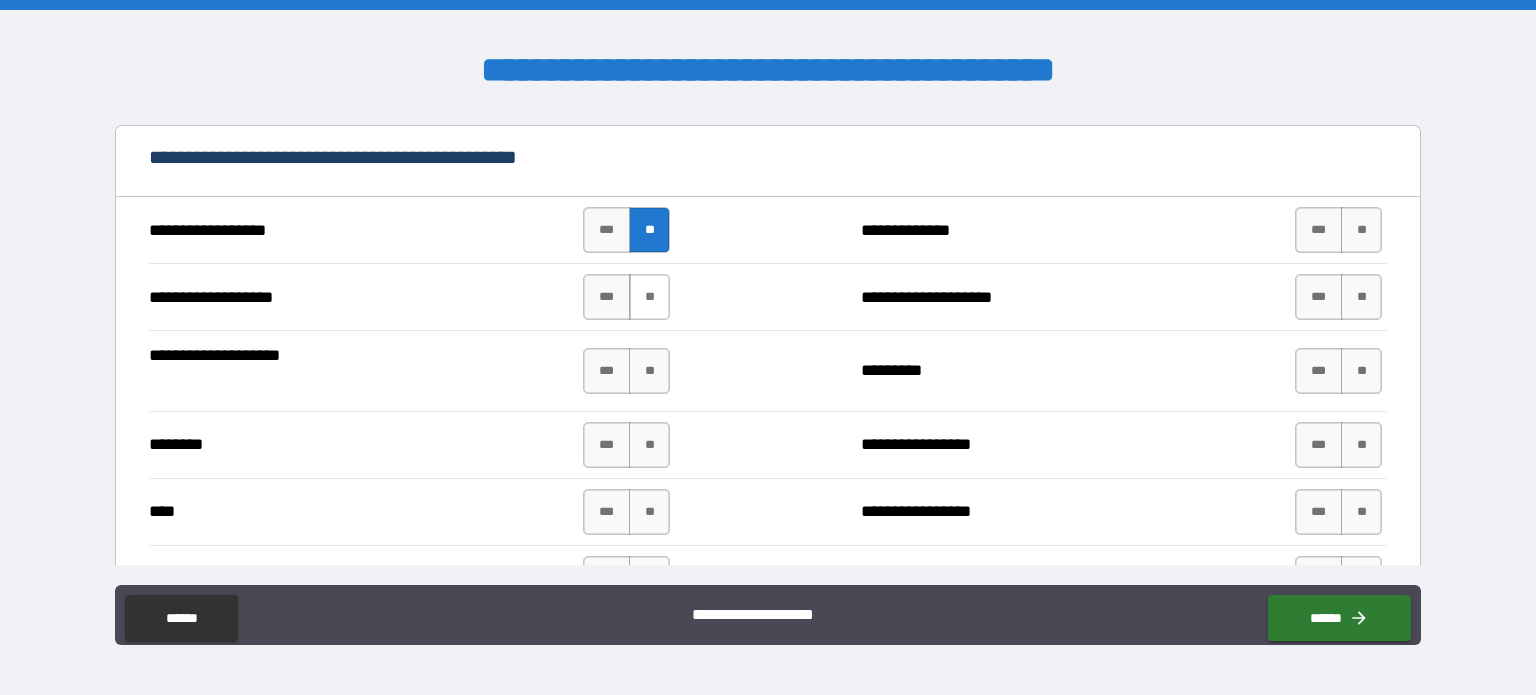 click on "**" at bounding box center [649, 297] 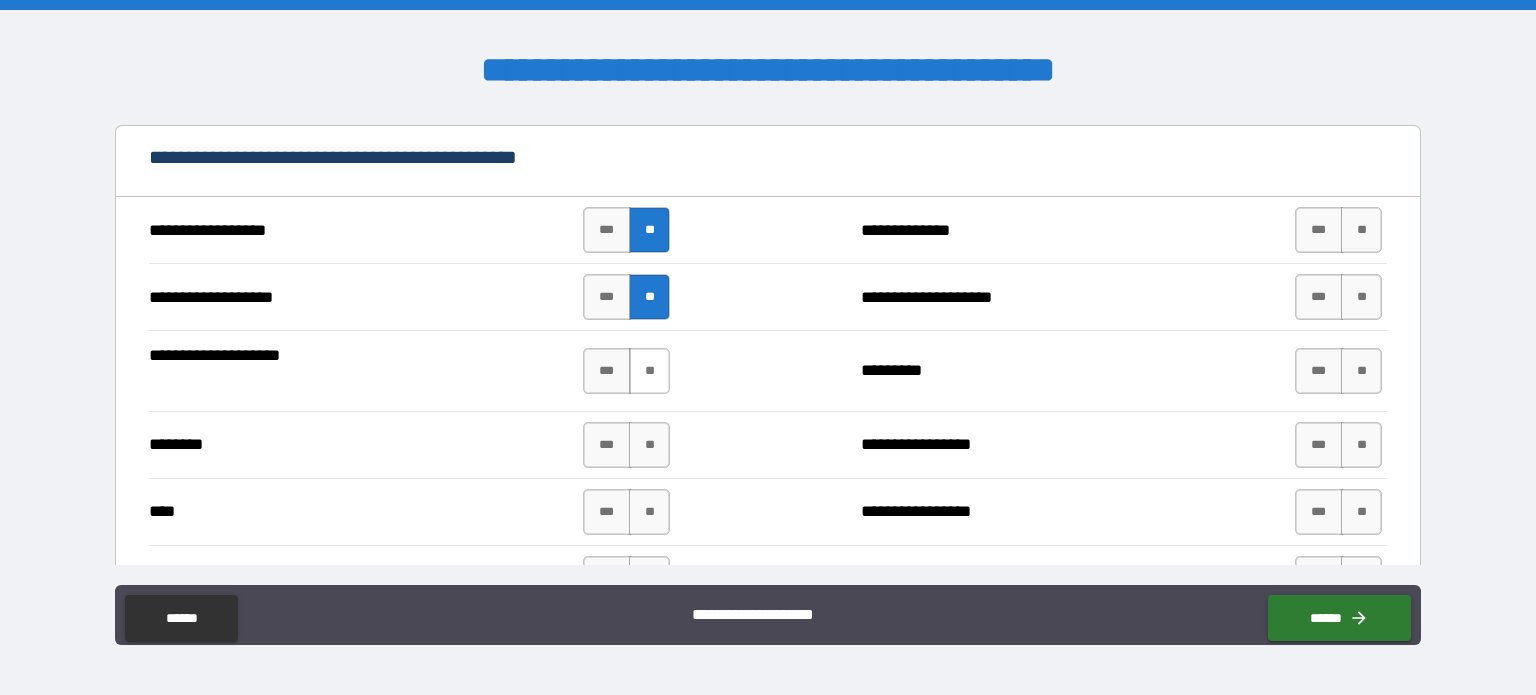 click on "**" at bounding box center [649, 371] 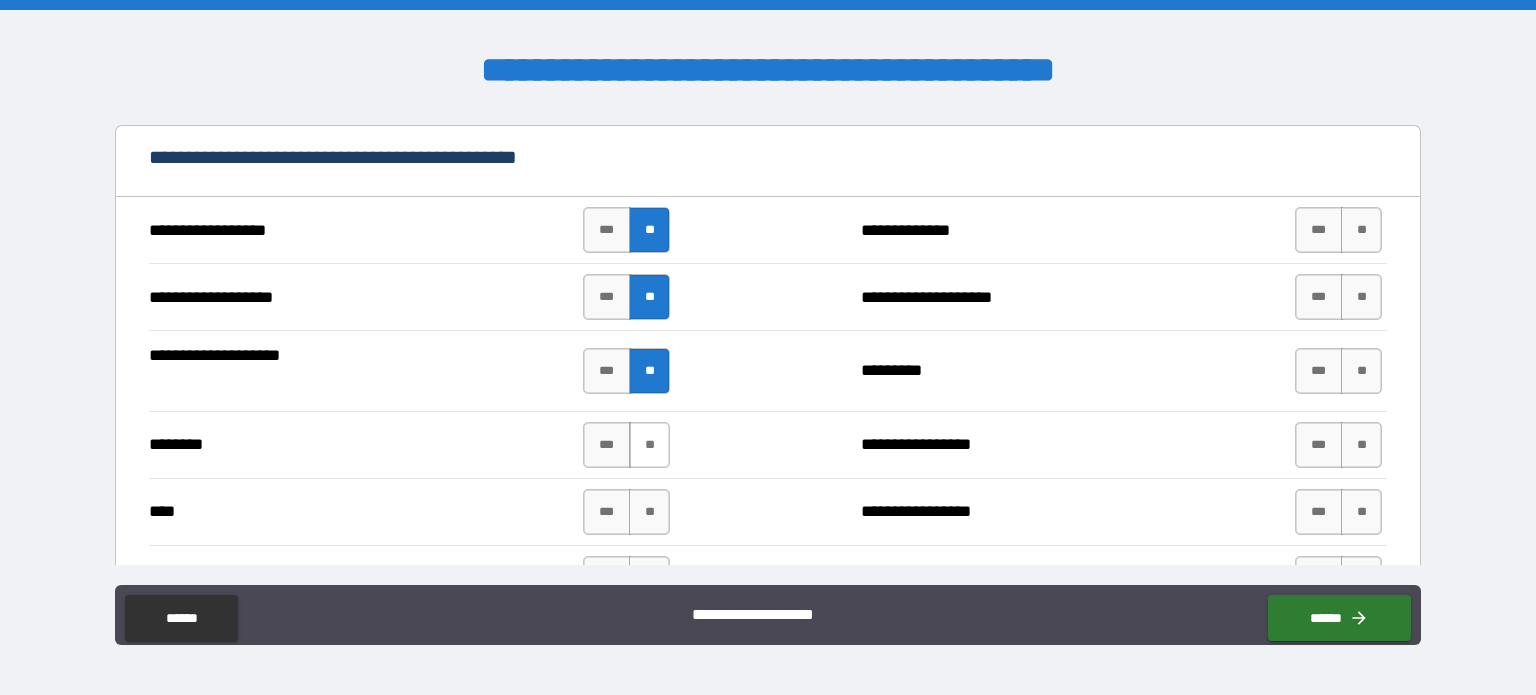 click on "**" at bounding box center [649, 445] 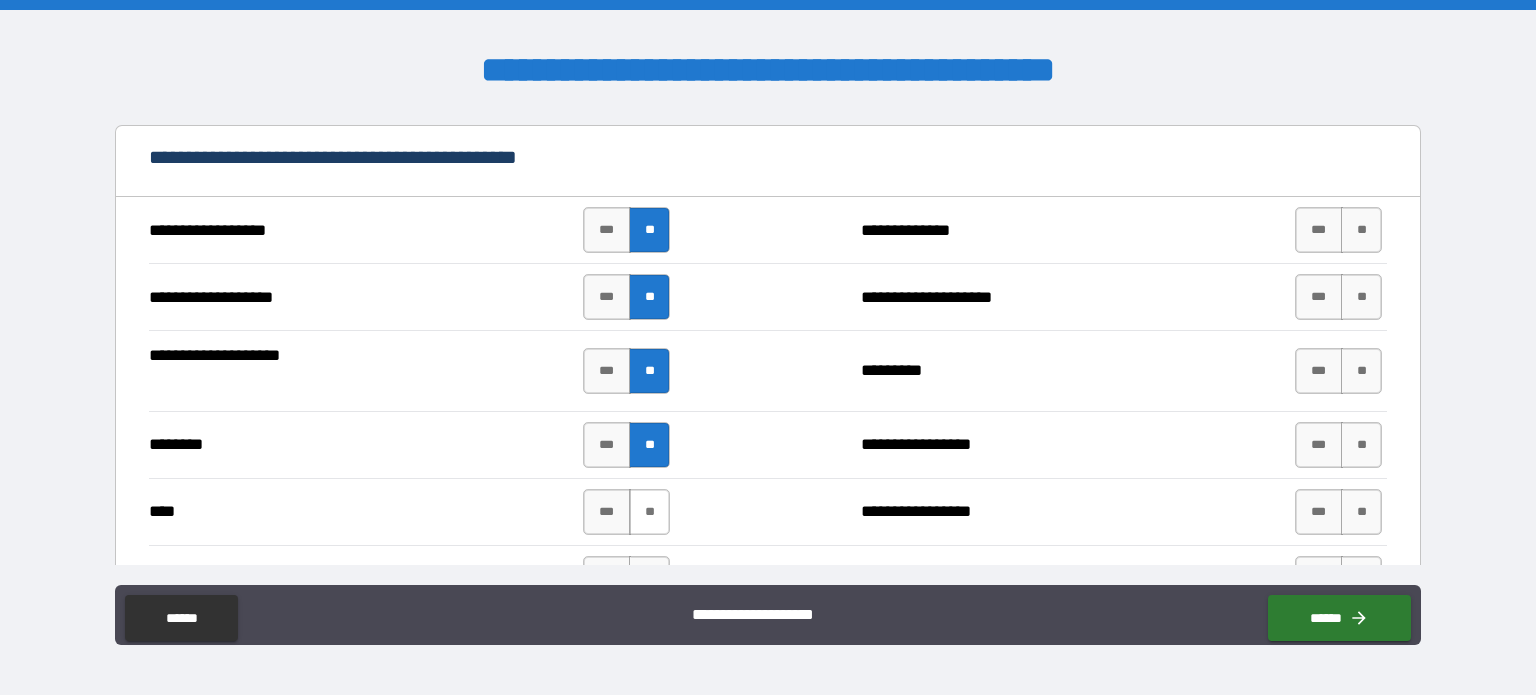 click on "**" at bounding box center [649, 512] 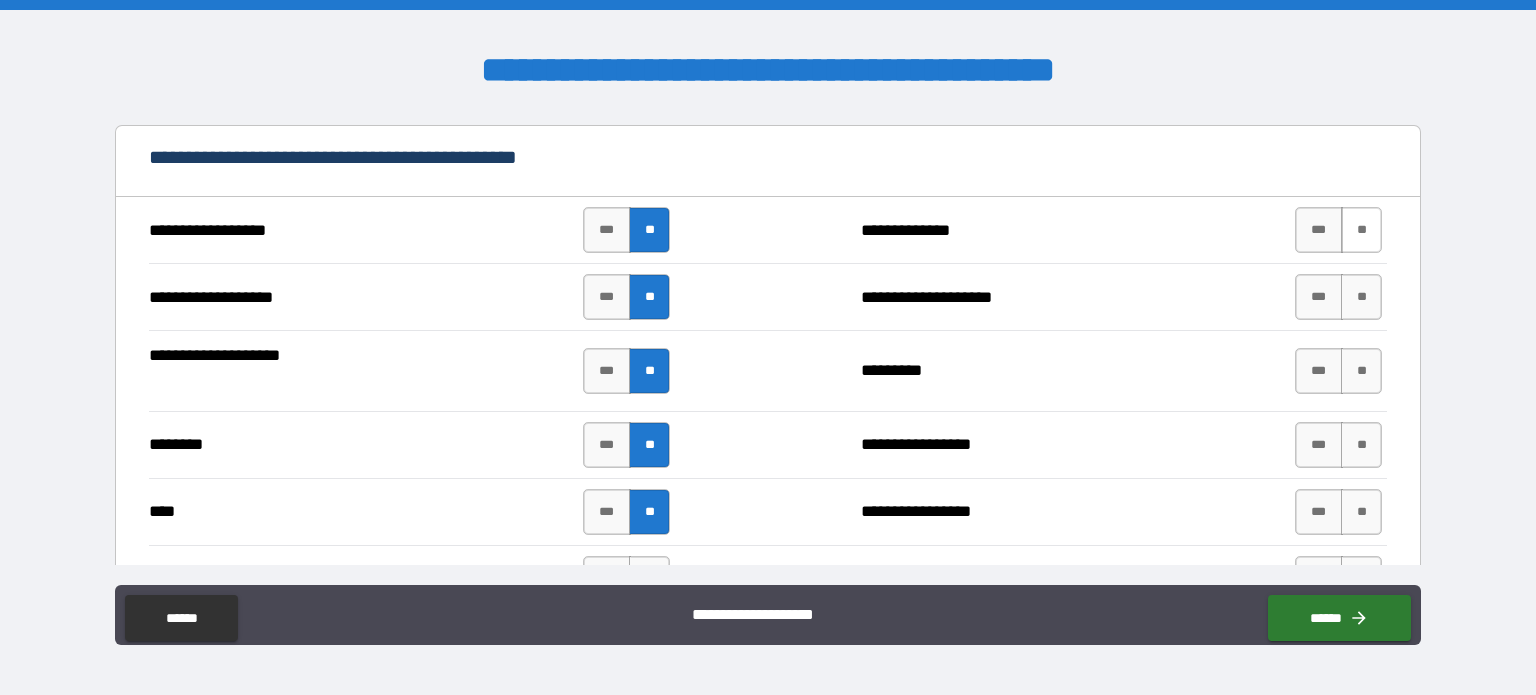 click on "**" at bounding box center [1361, 230] 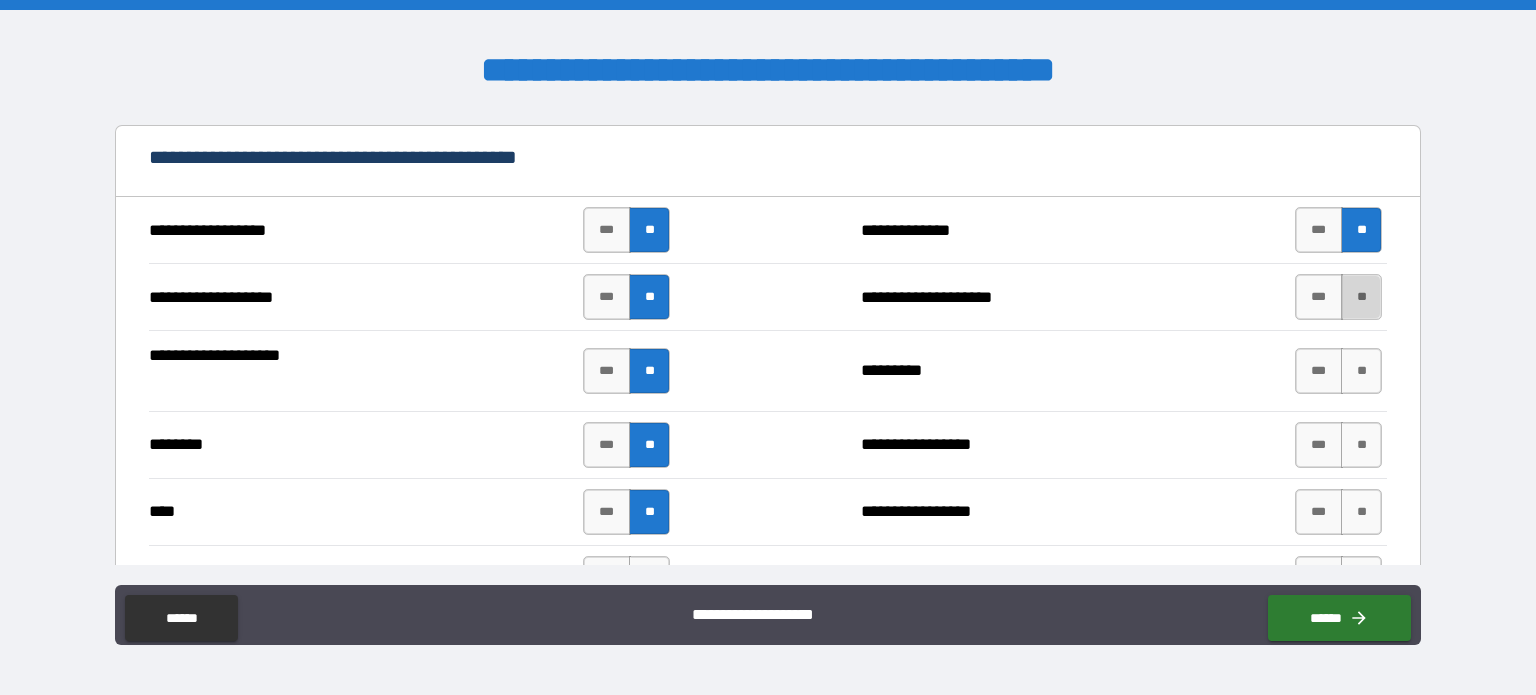click on "**" at bounding box center (1361, 297) 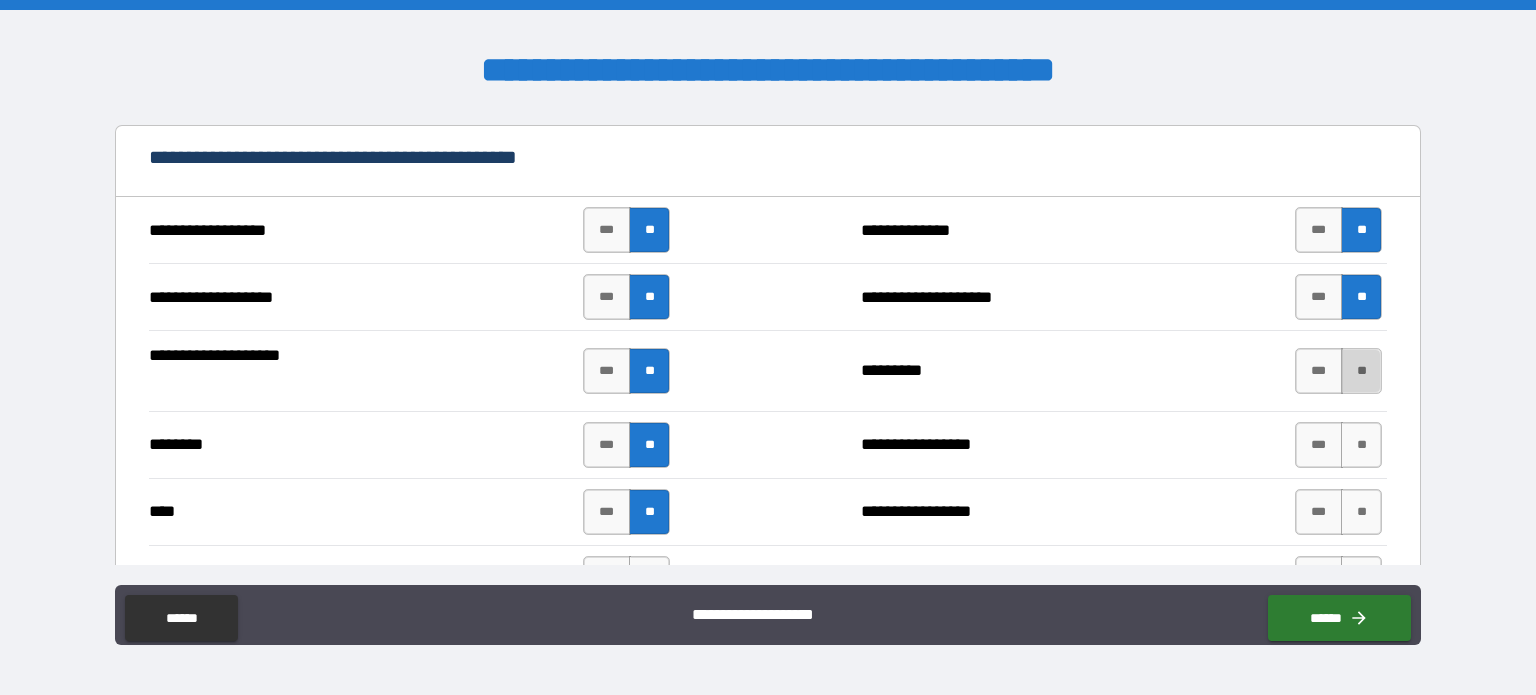click on "**" at bounding box center [1361, 371] 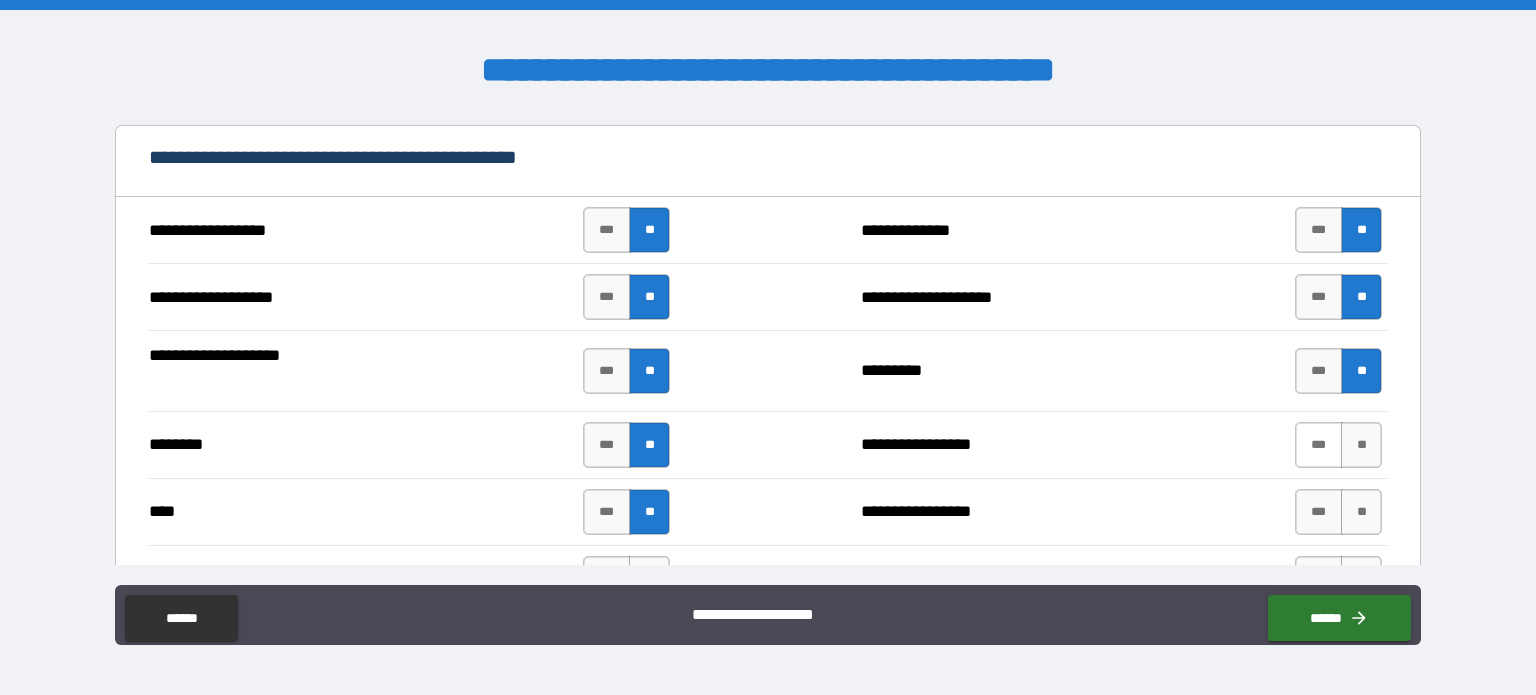 click on "***" at bounding box center (1319, 445) 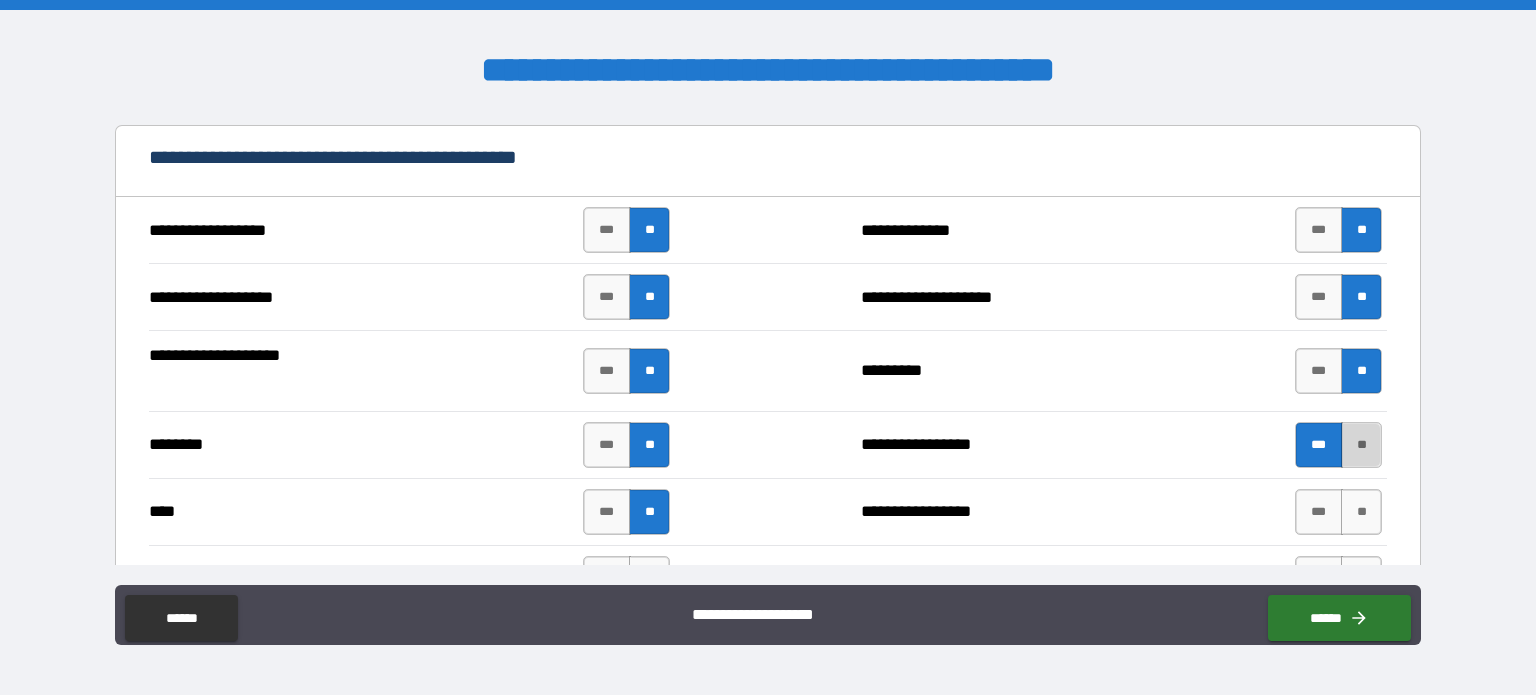 click on "**" at bounding box center (1361, 445) 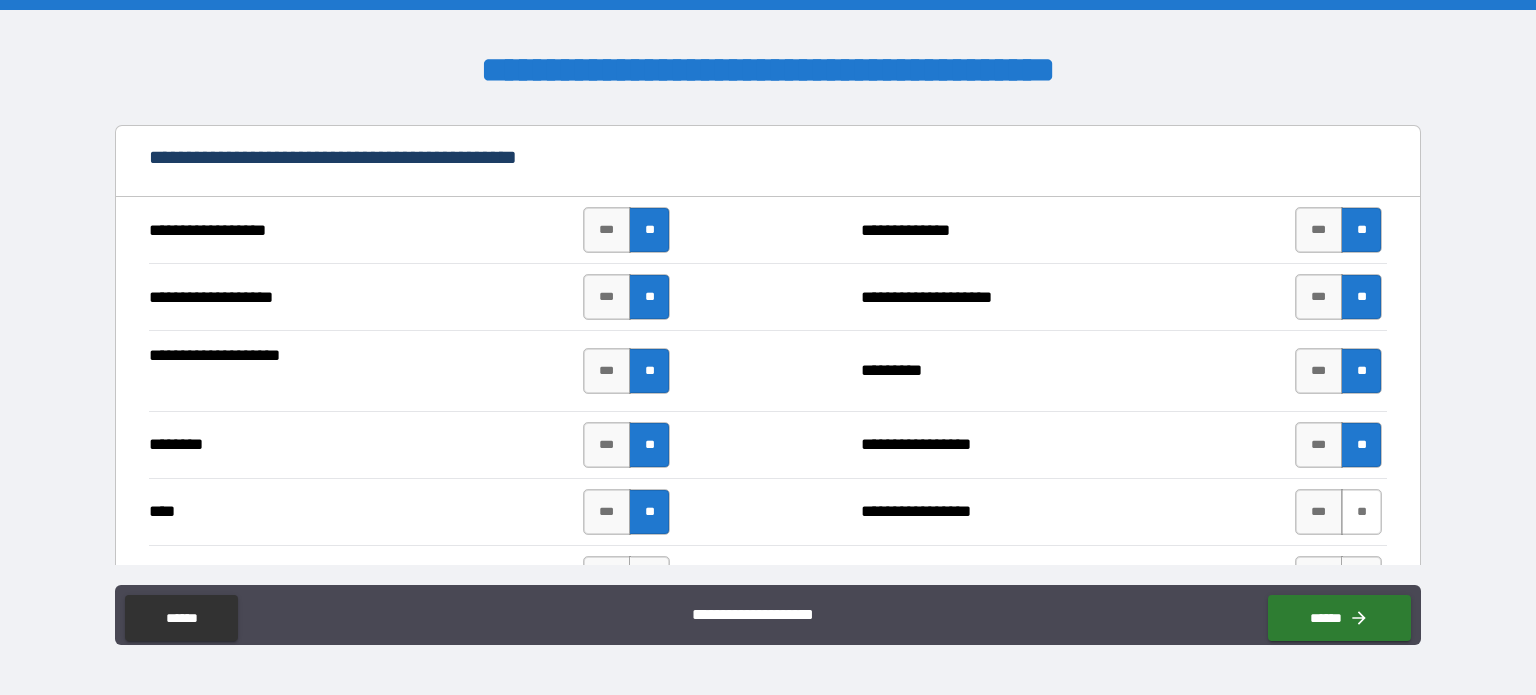 drag, startPoint x: 1340, startPoint y: 515, endPoint x: 1335, endPoint y: 503, distance: 13 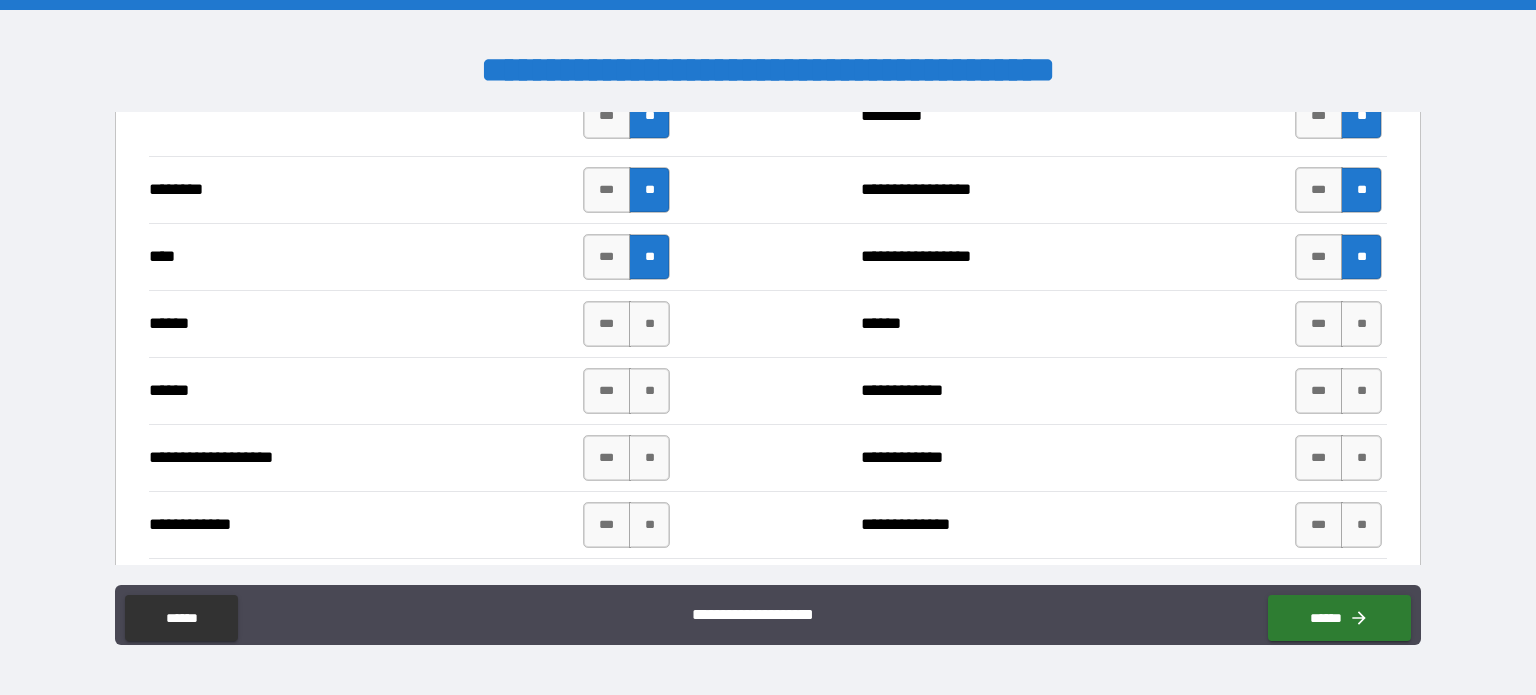 scroll, scrollTop: 1800, scrollLeft: 0, axis: vertical 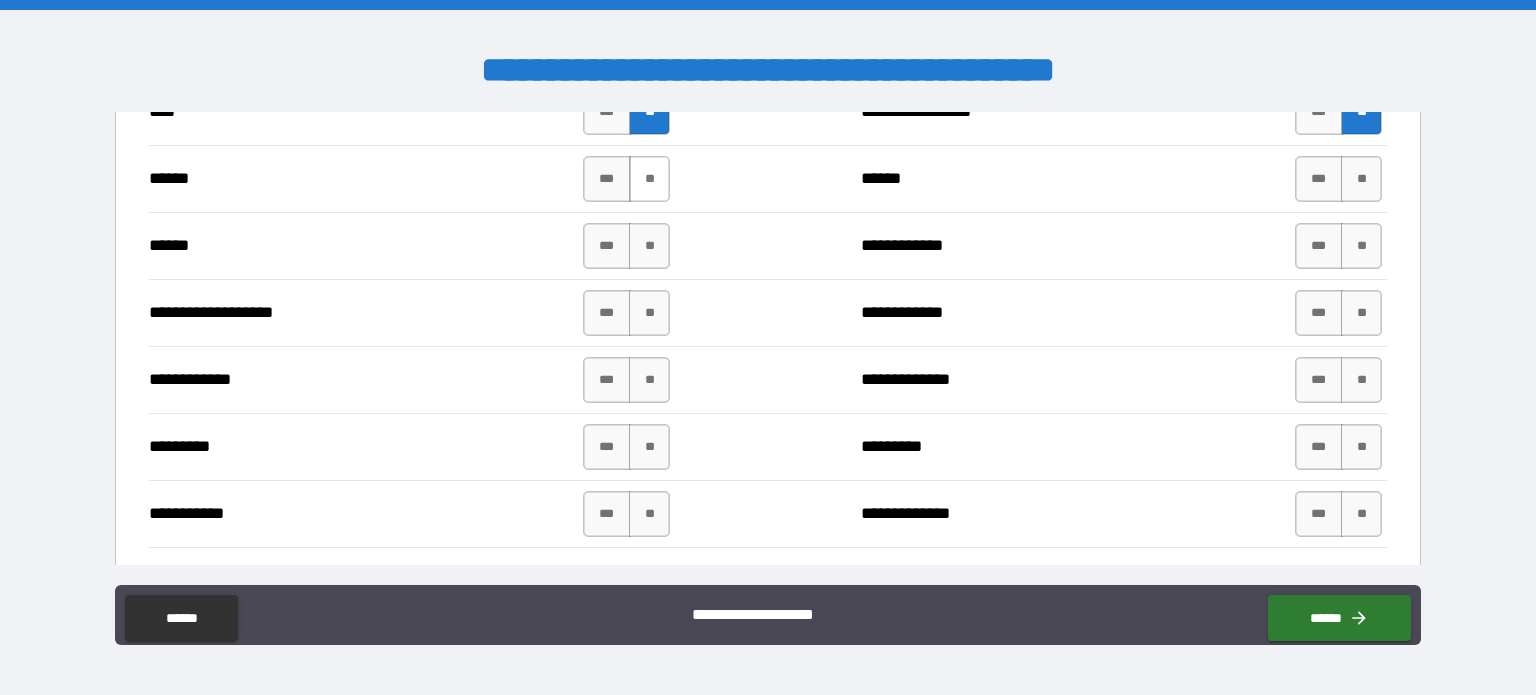 click on "**" at bounding box center (649, 179) 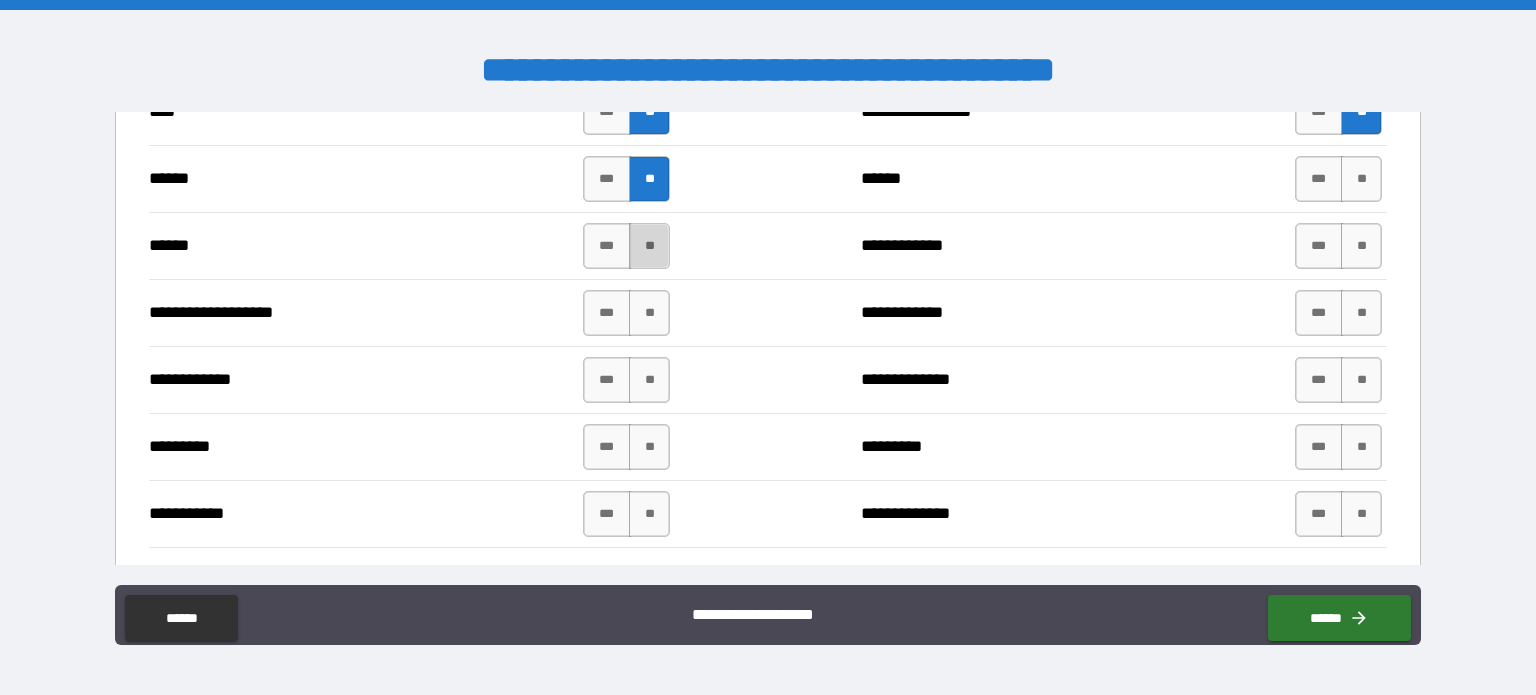click on "**" at bounding box center (649, 246) 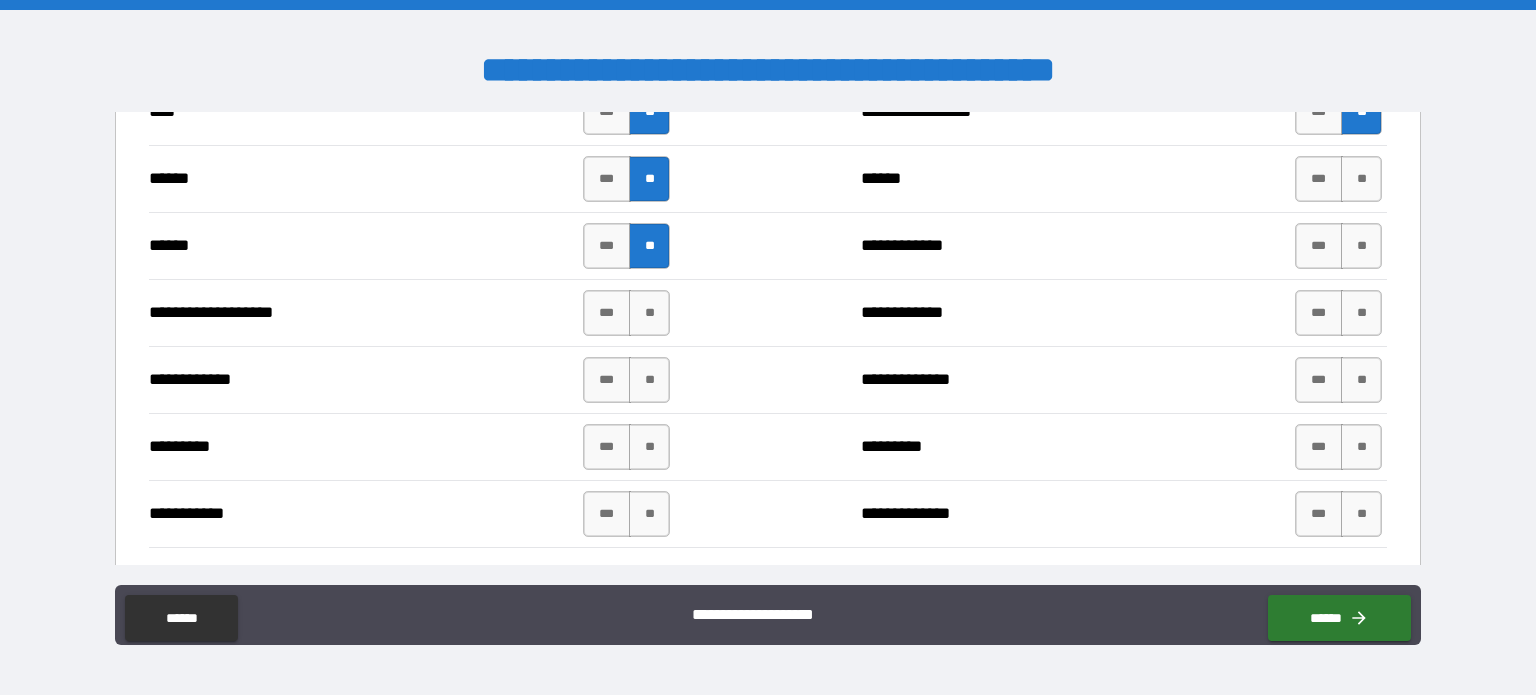 click on "**********" at bounding box center (768, 379) 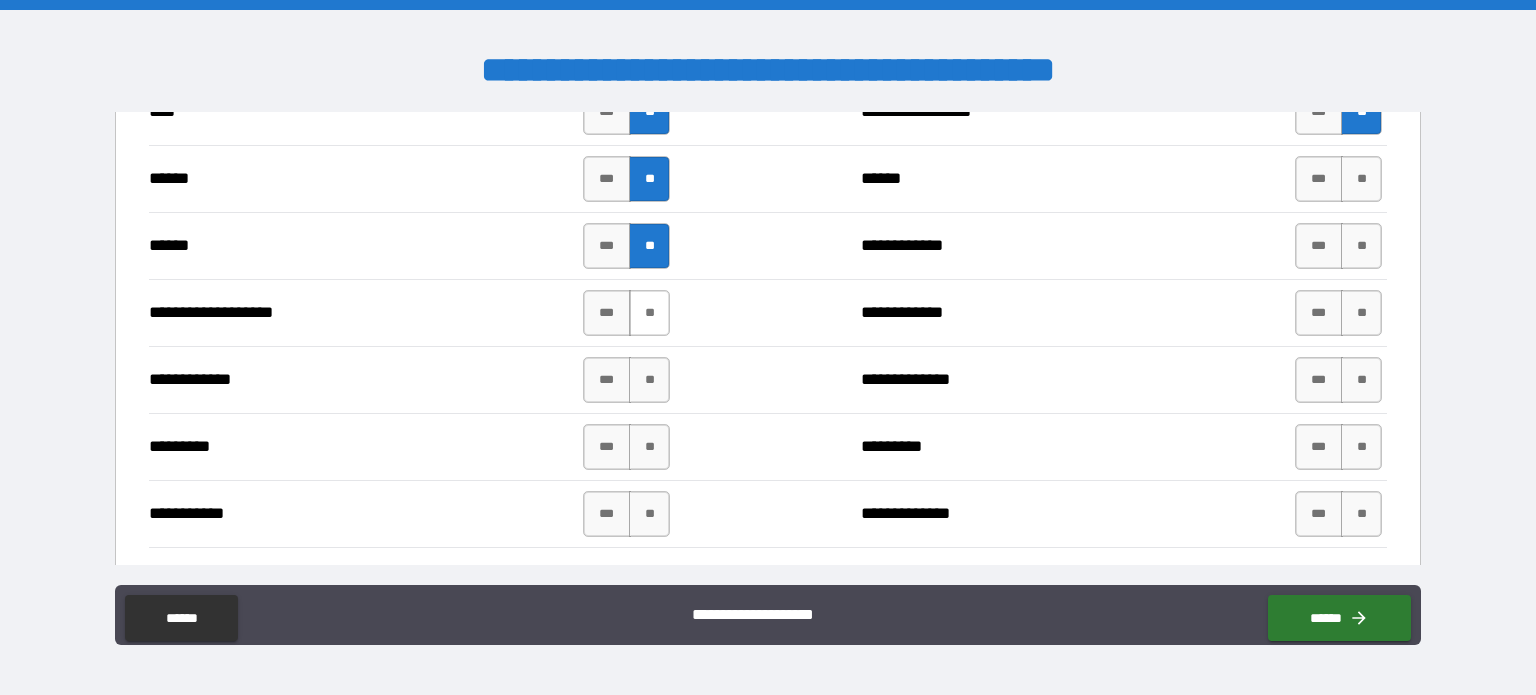 click on "**" at bounding box center (649, 313) 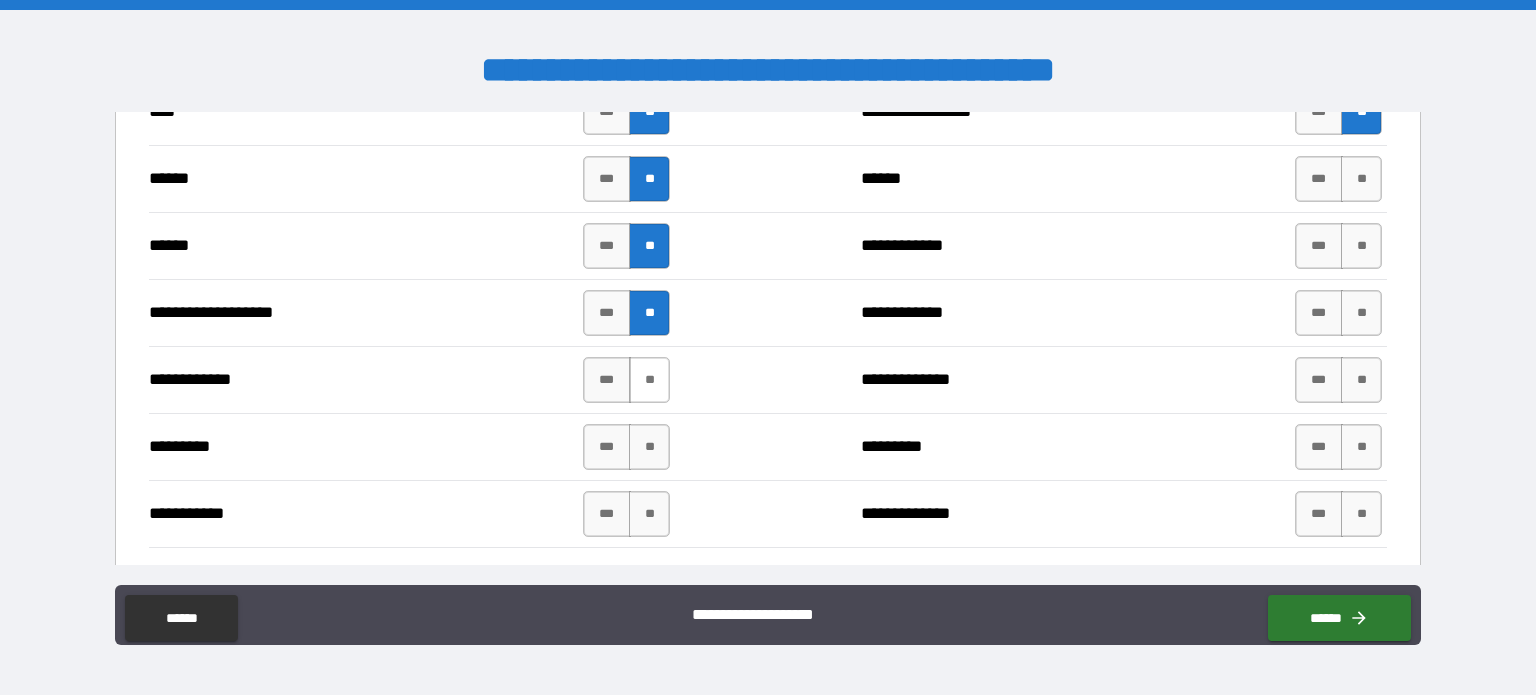 click on "**" at bounding box center (649, 380) 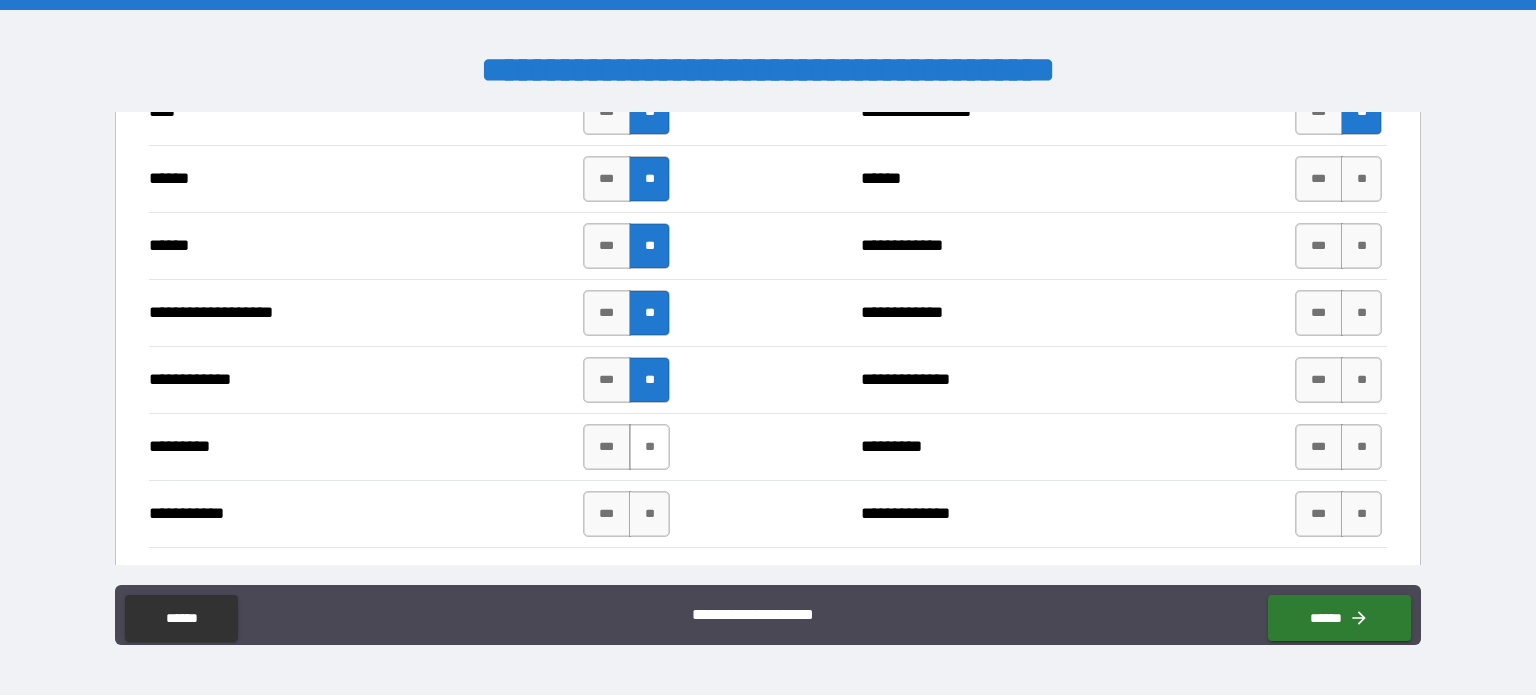 click on "**" at bounding box center (649, 447) 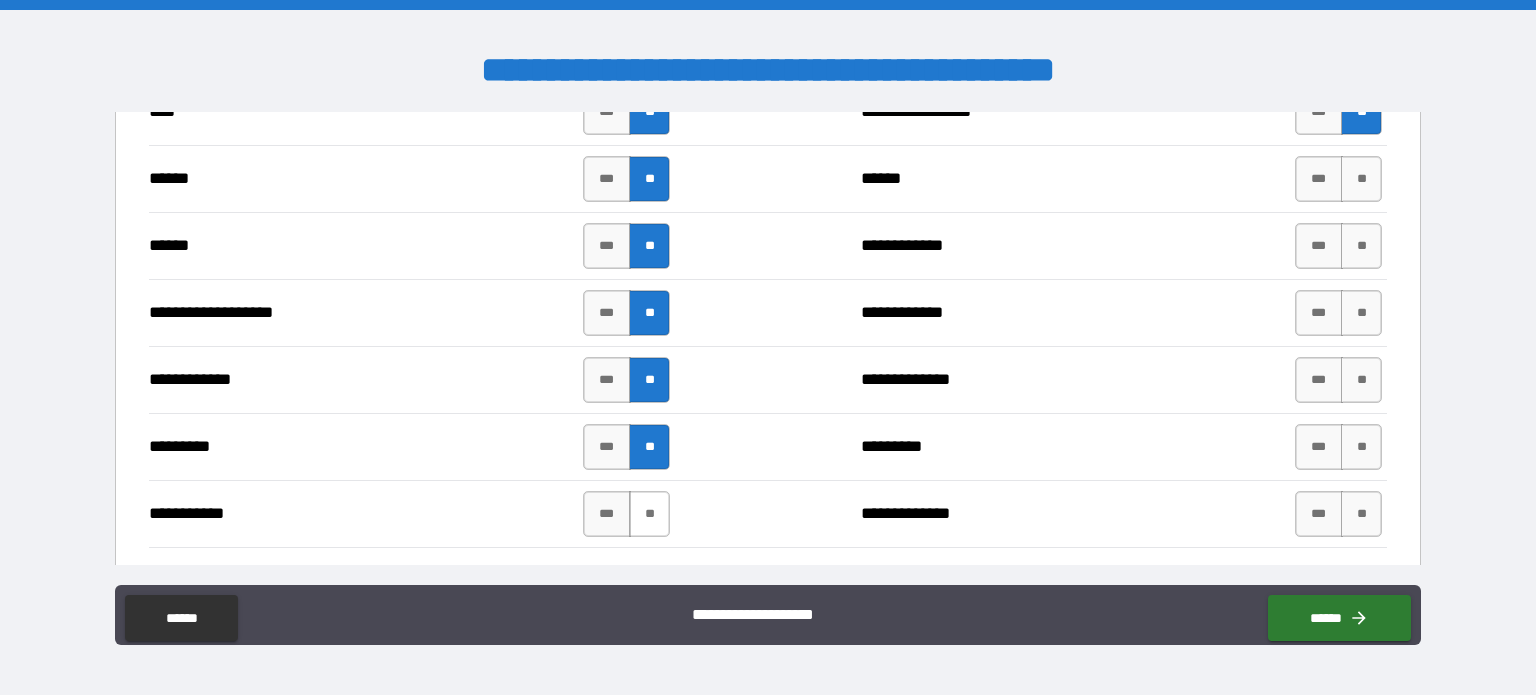 click on "**" at bounding box center (649, 514) 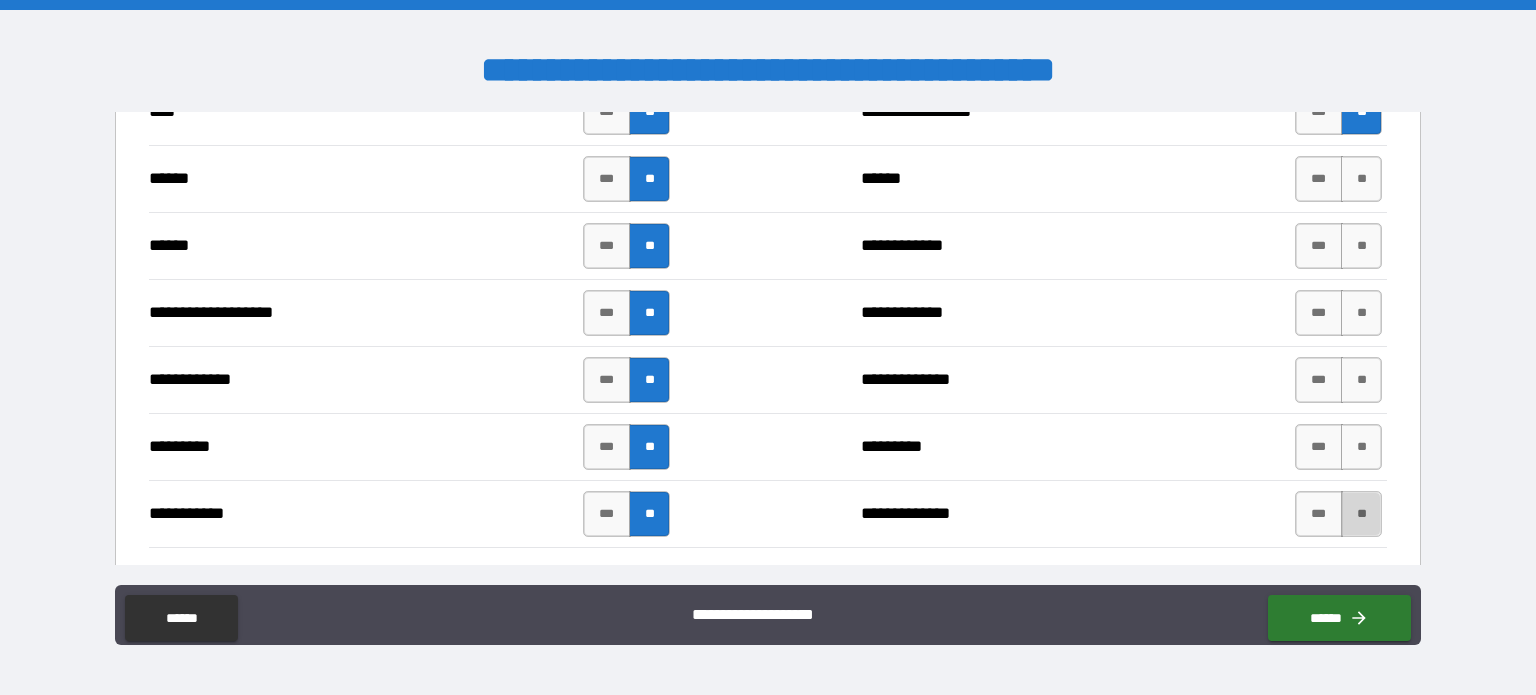 click on "**" at bounding box center [1361, 514] 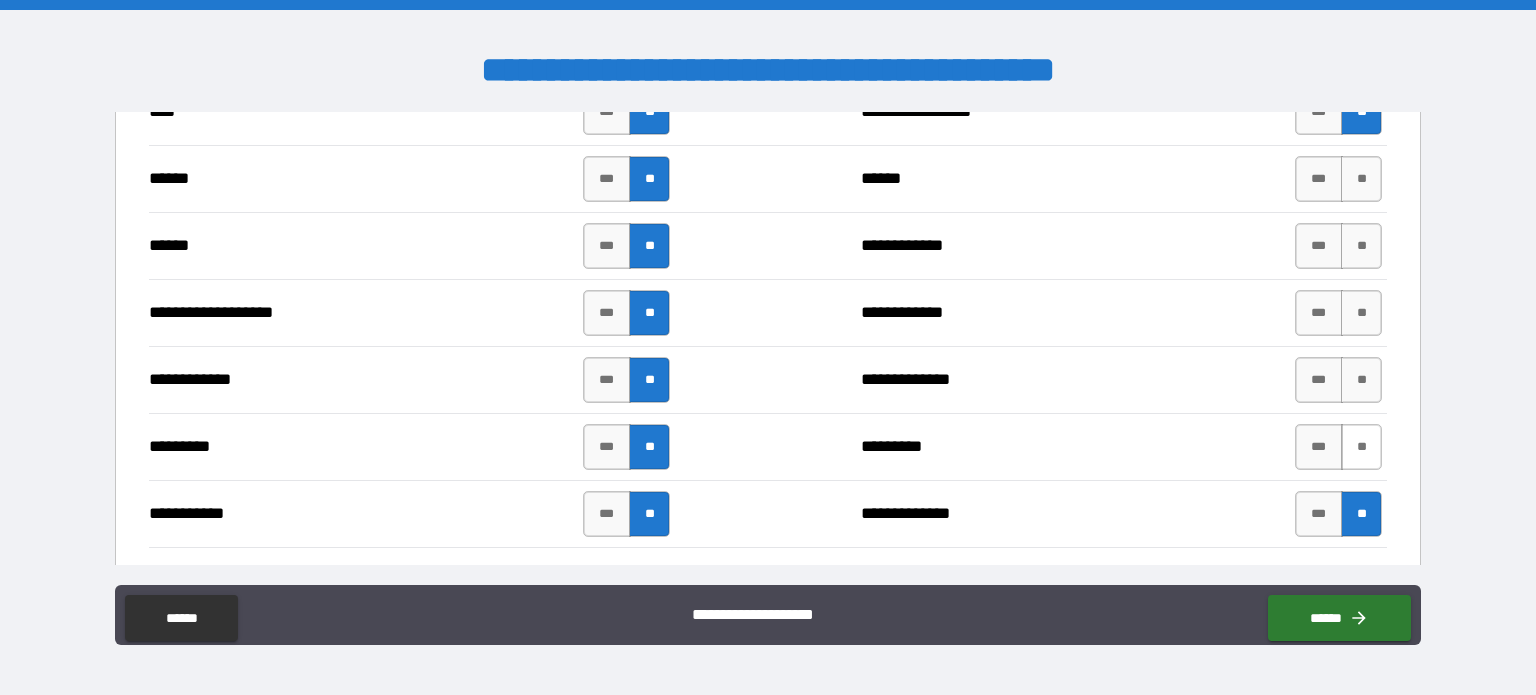 click on "**" at bounding box center [1361, 447] 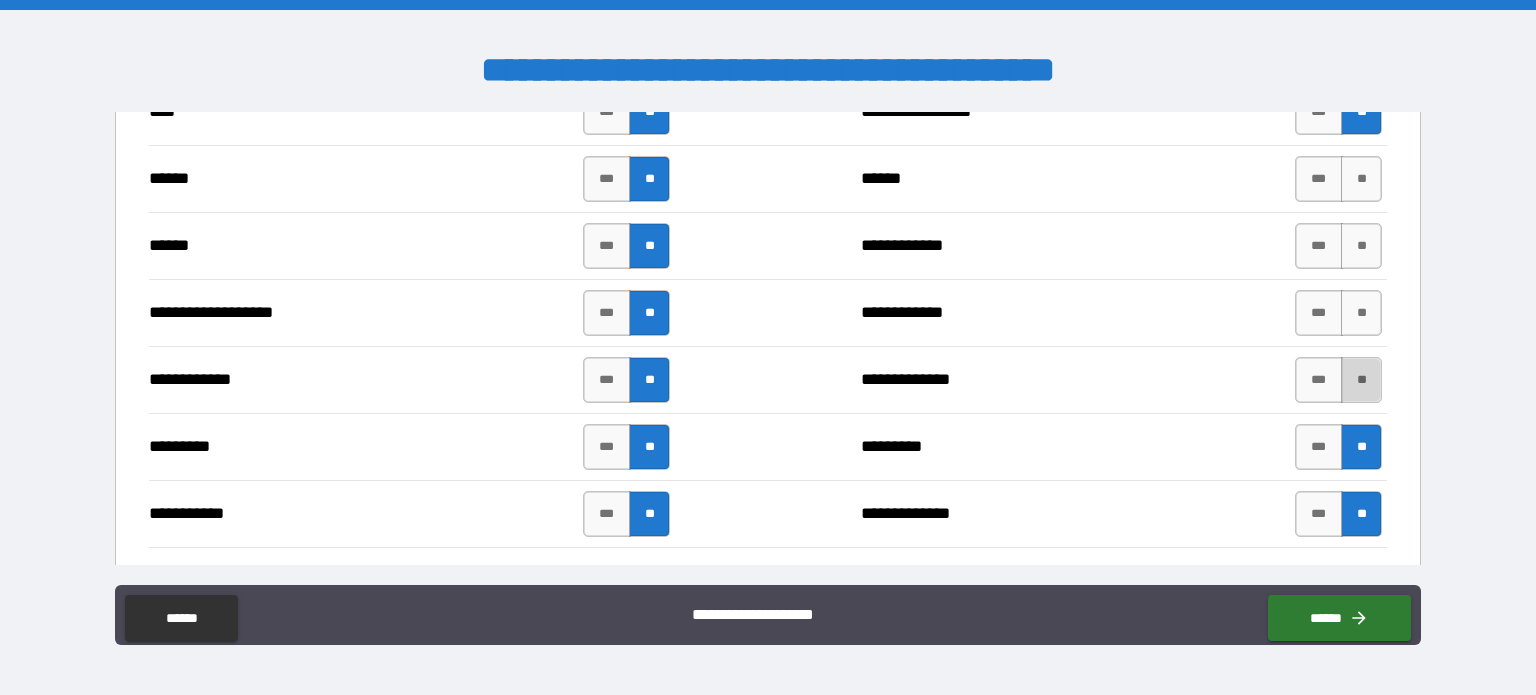 click on "**" at bounding box center (1361, 380) 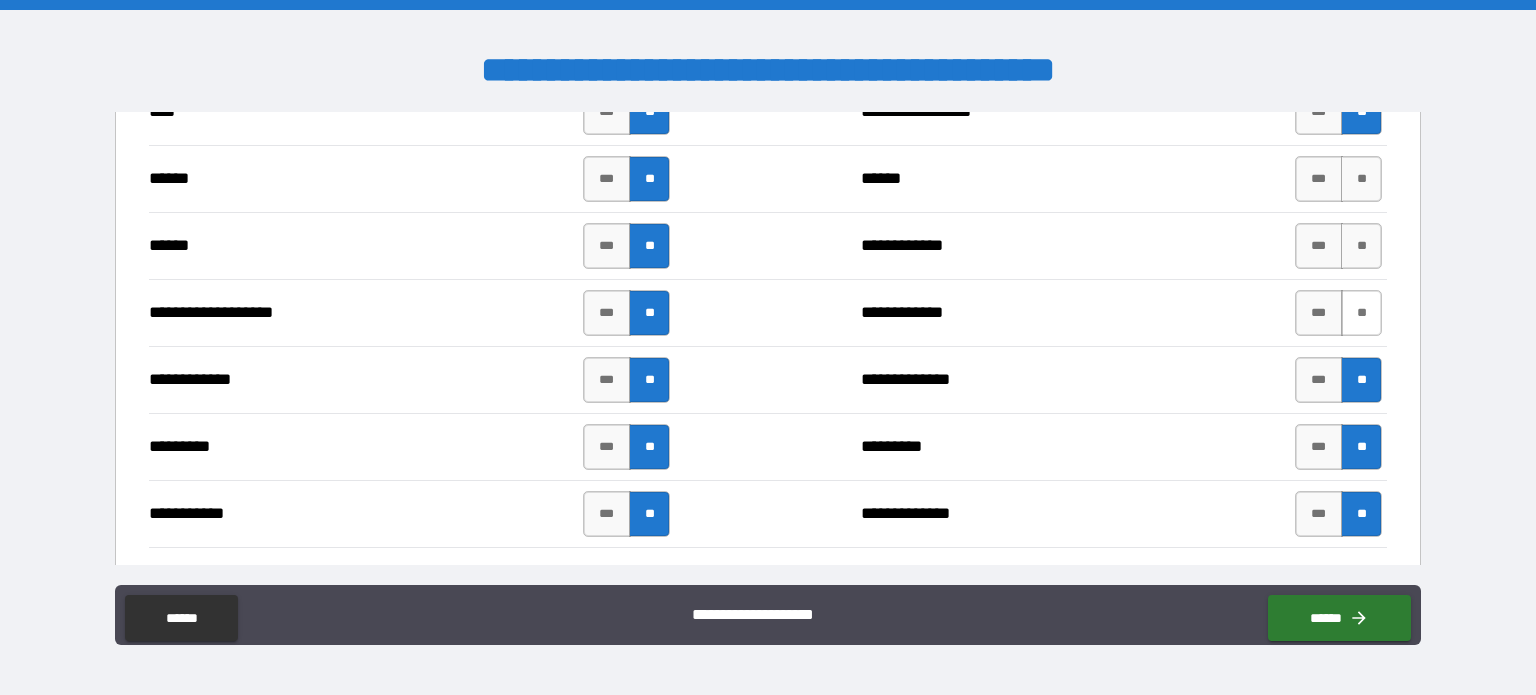 click on "**" at bounding box center [1361, 313] 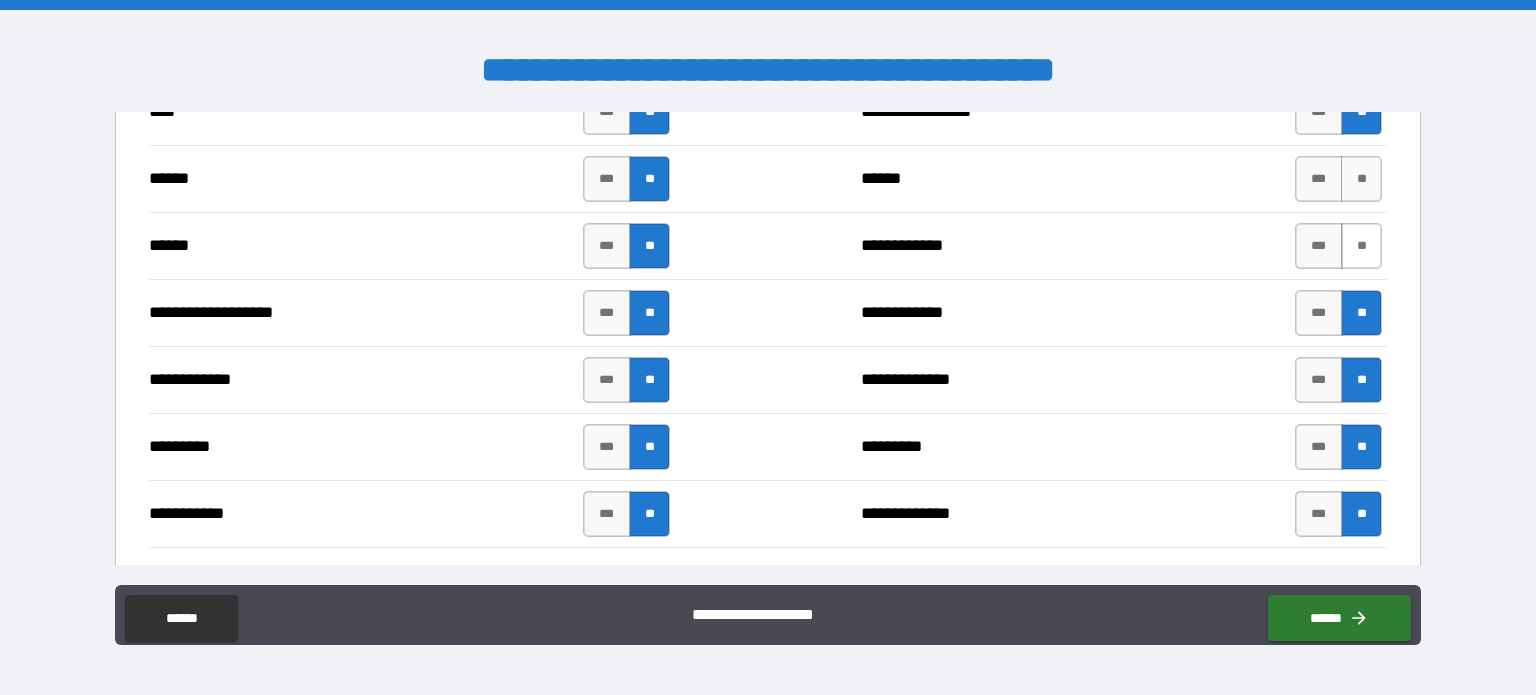 click on "**" at bounding box center (1361, 246) 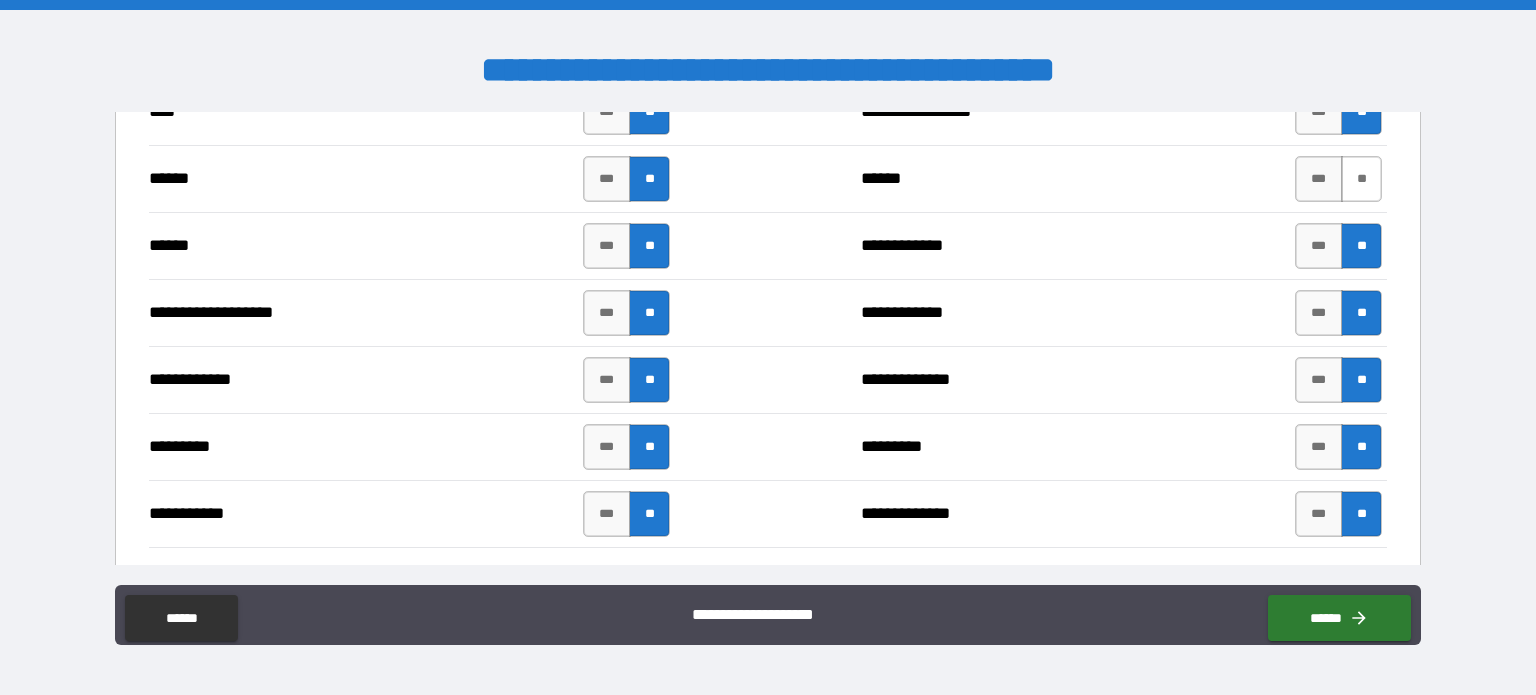click on "**" at bounding box center (1361, 179) 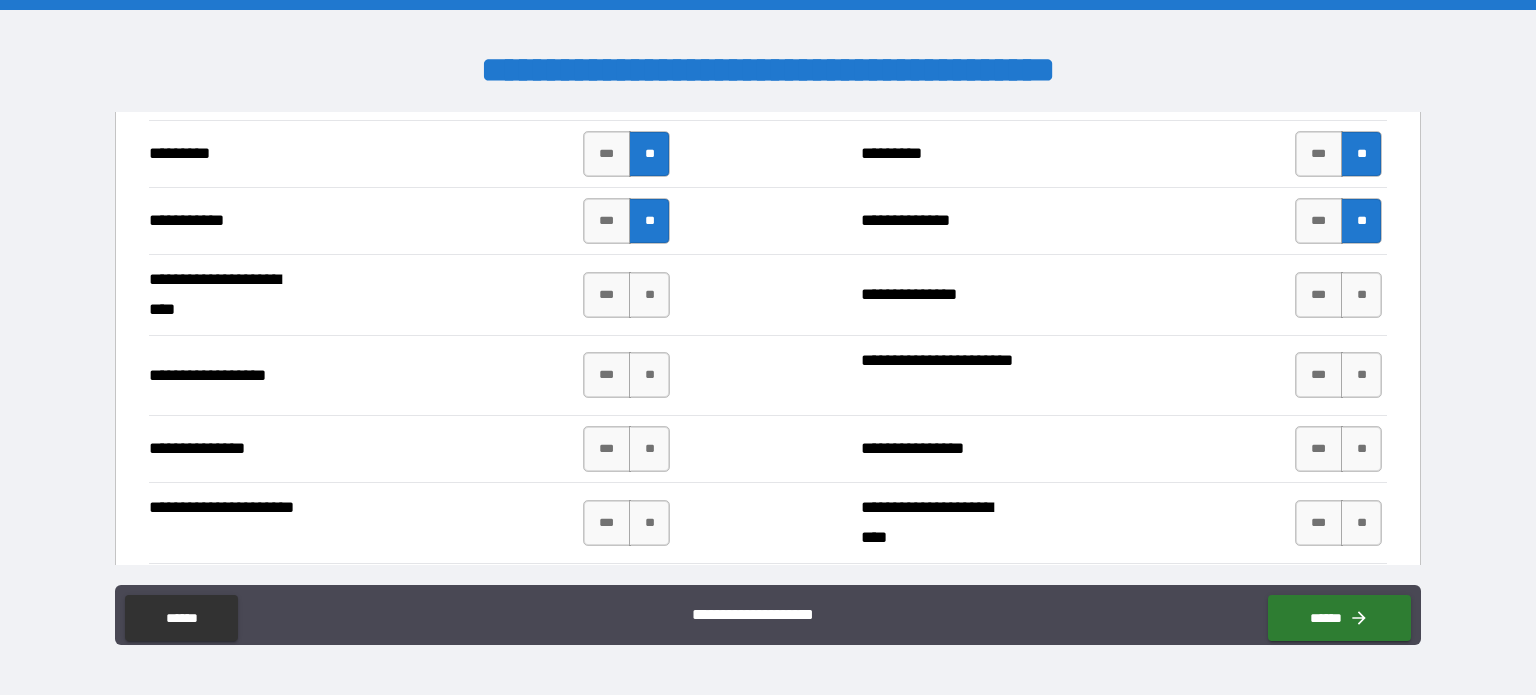 scroll, scrollTop: 2100, scrollLeft: 0, axis: vertical 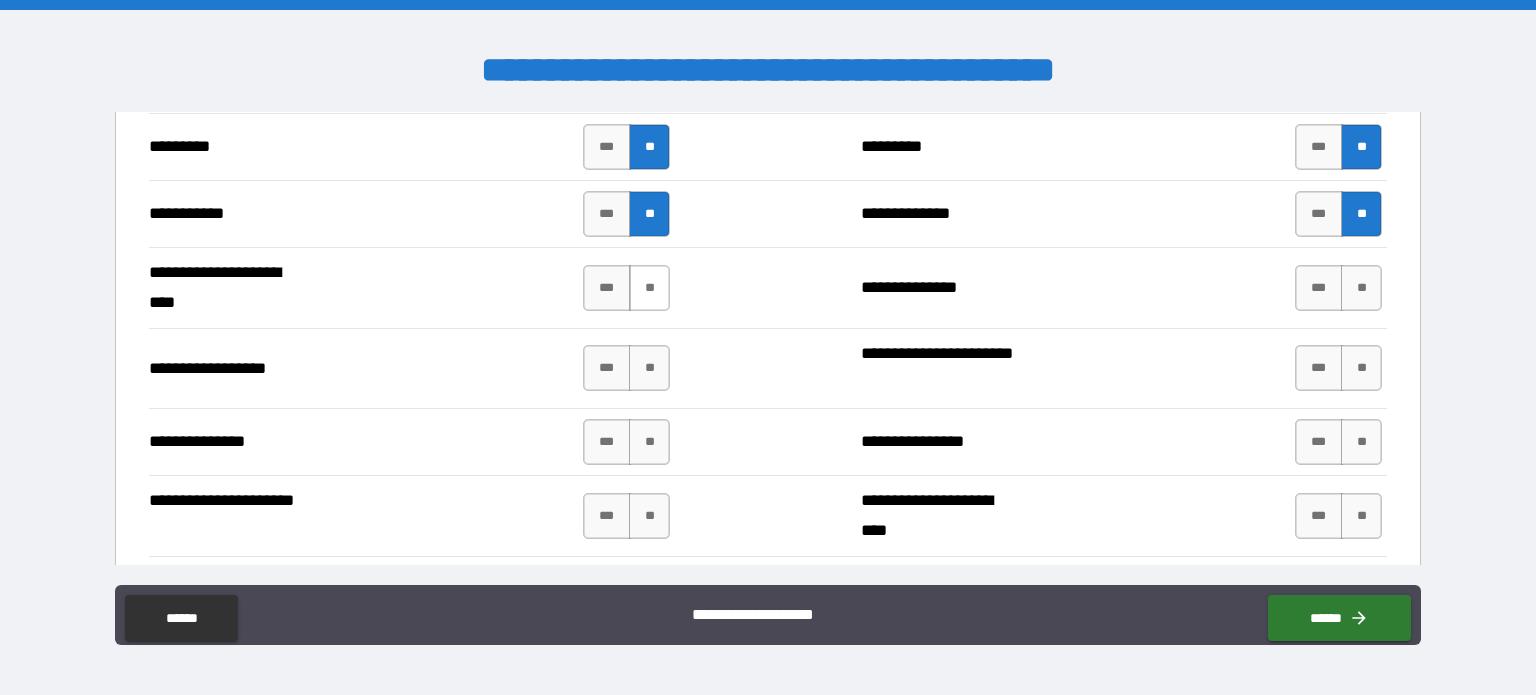 click on "**" at bounding box center [649, 288] 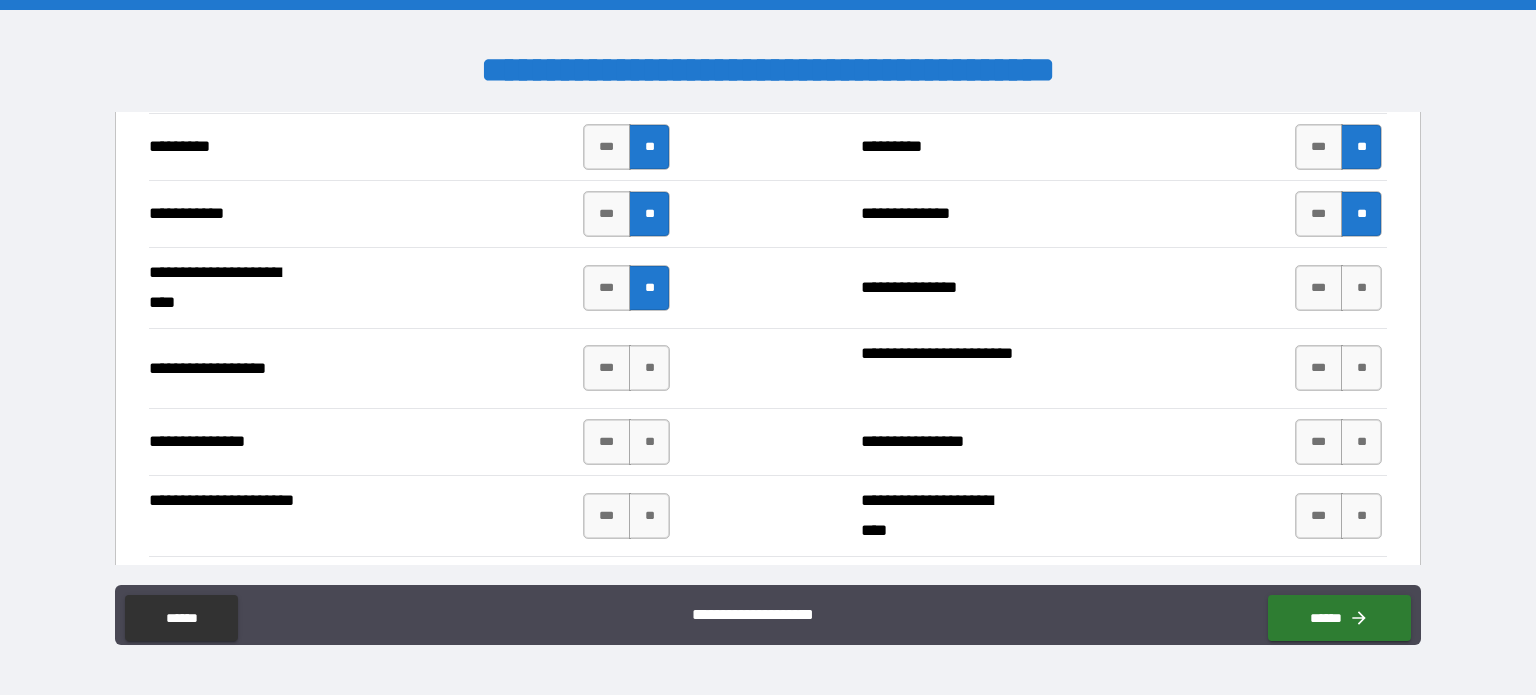 drag, startPoint x: 644, startPoint y: 363, endPoint x: 646, endPoint y: 403, distance: 40.04997 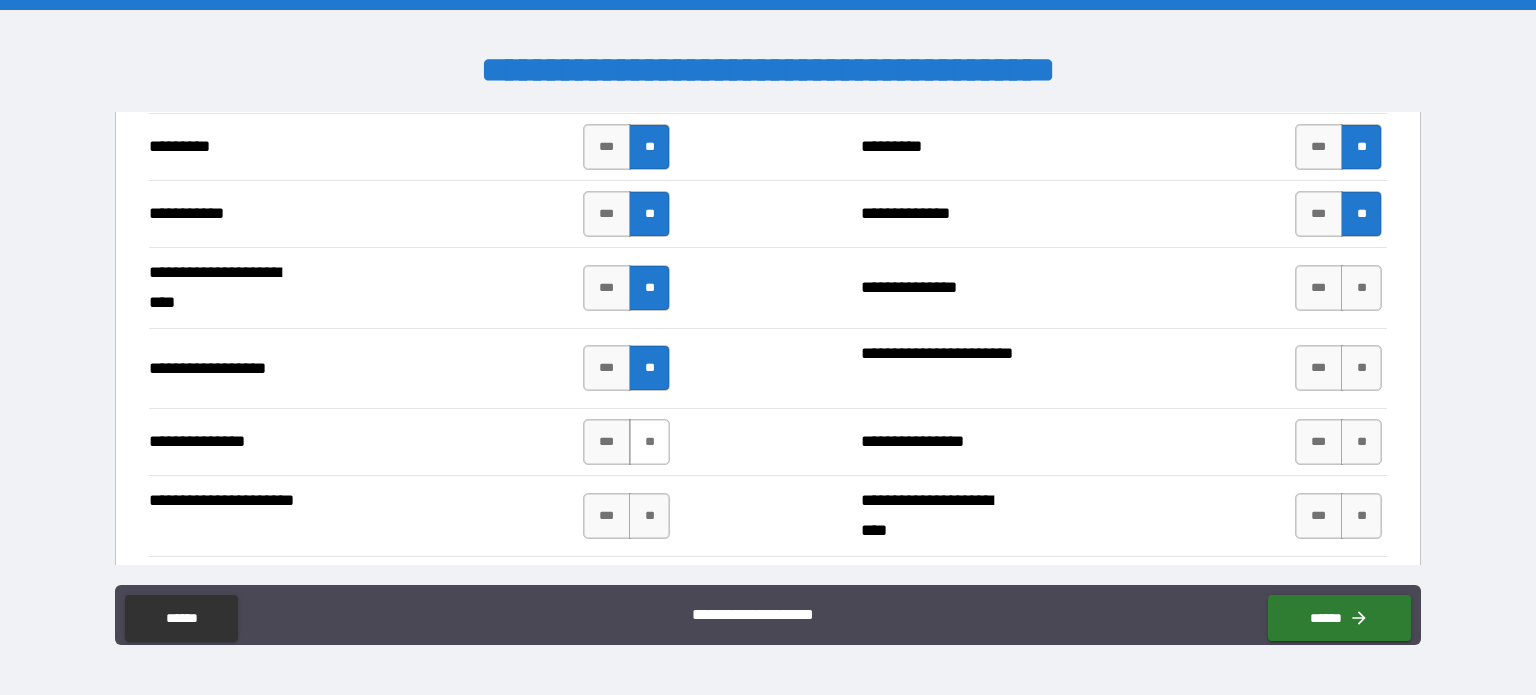 click on "**" at bounding box center [649, 442] 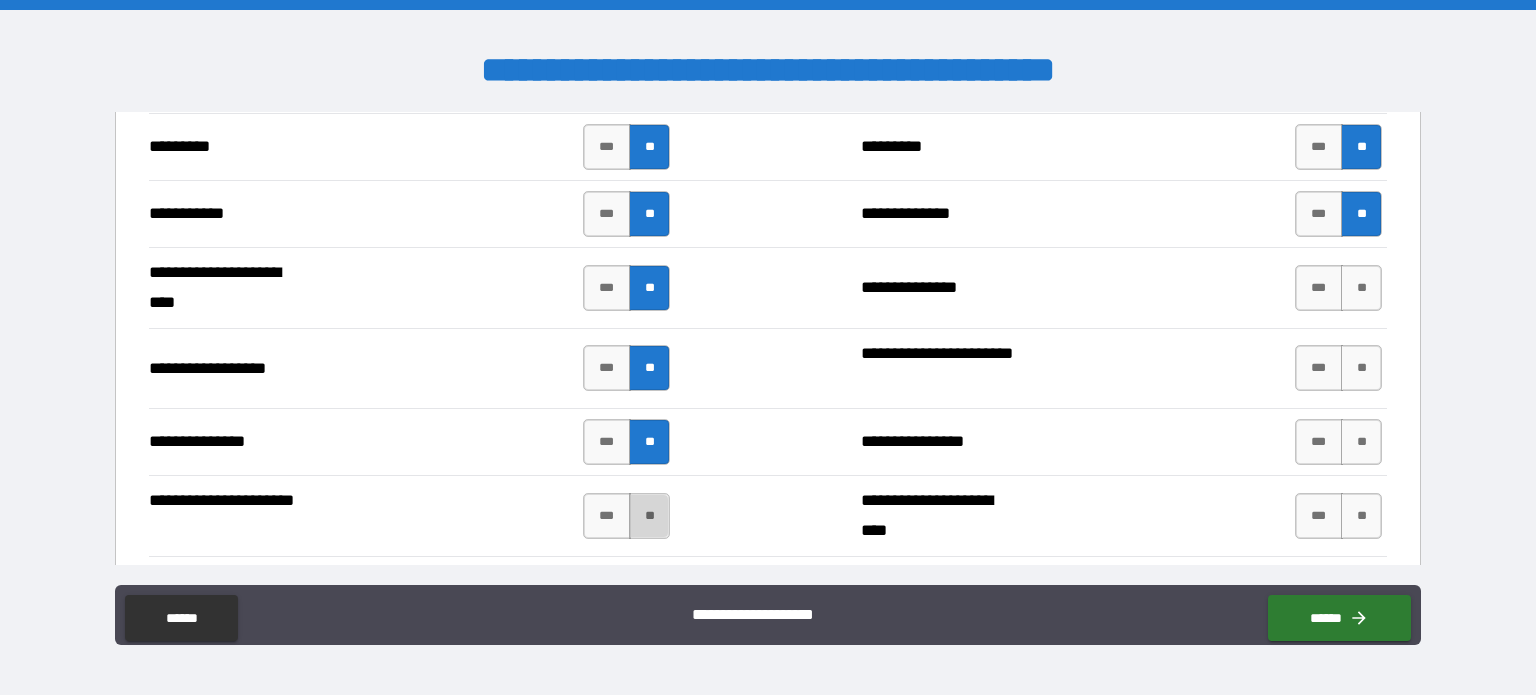 drag, startPoint x: 642, startPoint y: 515, endPoint x: 641, endPoint y: 505, distance: 10.049875 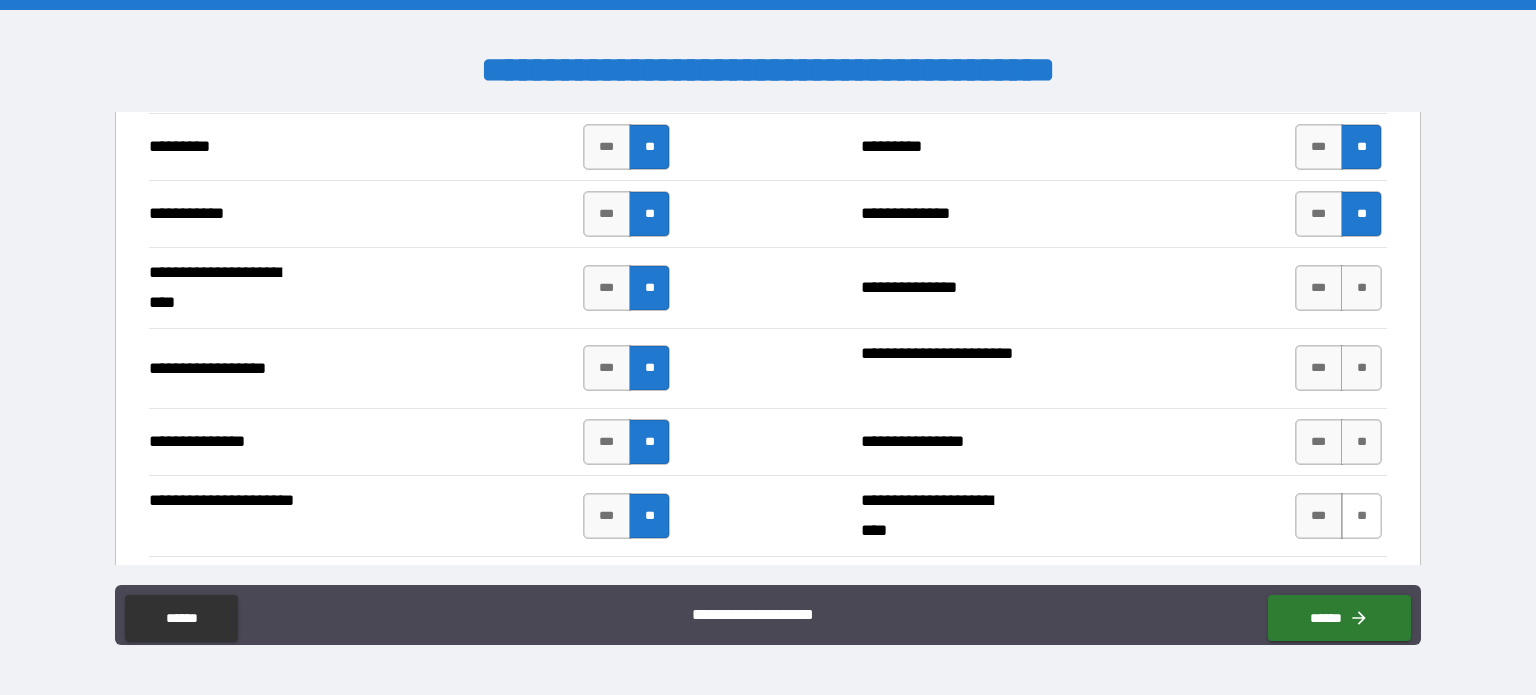 click on "**" at bounding box center [1361, 516] 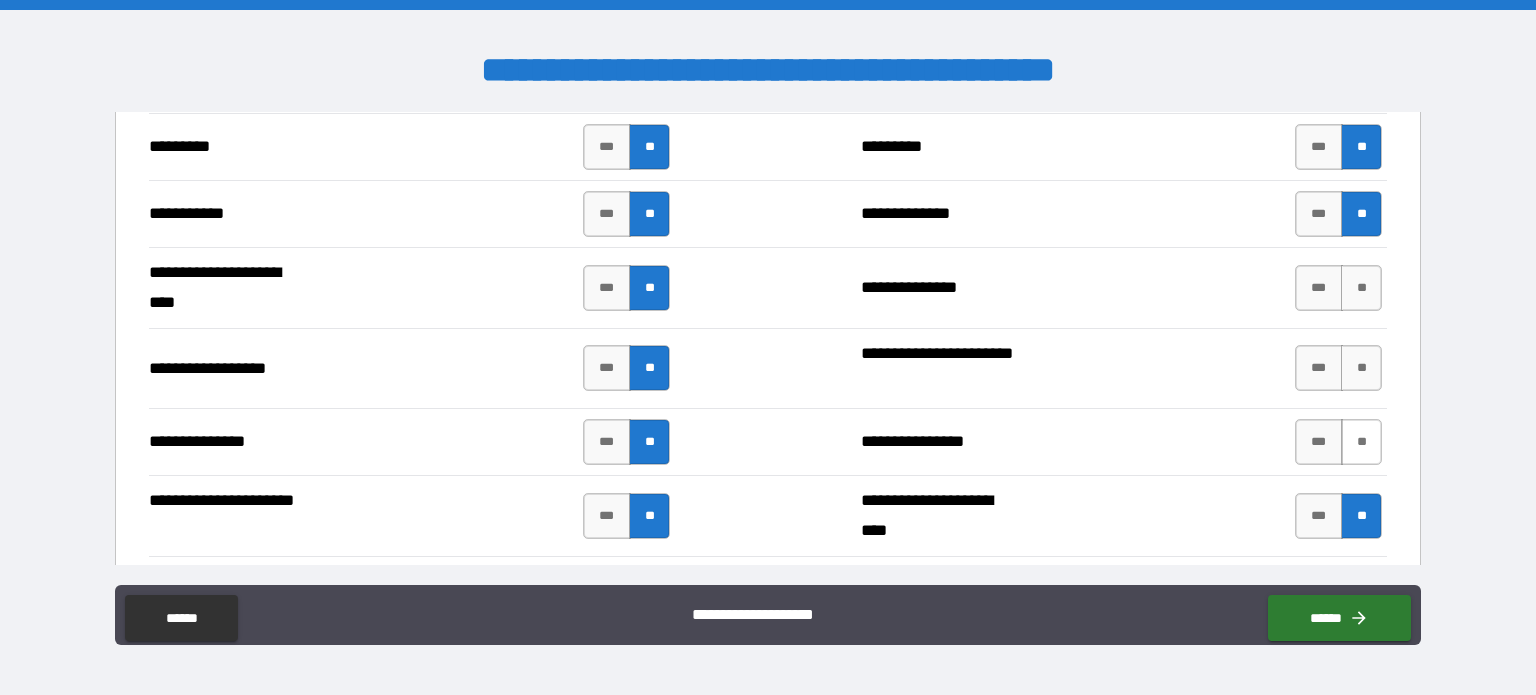 click on "**" at bounding box center (1361, 442) 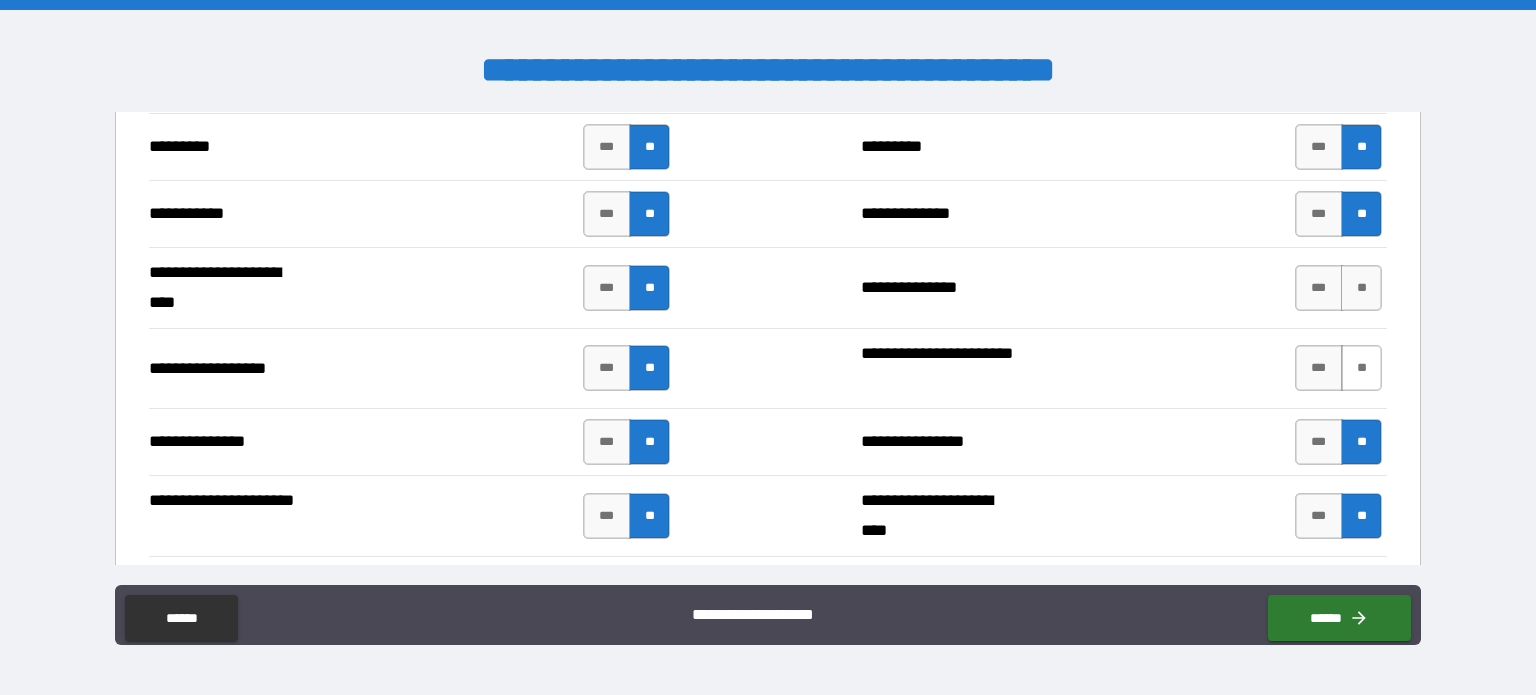 click on "**" at bounding box center (1361, 368) 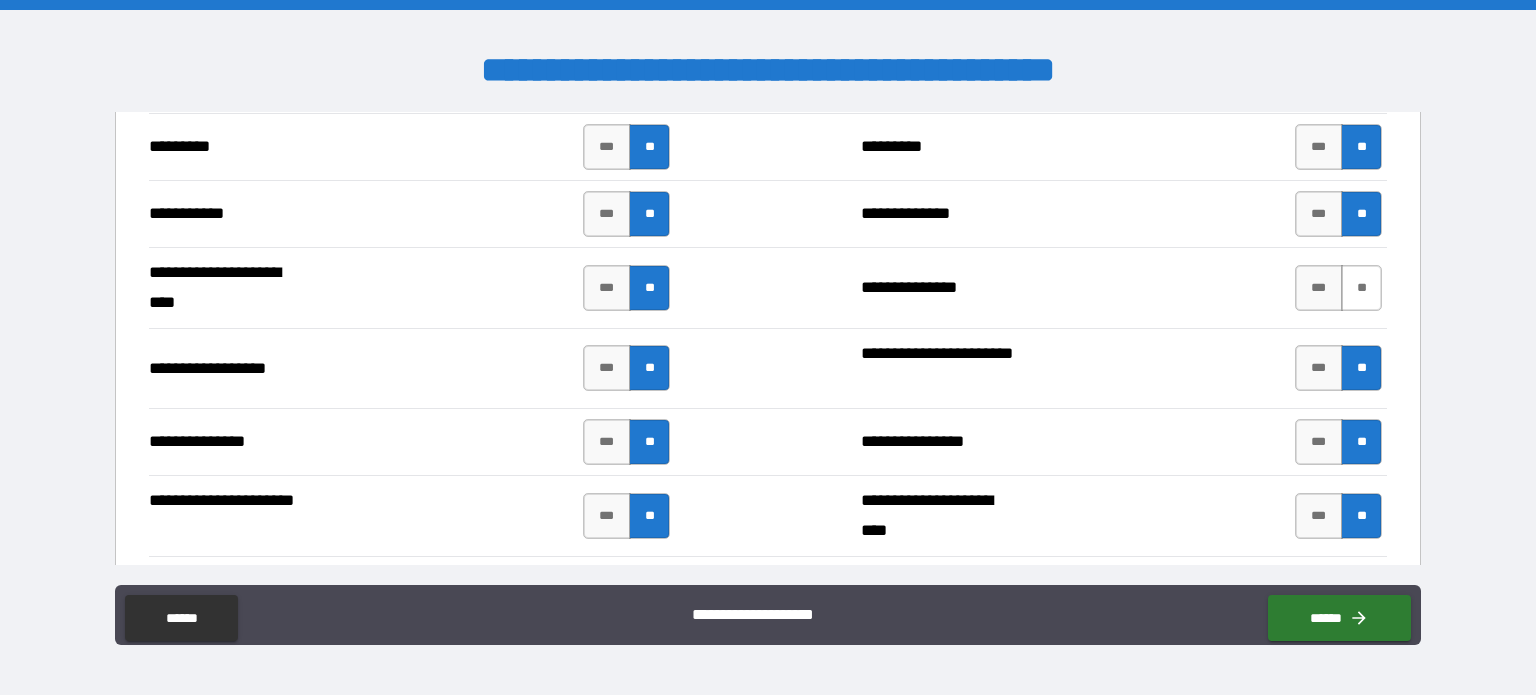 click on "**" at bounding box center (1361, 288) 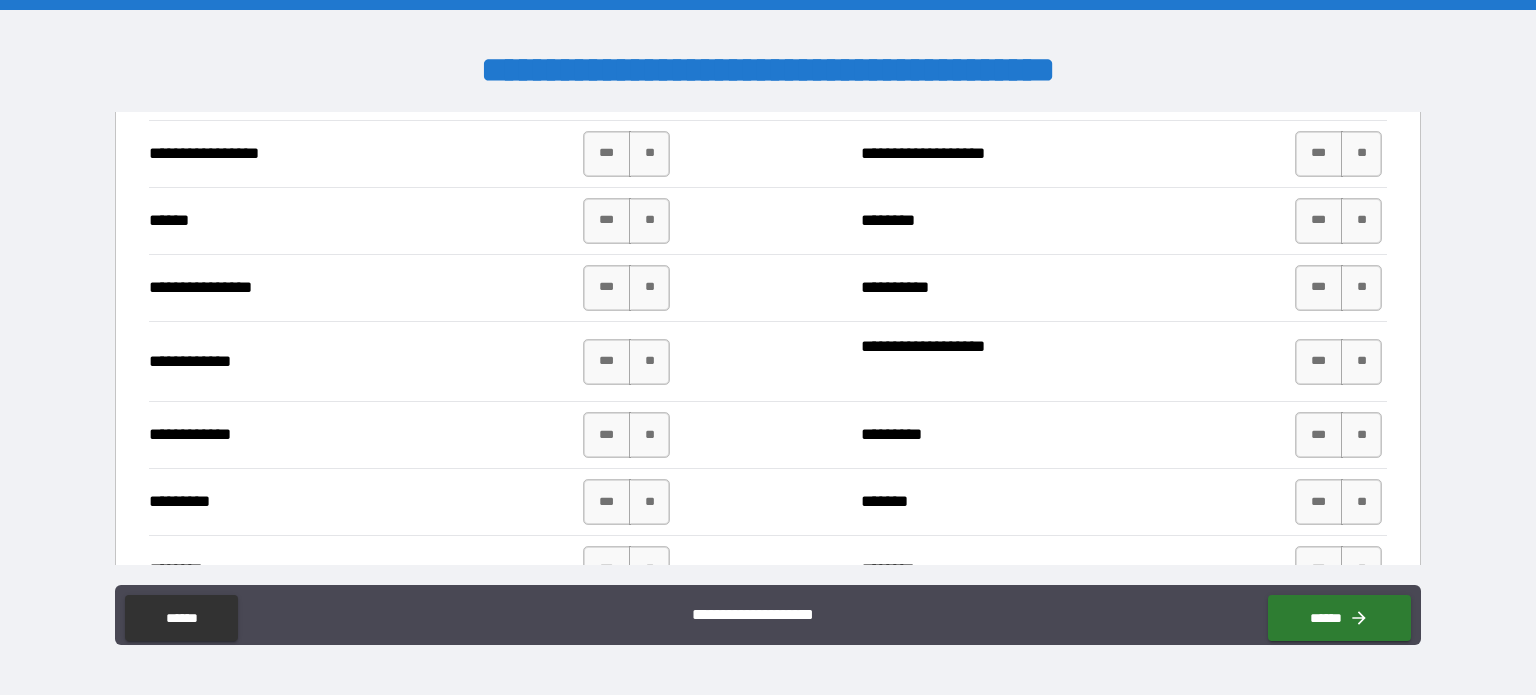 scroll, scrollTop: 2400, scrollLeft: 0, axis: vertical 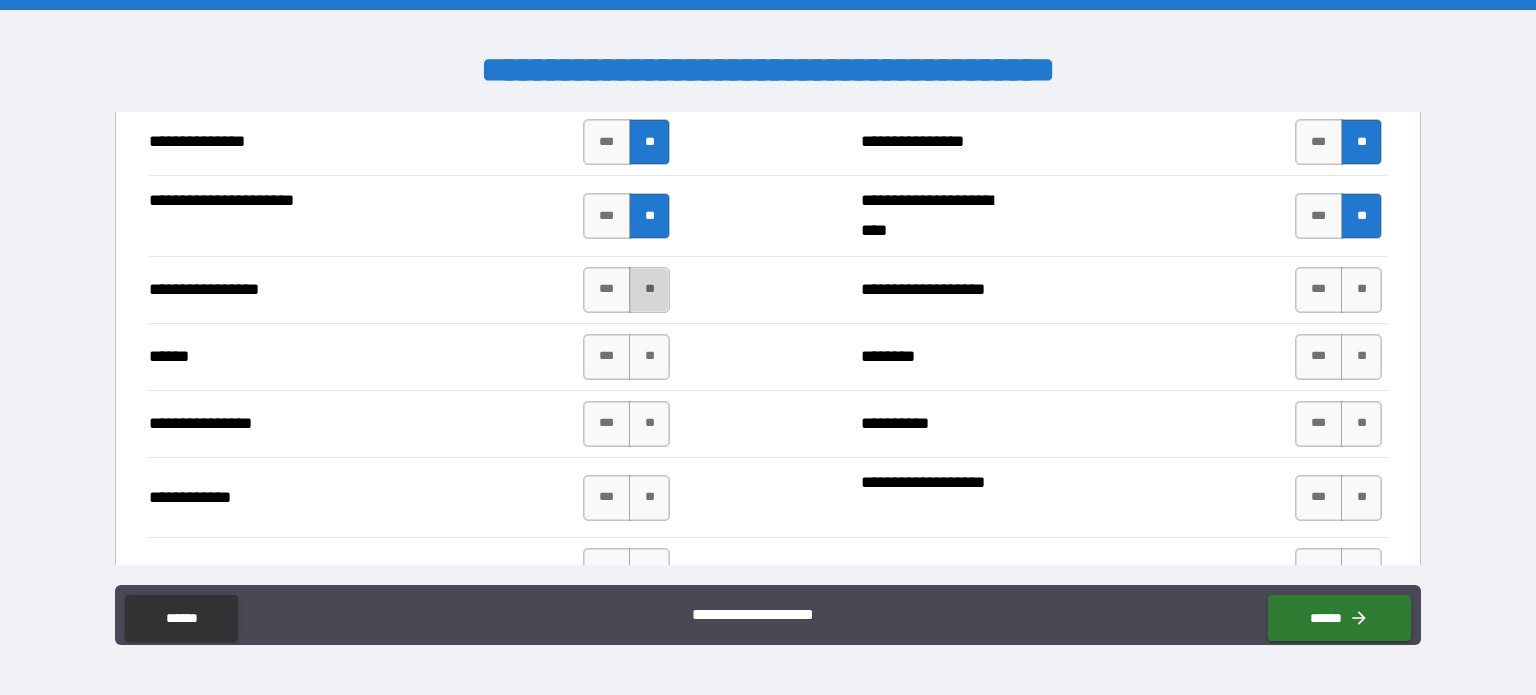 click on "**" at bounding box center (649, 290) 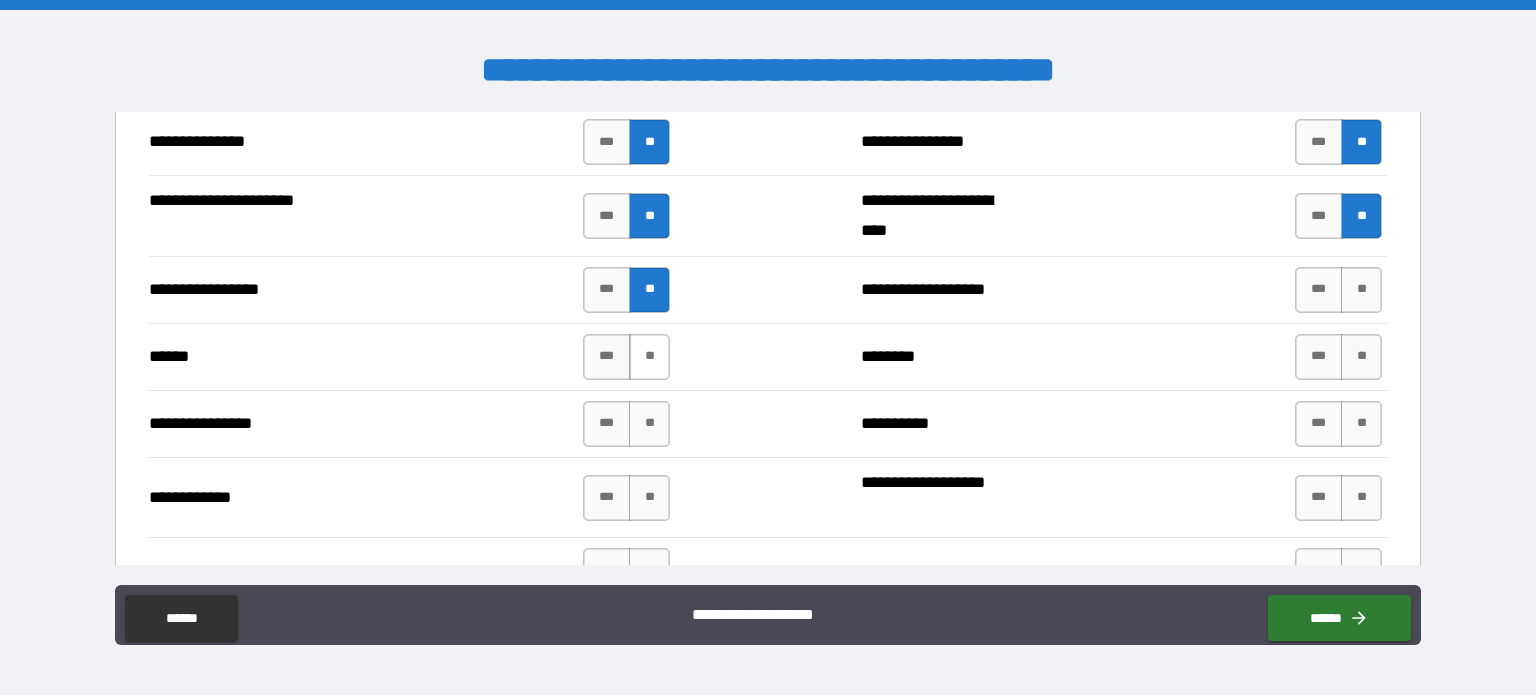 click on "**" at bounding box center (649, 357) 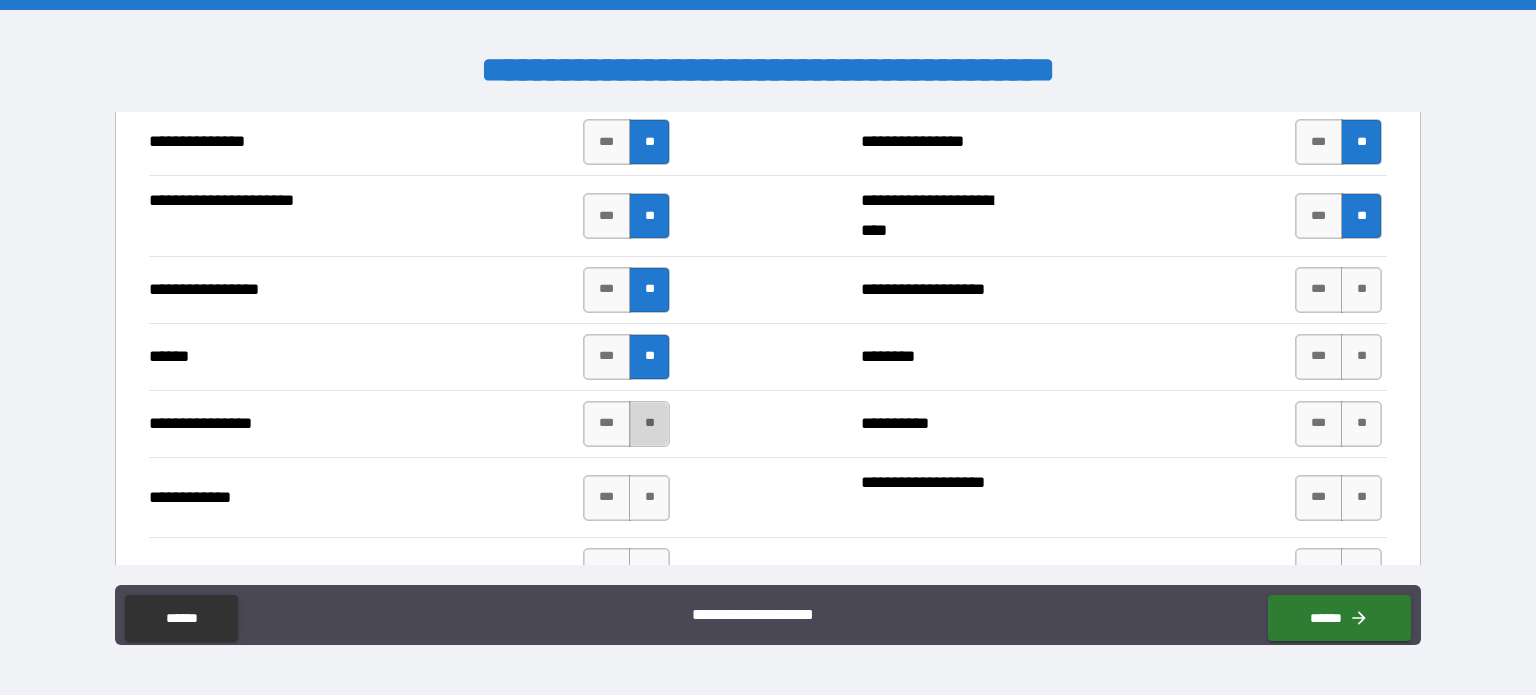 click on "**" at bounding box center (649, 424) 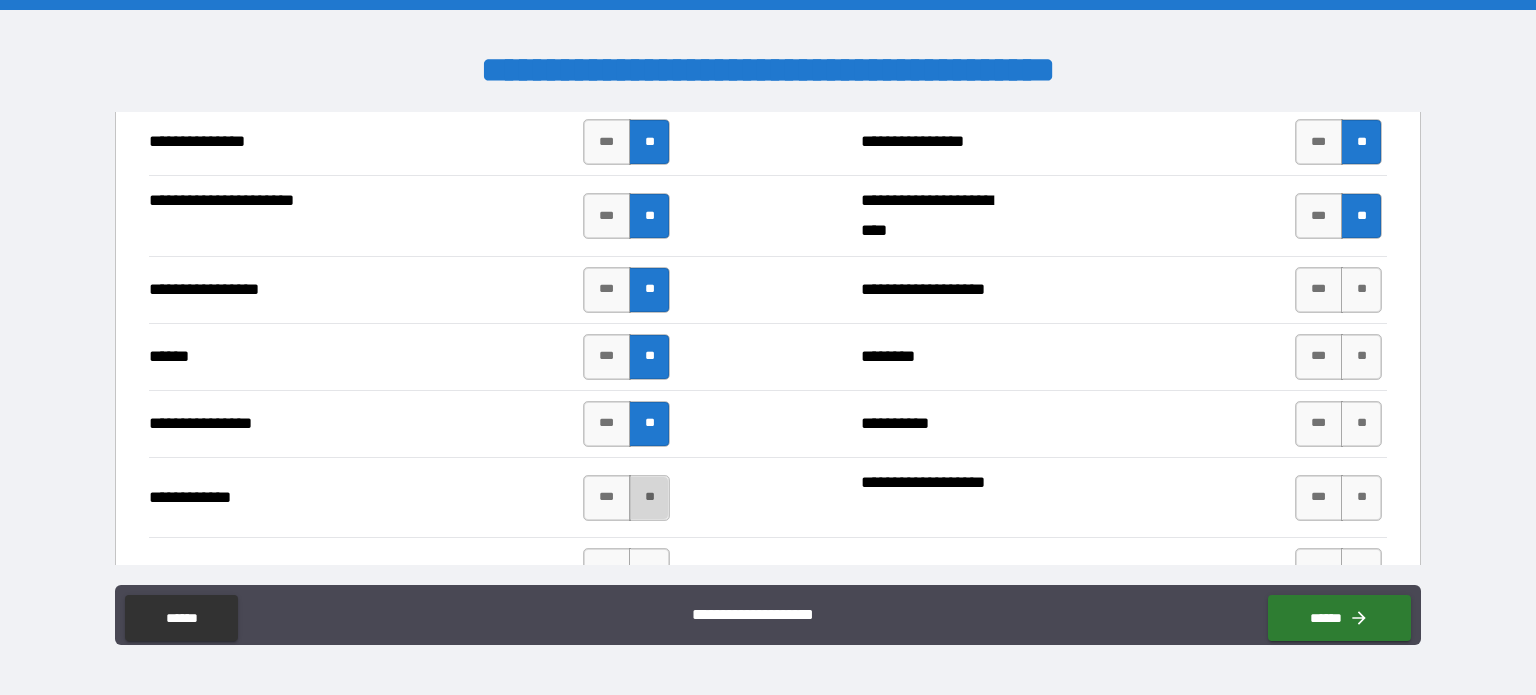 click on "**" at bounding box center (649, 498) 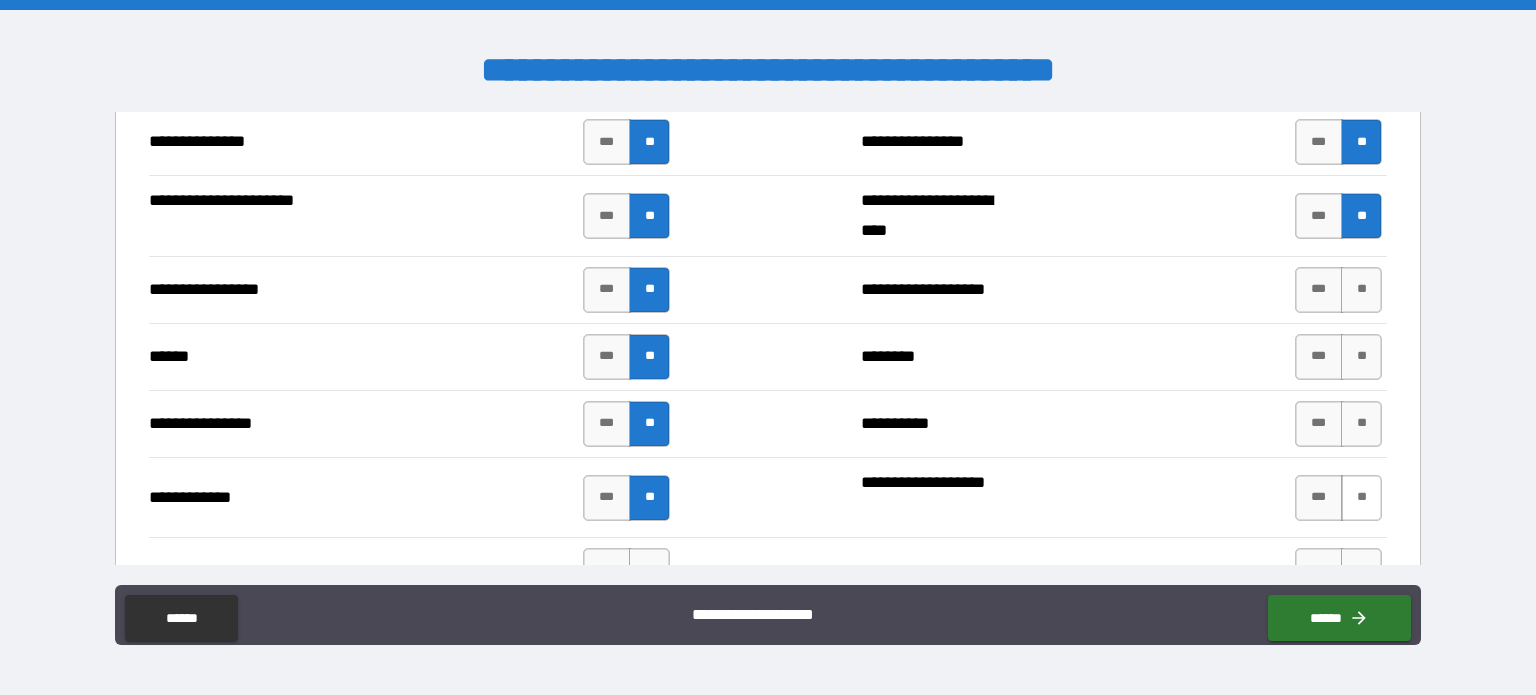 click on "**" at bounding box center [1361, 498] 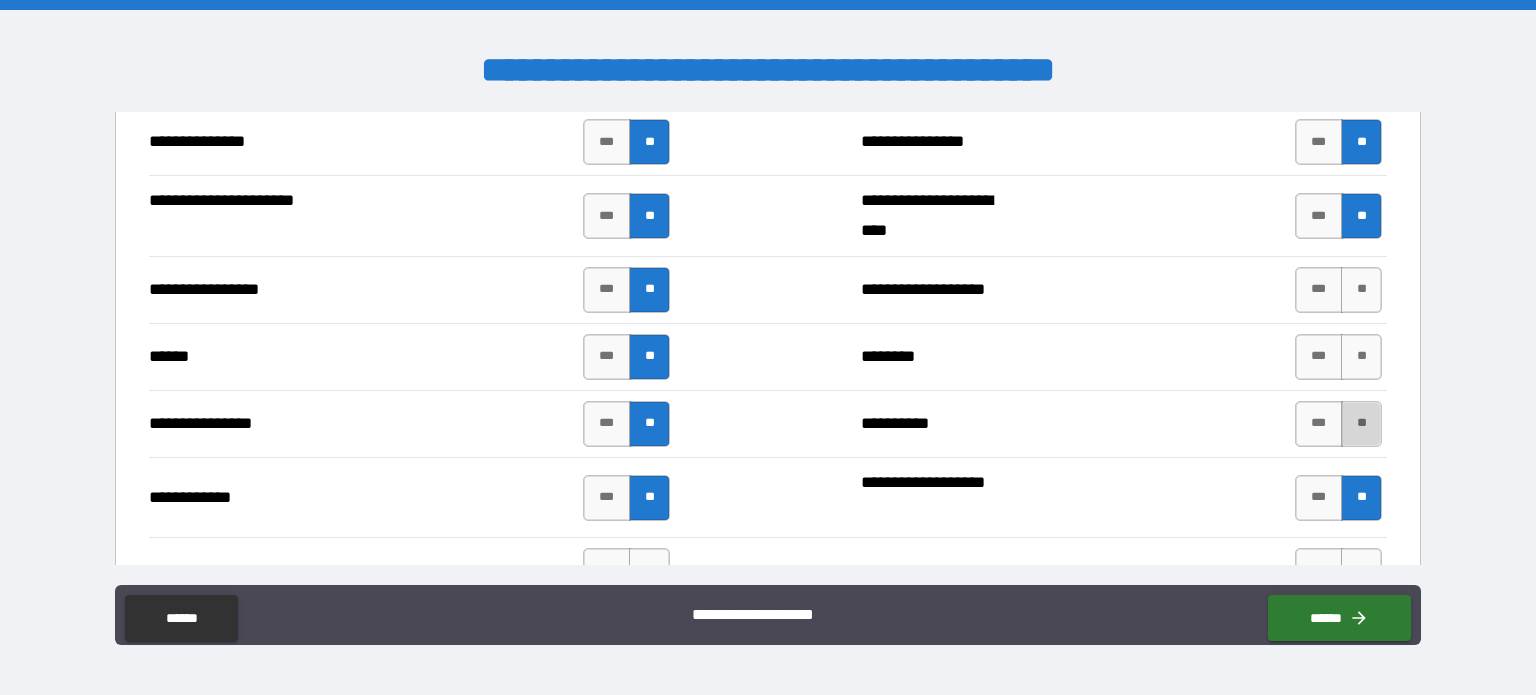 drag, startPoint x: 1335, startPoint y: 426, endPoint x: 1337, endPoint y: 414, distance: 12.165525 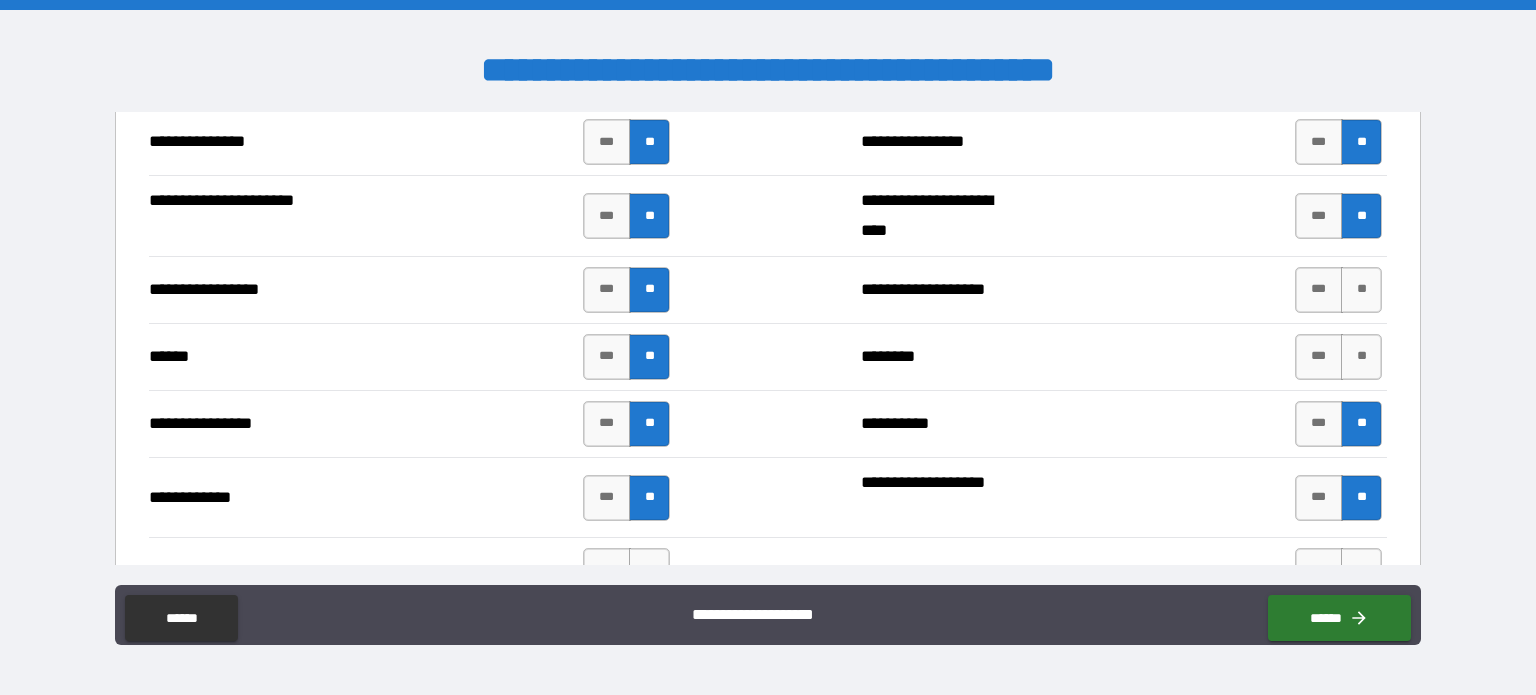 drag, startPoint x: 1342, startPoint y: 337, endPoint x: 1340, endPoint y: 321, distance: 16.124516 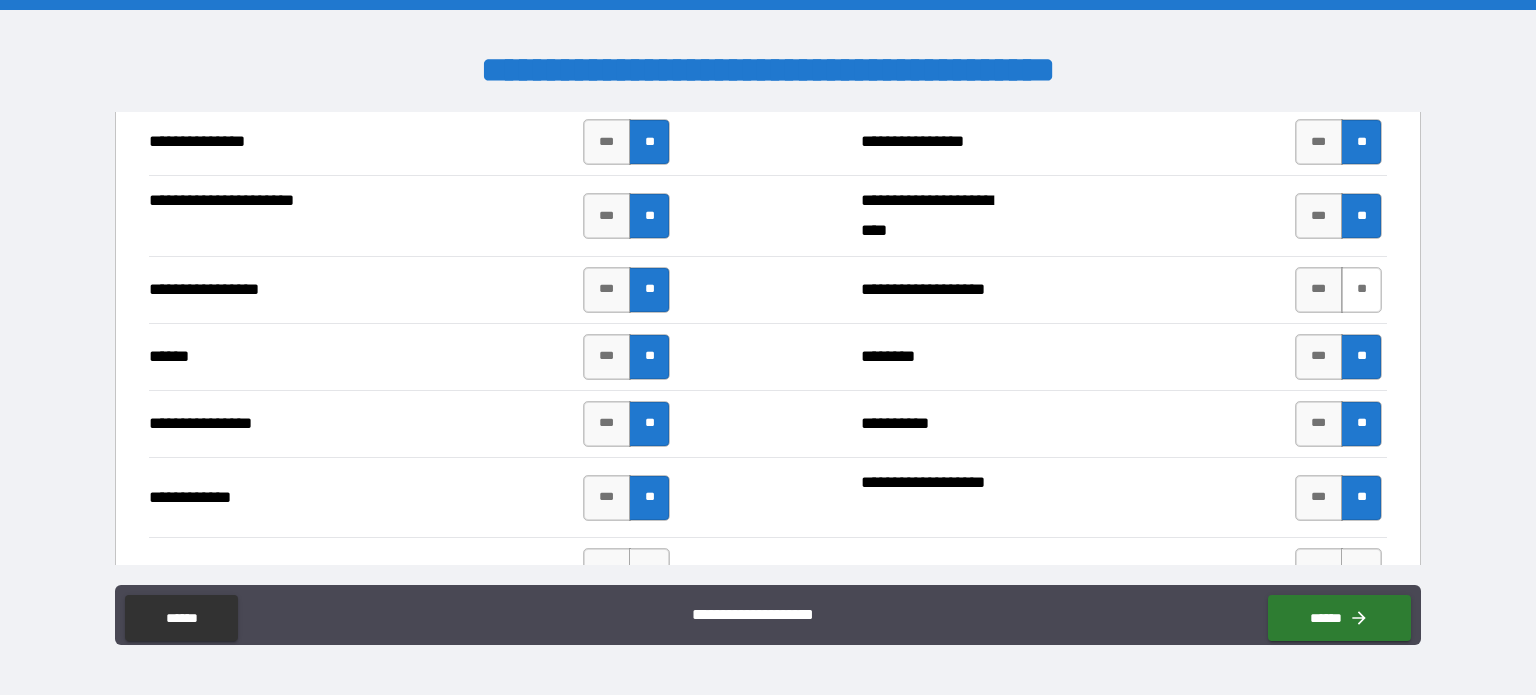 click on "**" at bounding box center (1361, 290) 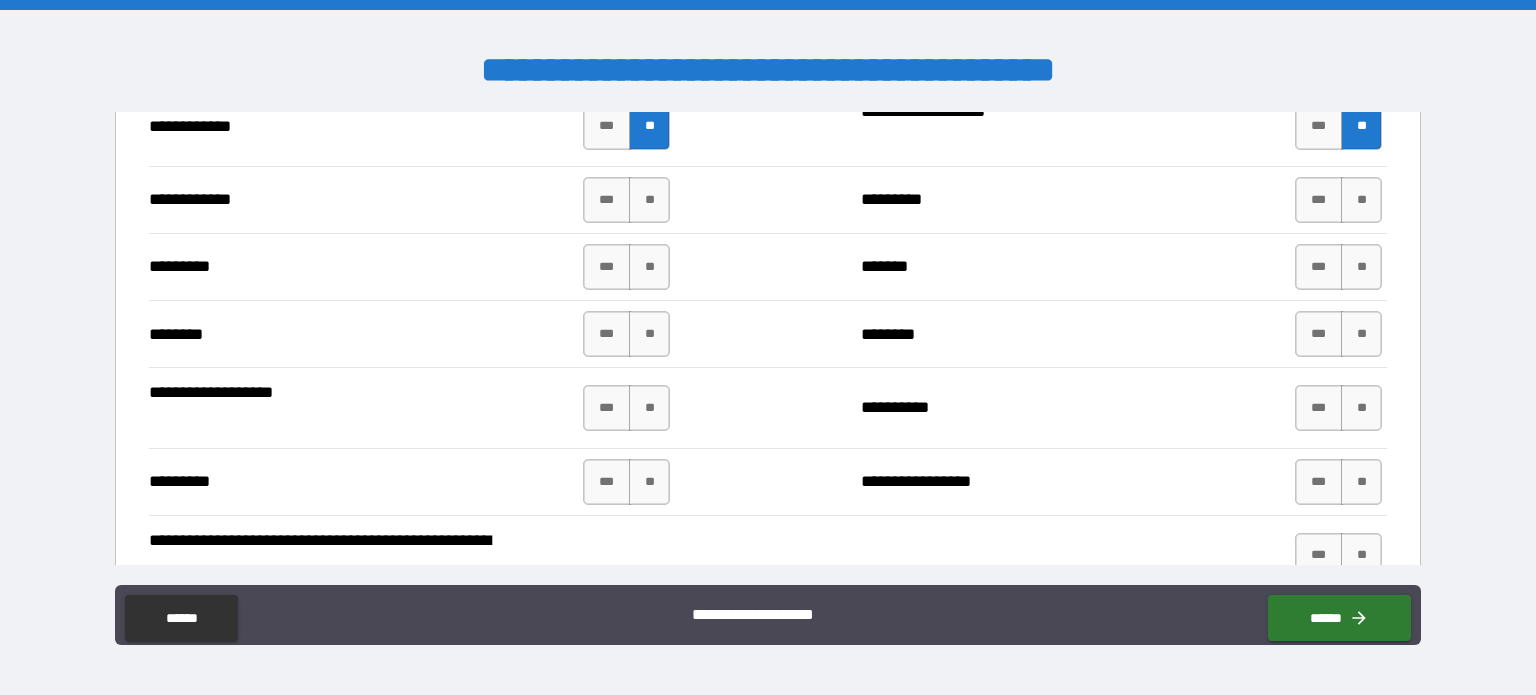 scroll, scrollTop: 2800, scrollLeft: 0, axis: vertical 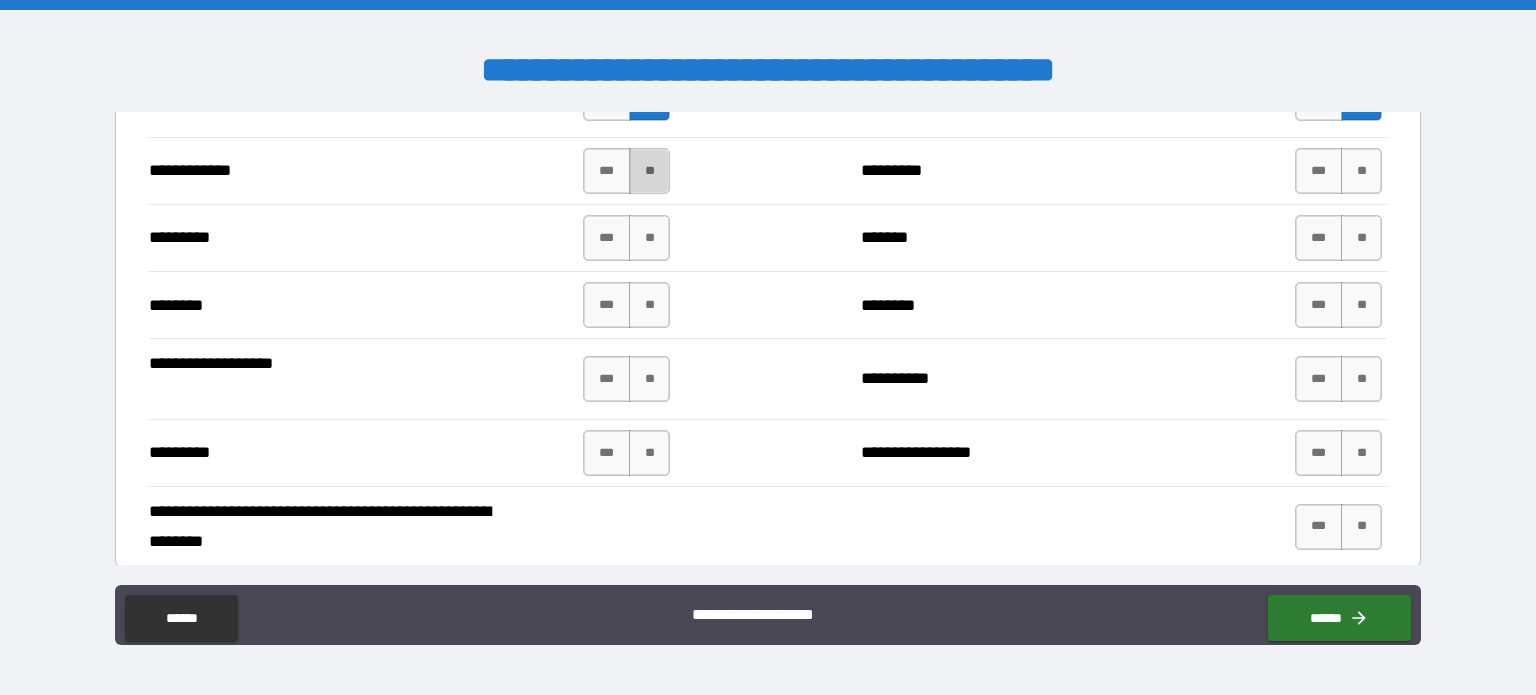 click on "**" at bounding box center (649, 171) 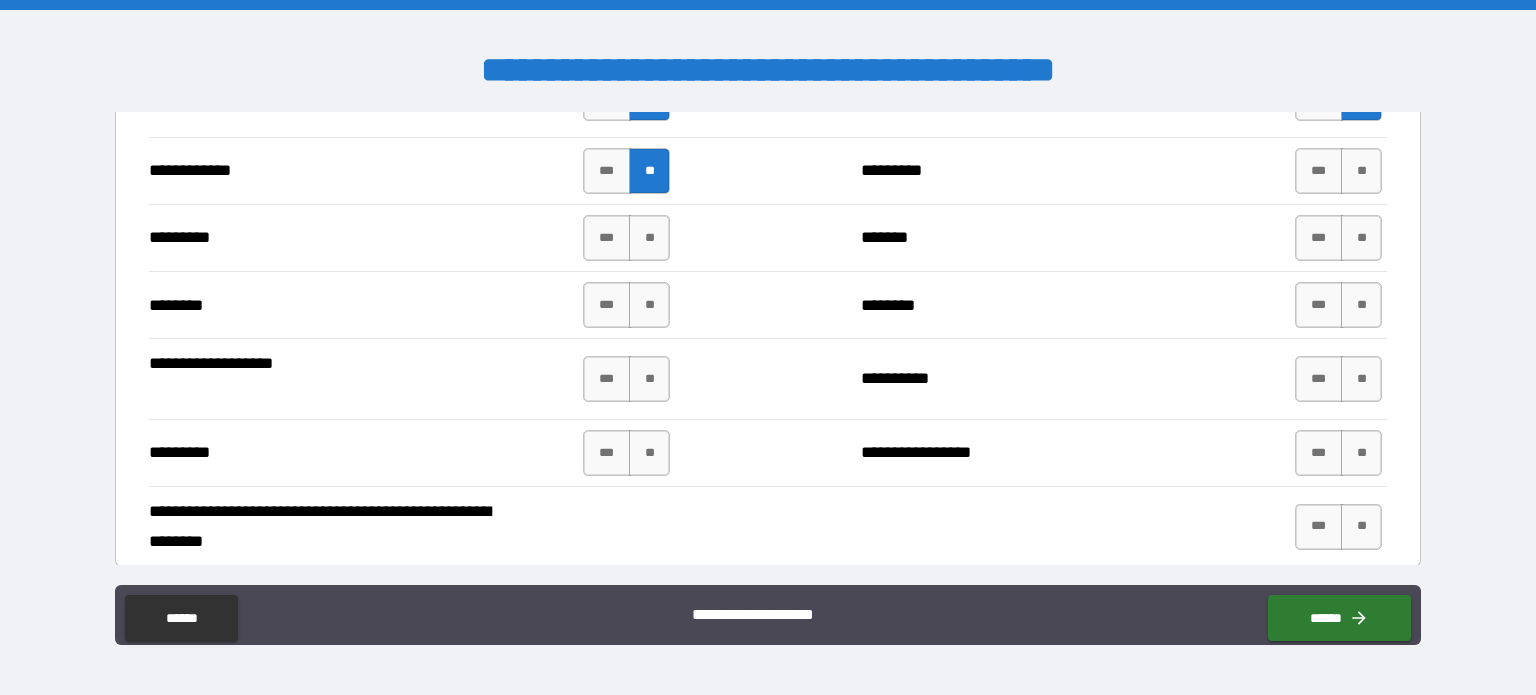 click on "**" at bounding box center [649, 238] 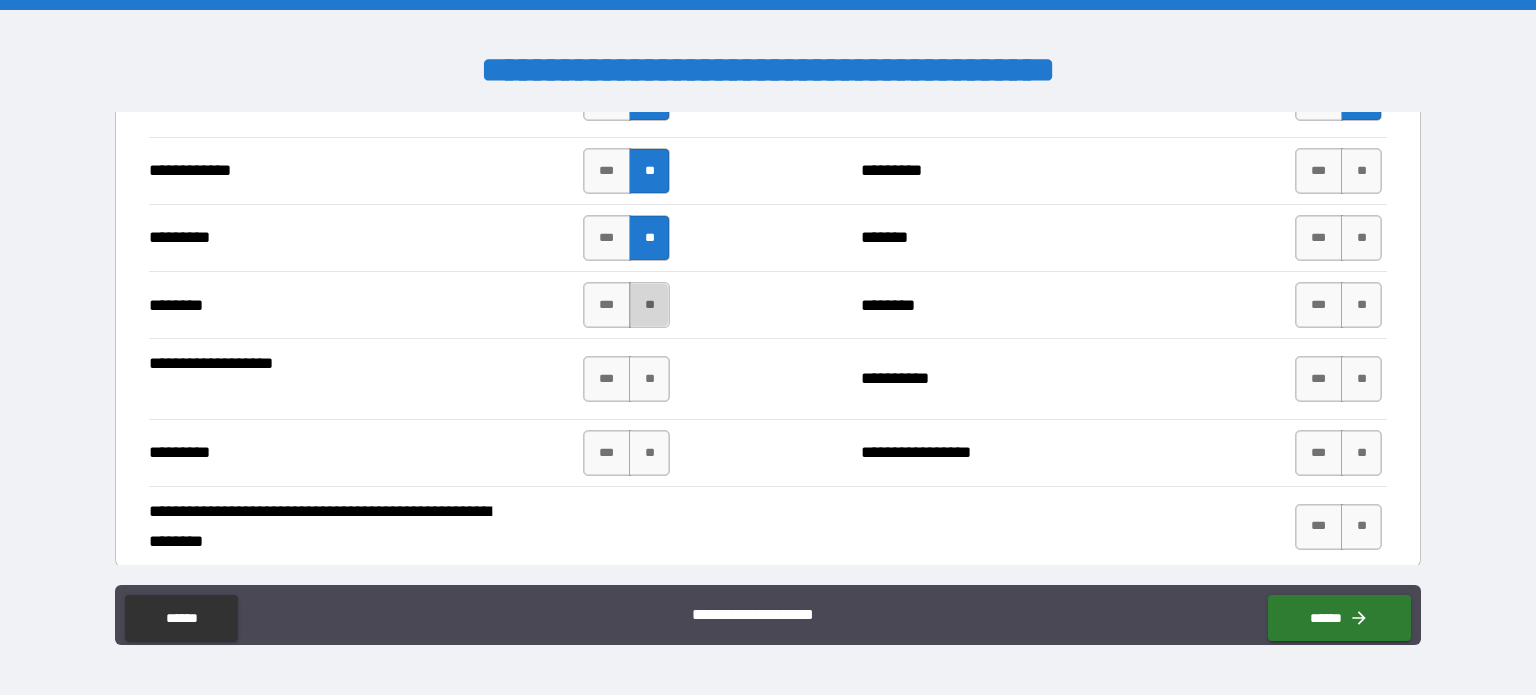 click on "**" at bounding box center [649, 305] 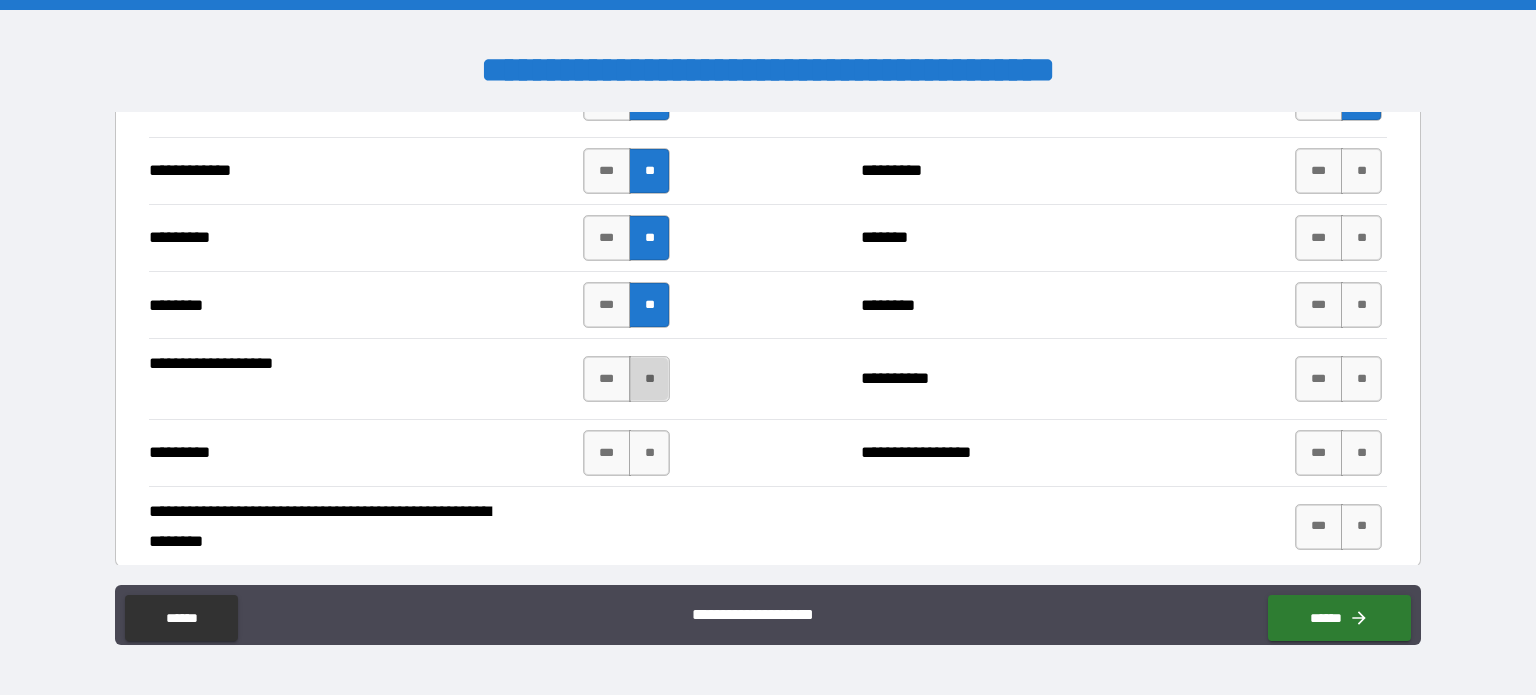 click on "**" at bounding box center (649, 379) 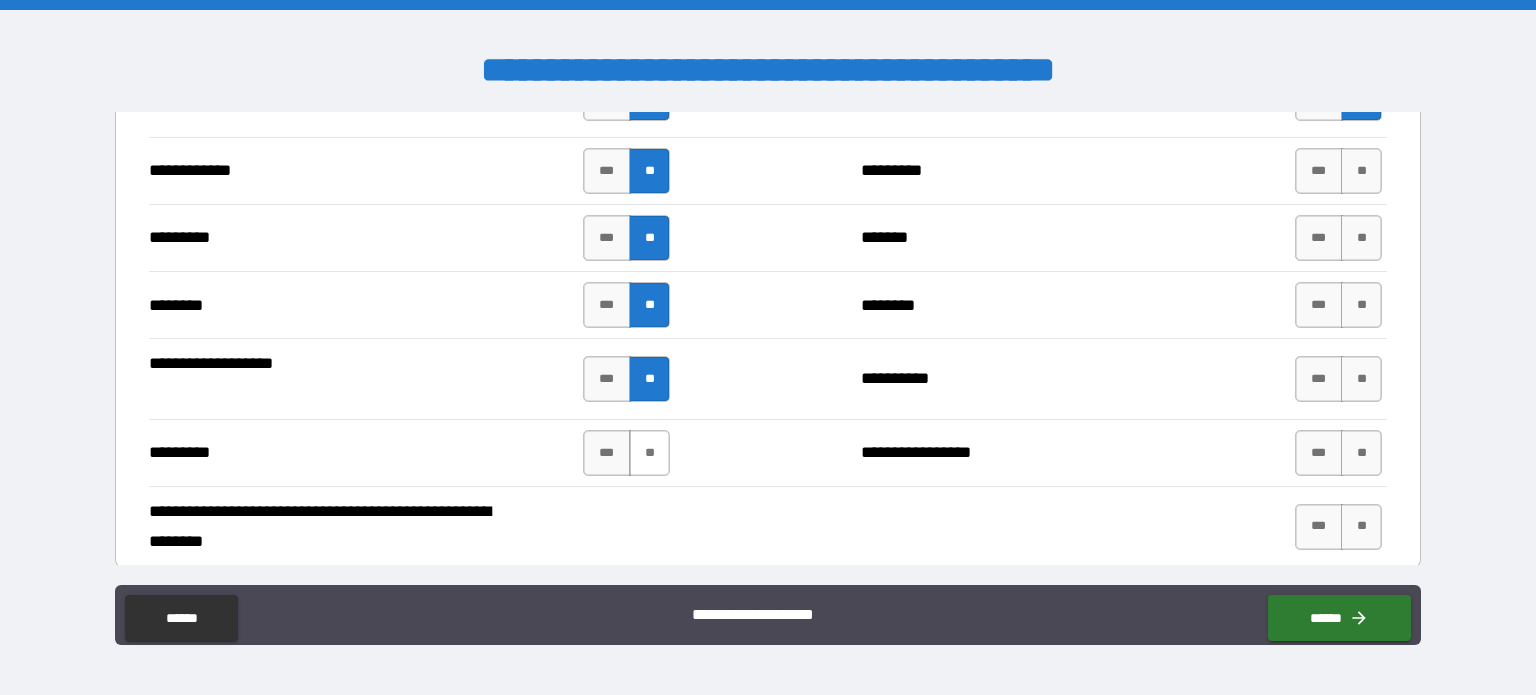 click on "**" at bounding box center [649, 453] 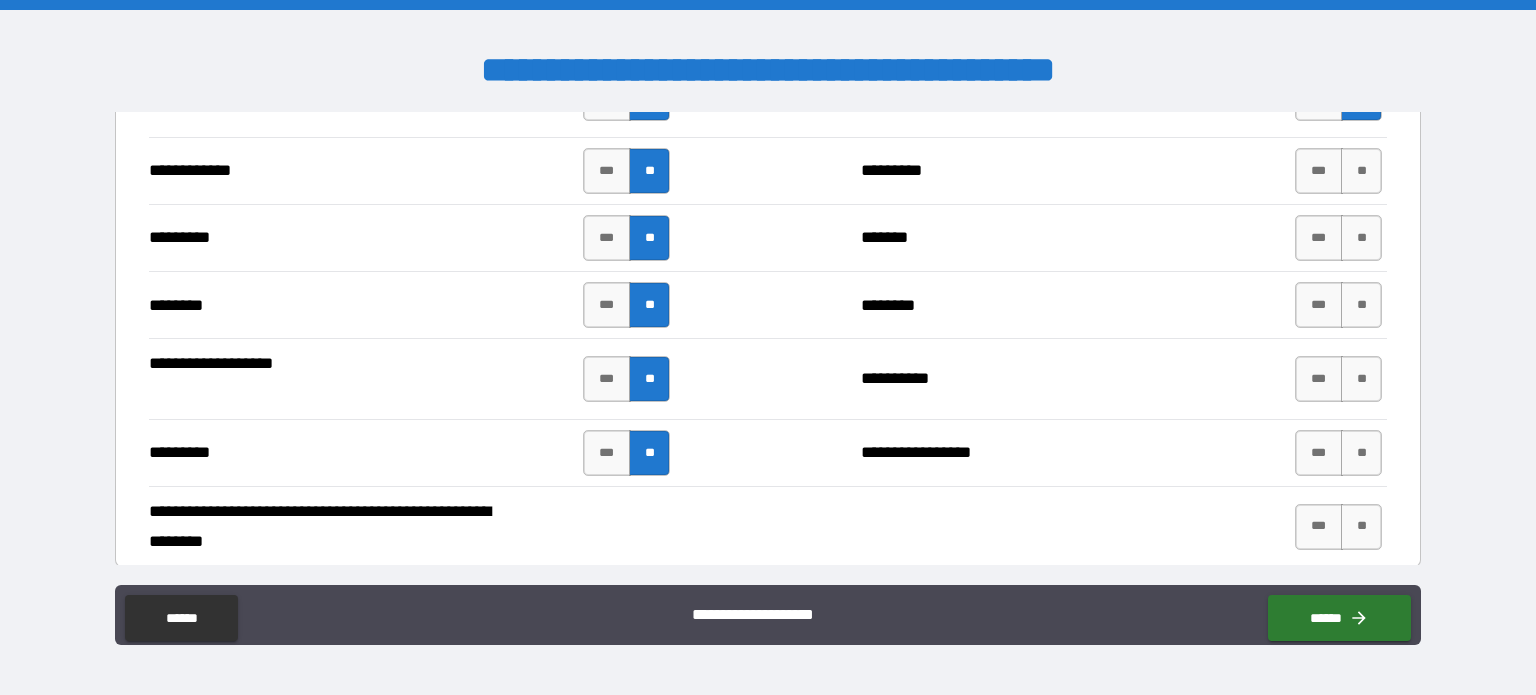 drag, startPoint x: 1360, startPoint y: 525, endPoint x: 1368, endPoint y: 505, distance: 21.540659 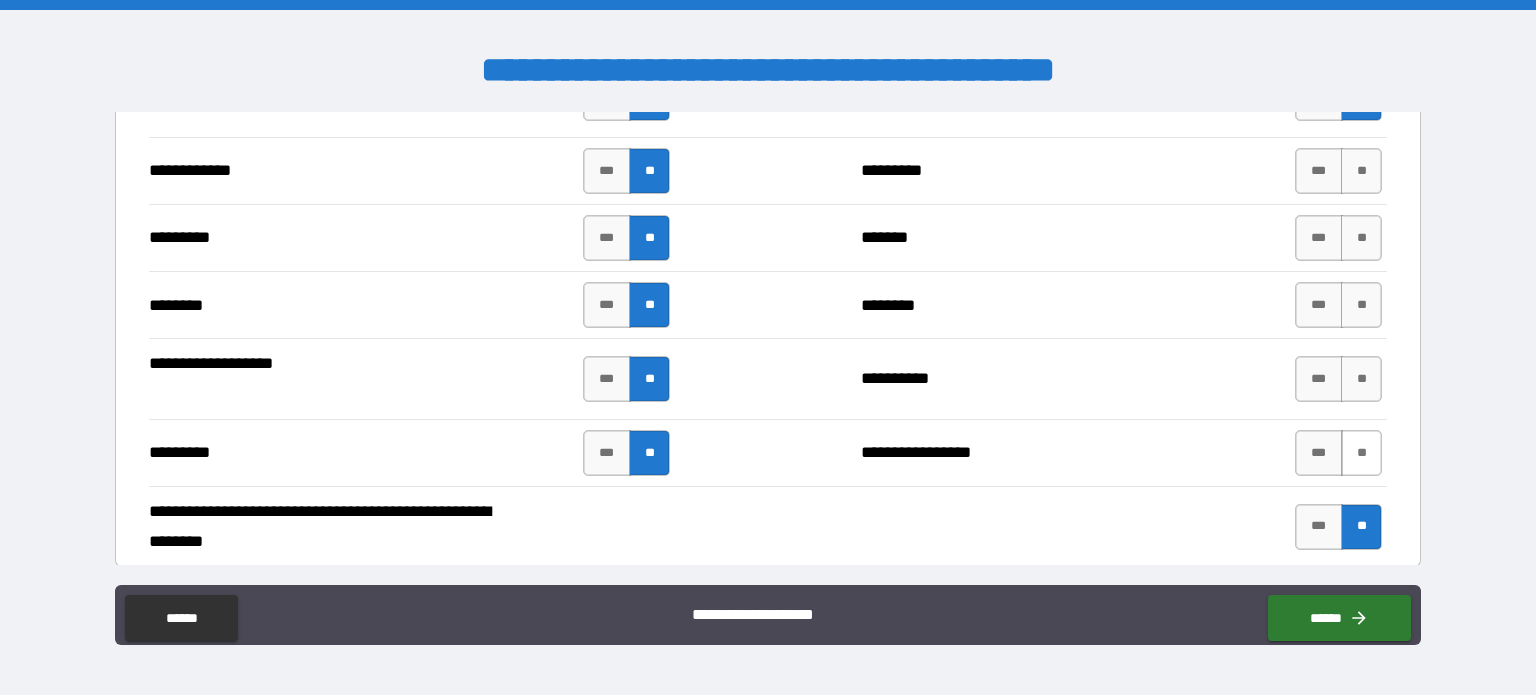 click on "**" at bounding box center [1361, 453] 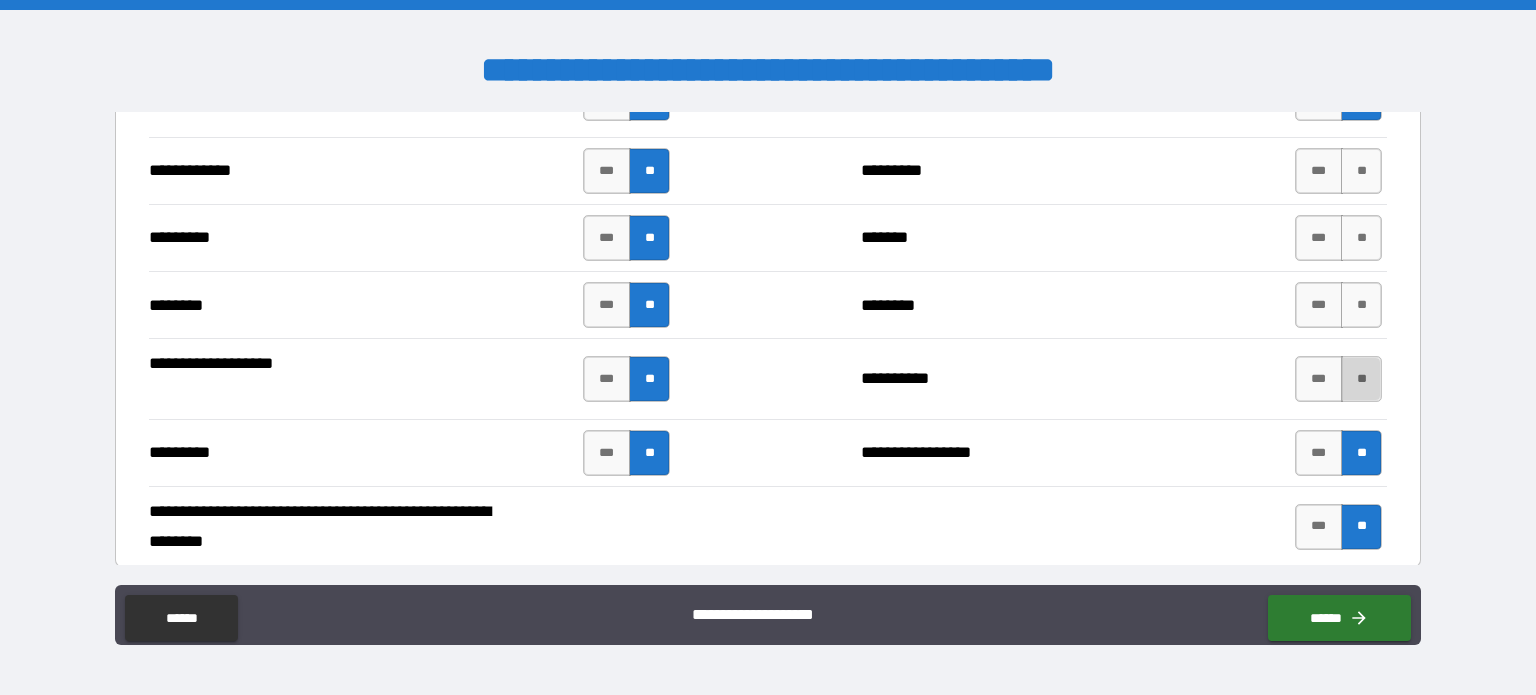 click on "**" at bounding box center (1361, 379) 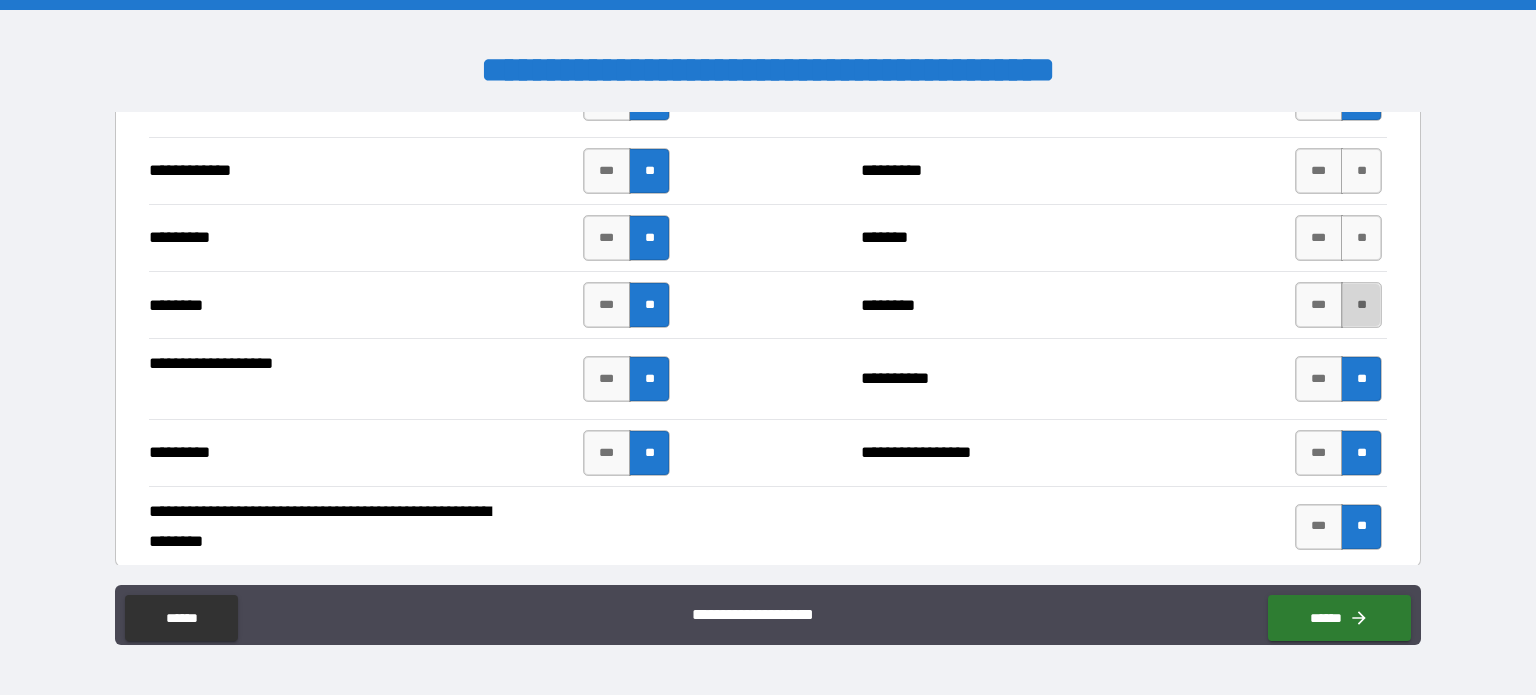 click on "**" at bounding box center (1361, 305) 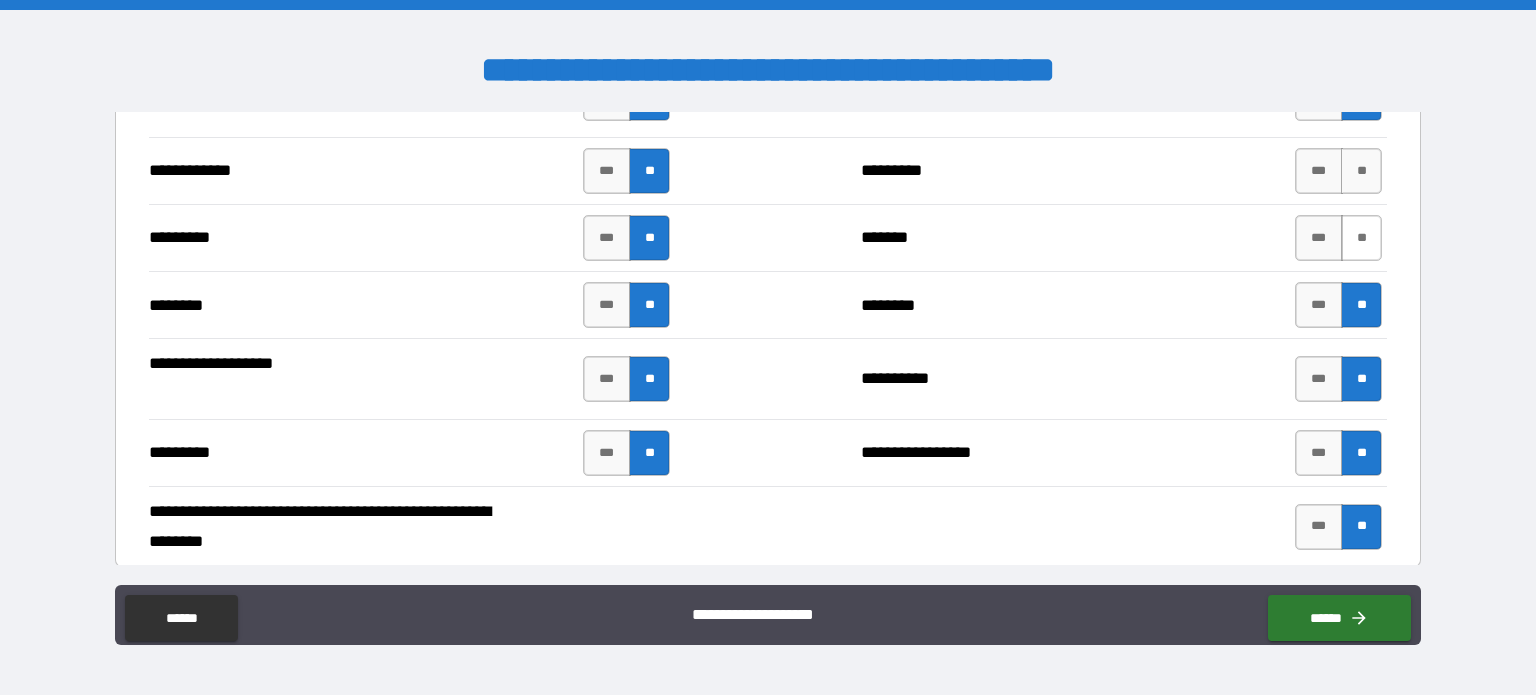 click on "**" at bounding box center [1361, 238] 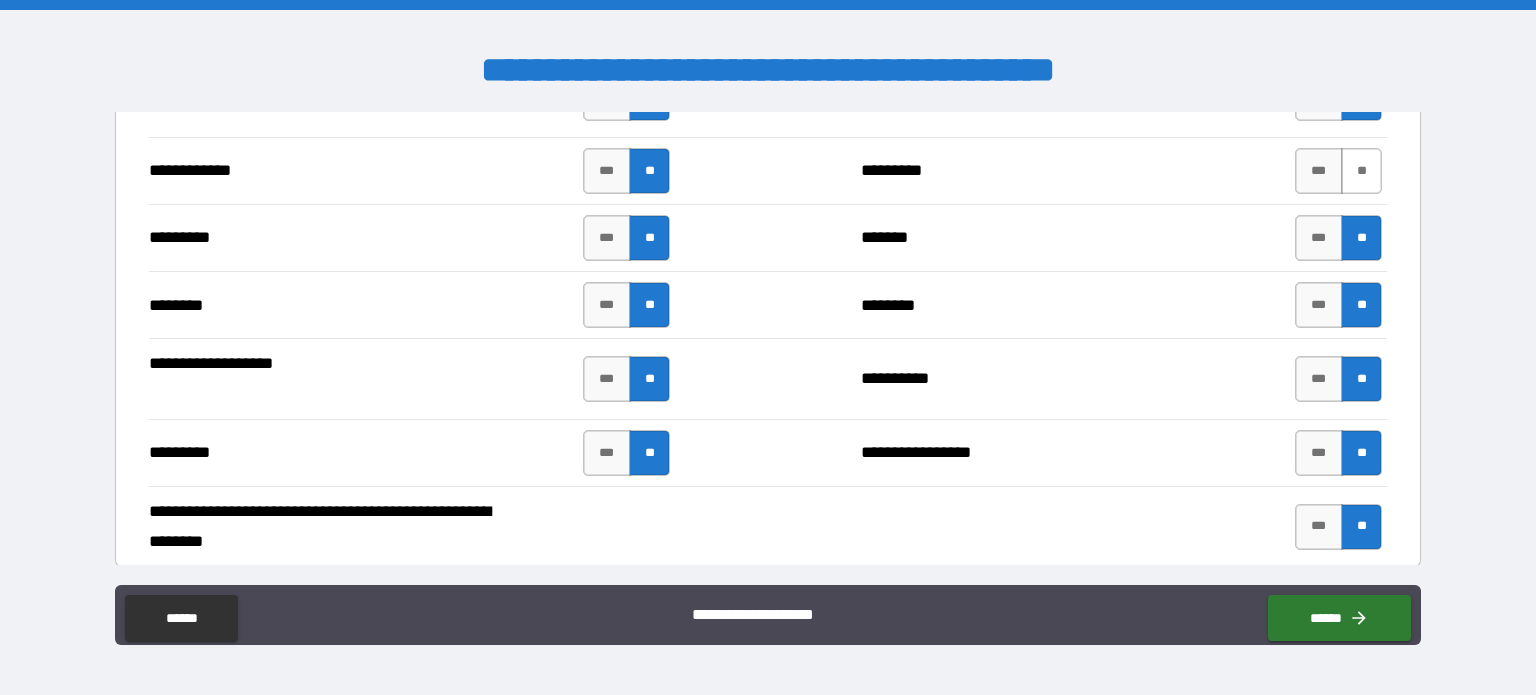 click on "**" at bounding box center [1361, 171] 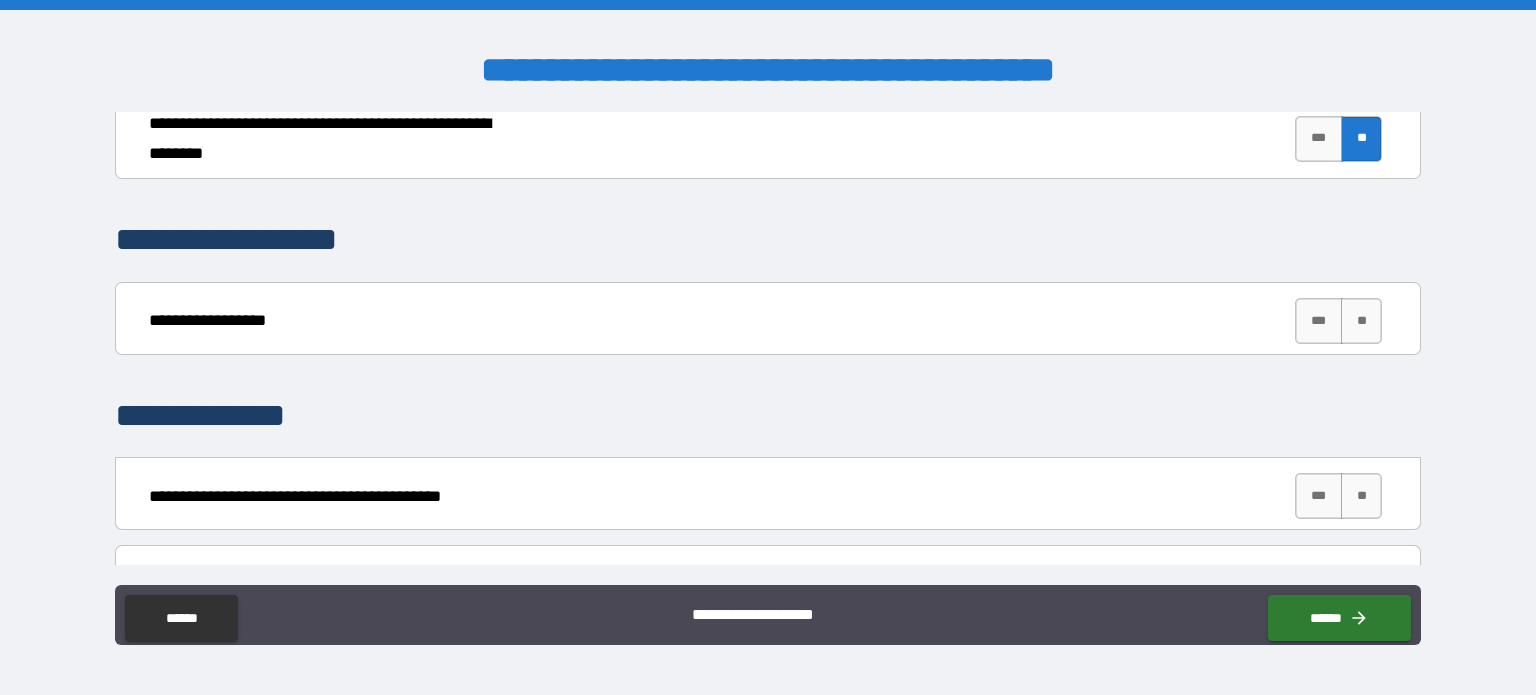 scroll, scrollTop: 3200, scrollLeft: 0, axis: vertical 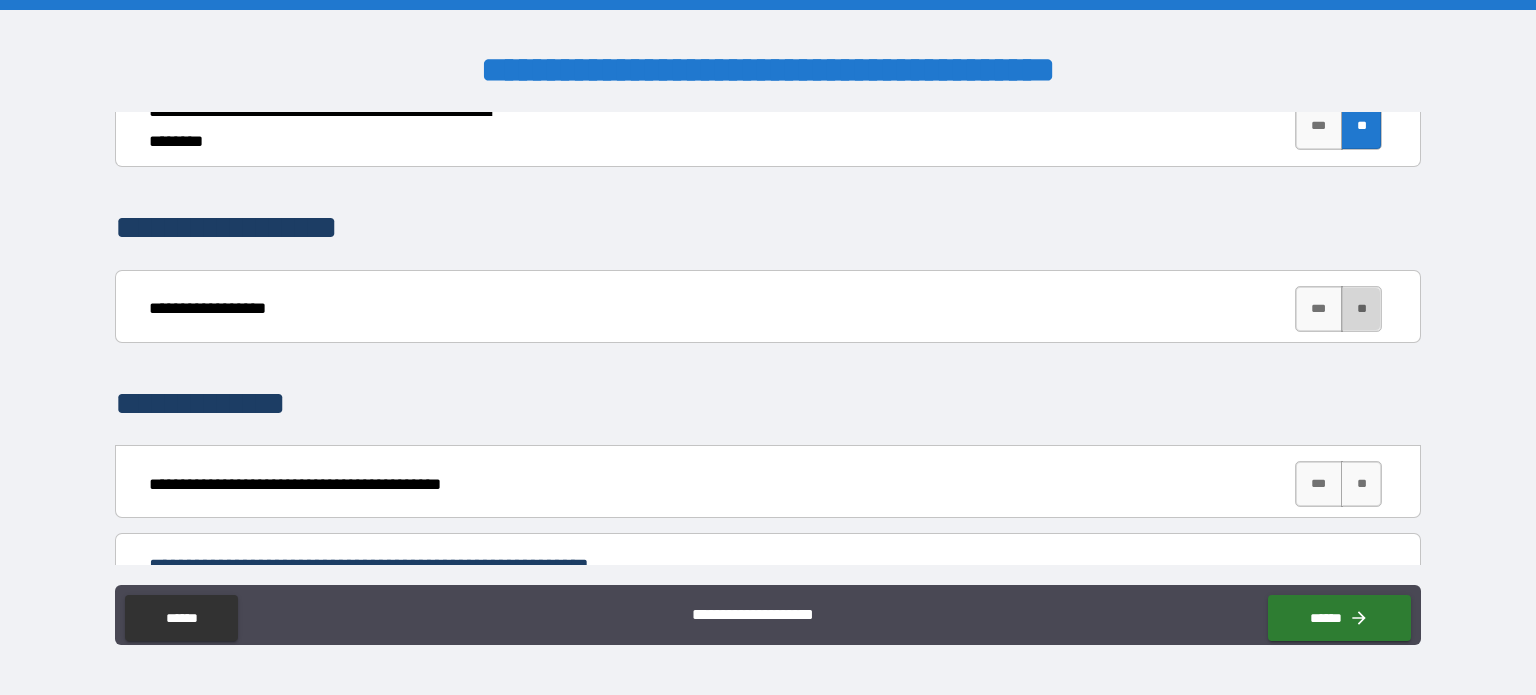 click on "**" at bounding box center [1361, 309] 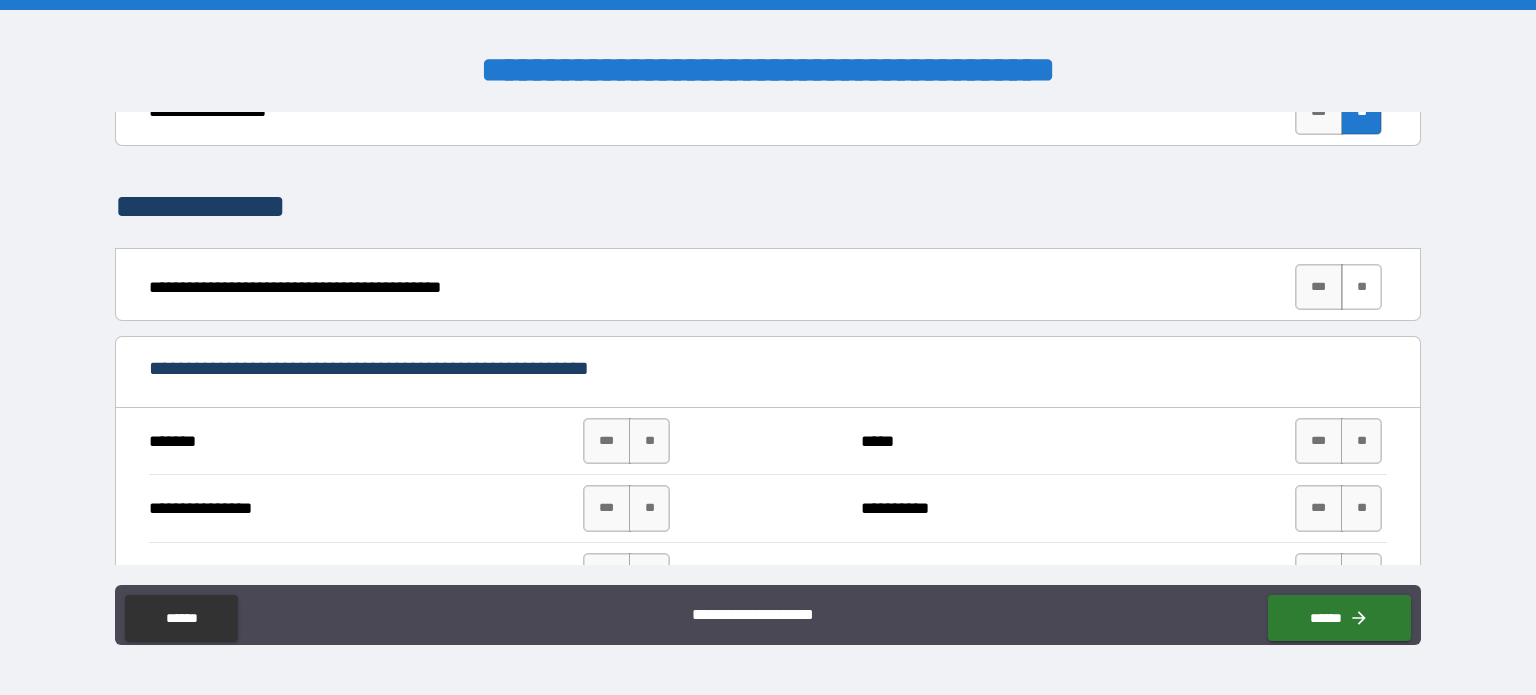 scroll, scrollTop: 3400, scrollLeft: 0, axis: vertical 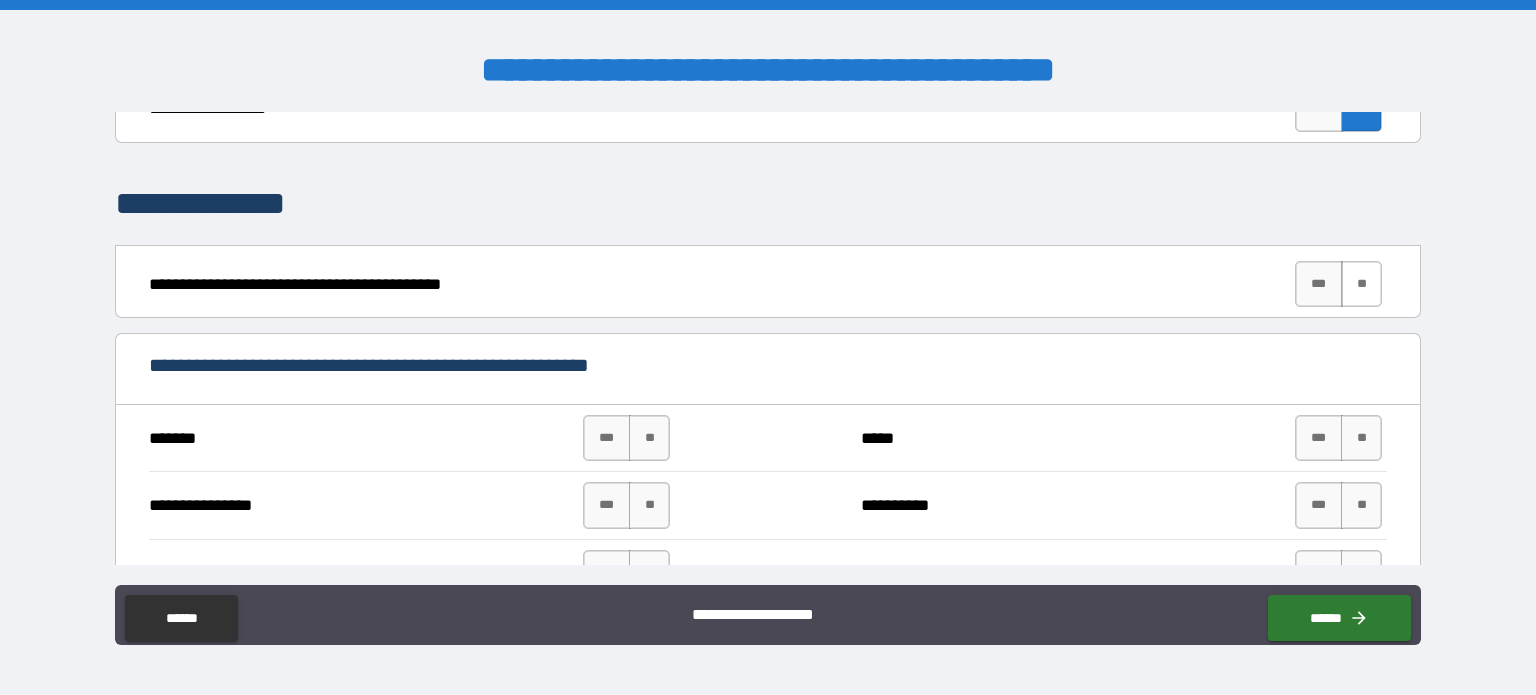 click on "**" at bounding box center [1361, 284] 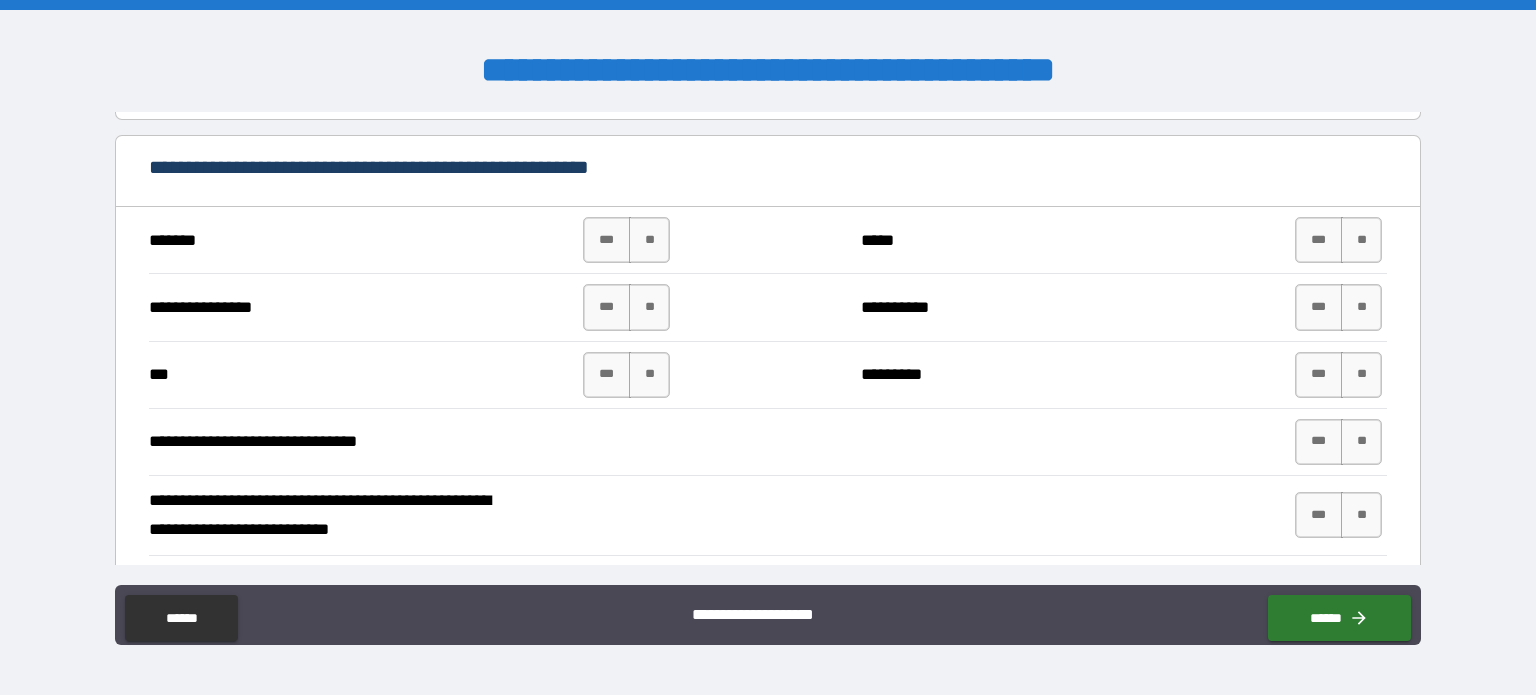 scroll, scrollTop: 3600, scrollLeft: 0, axis: vertical 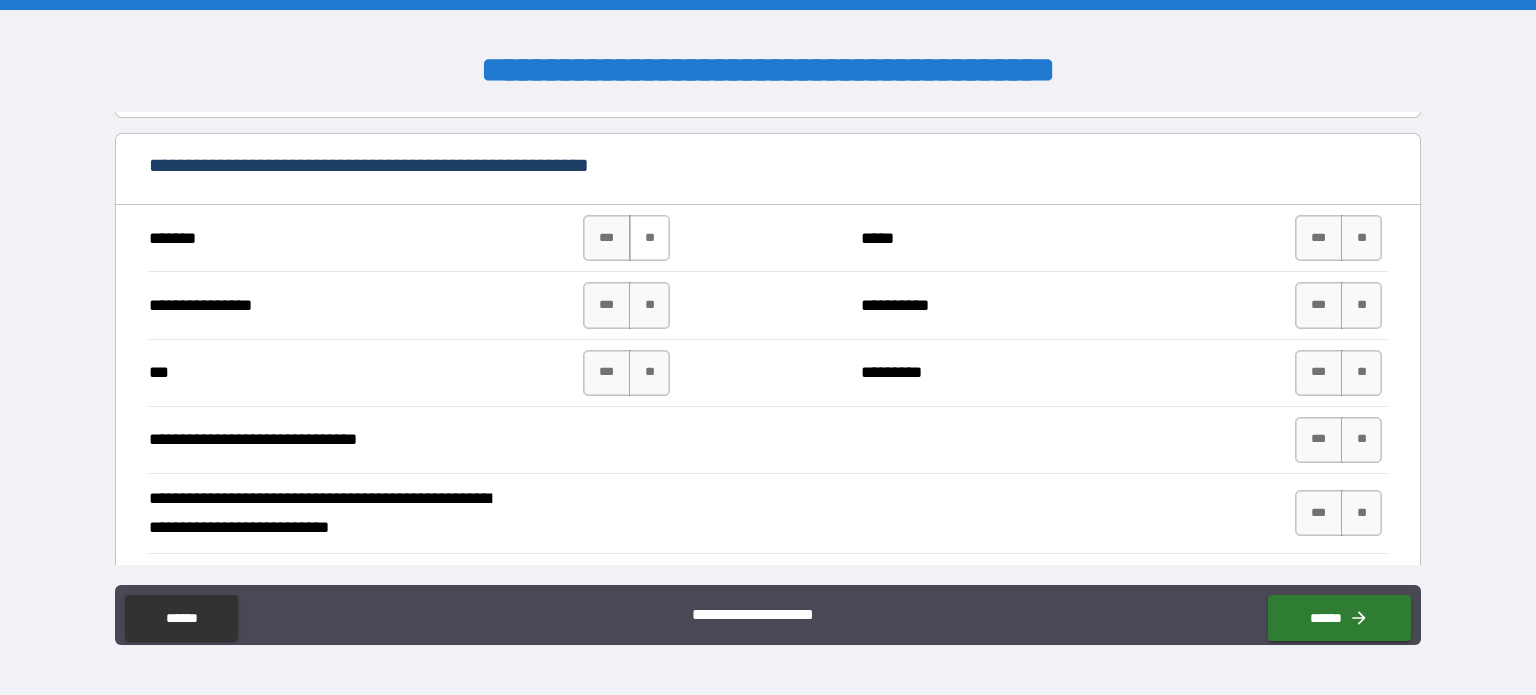 click on "**" at bounding box center (649, 238) 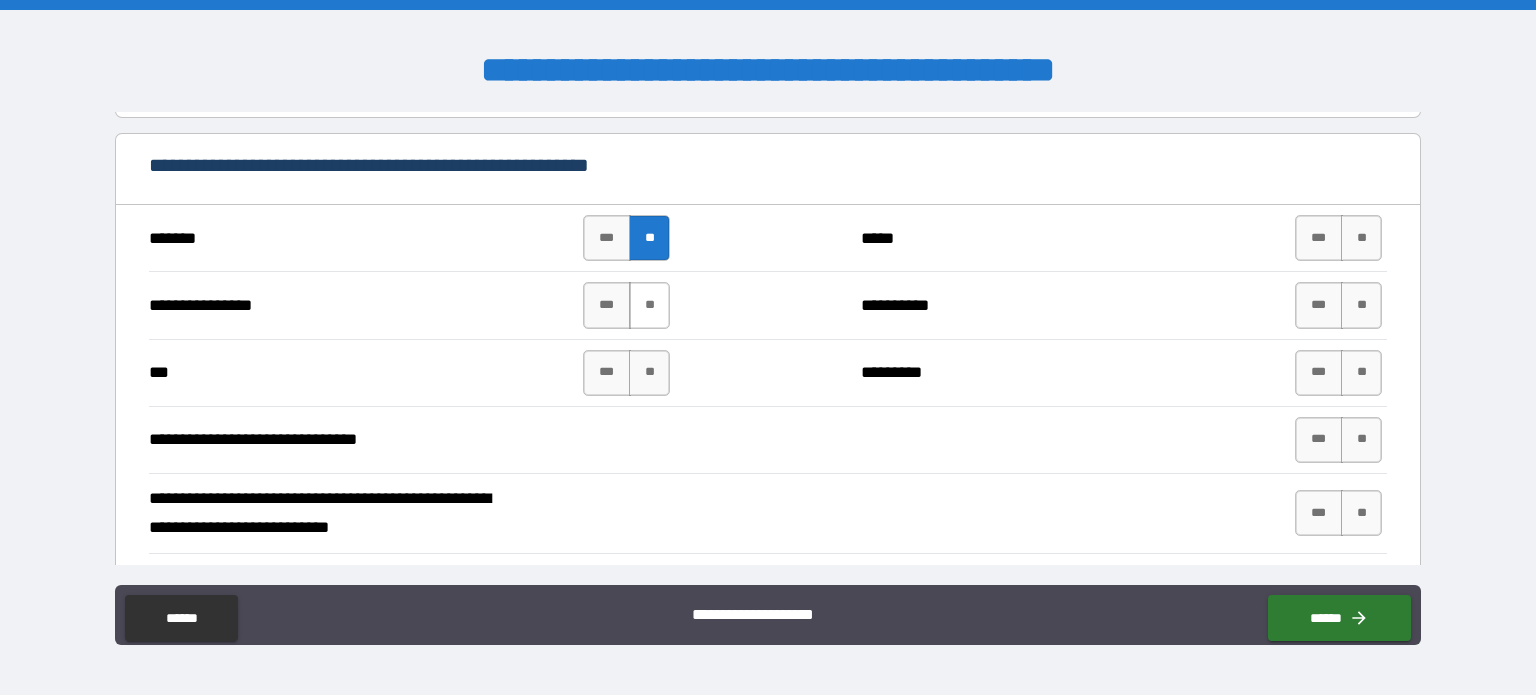 click on "**" at bounding box center [649, 305] 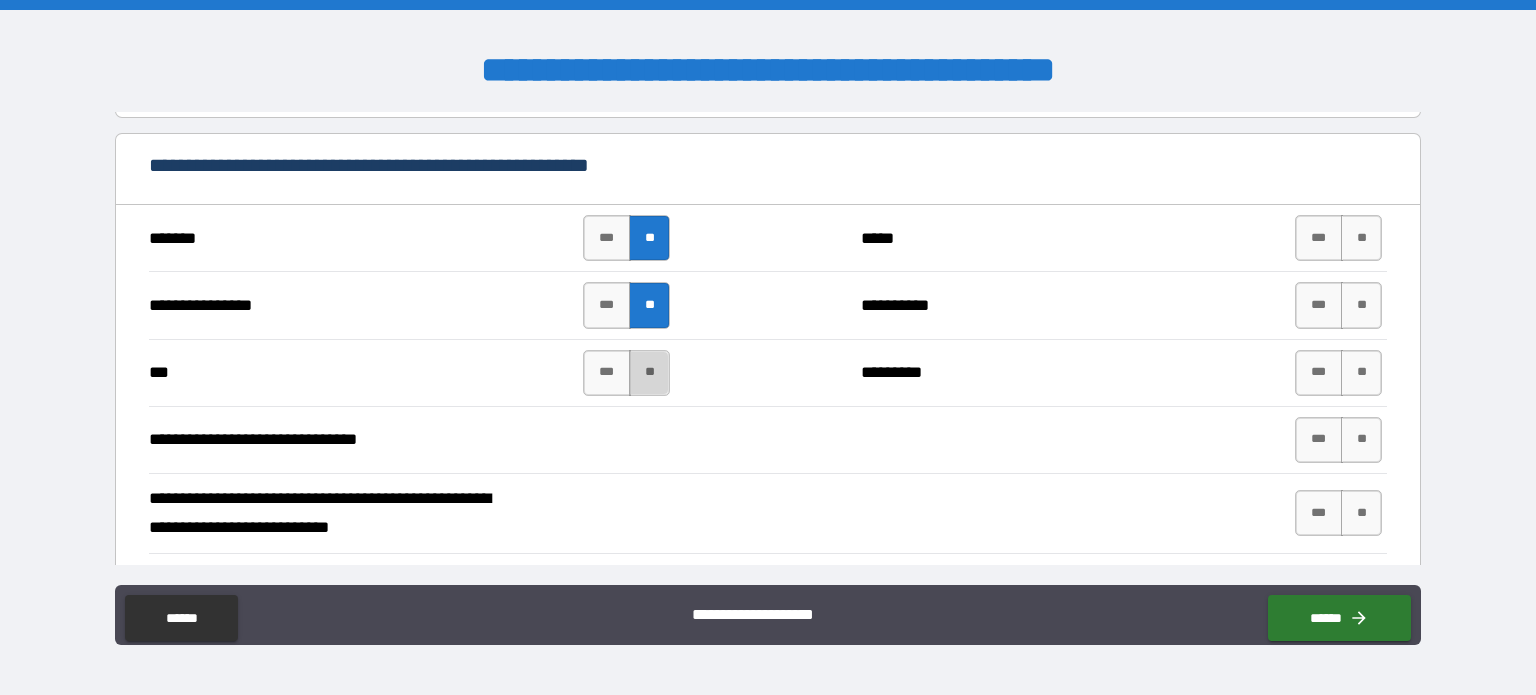 click on "**" at bounding box center (649, 373) 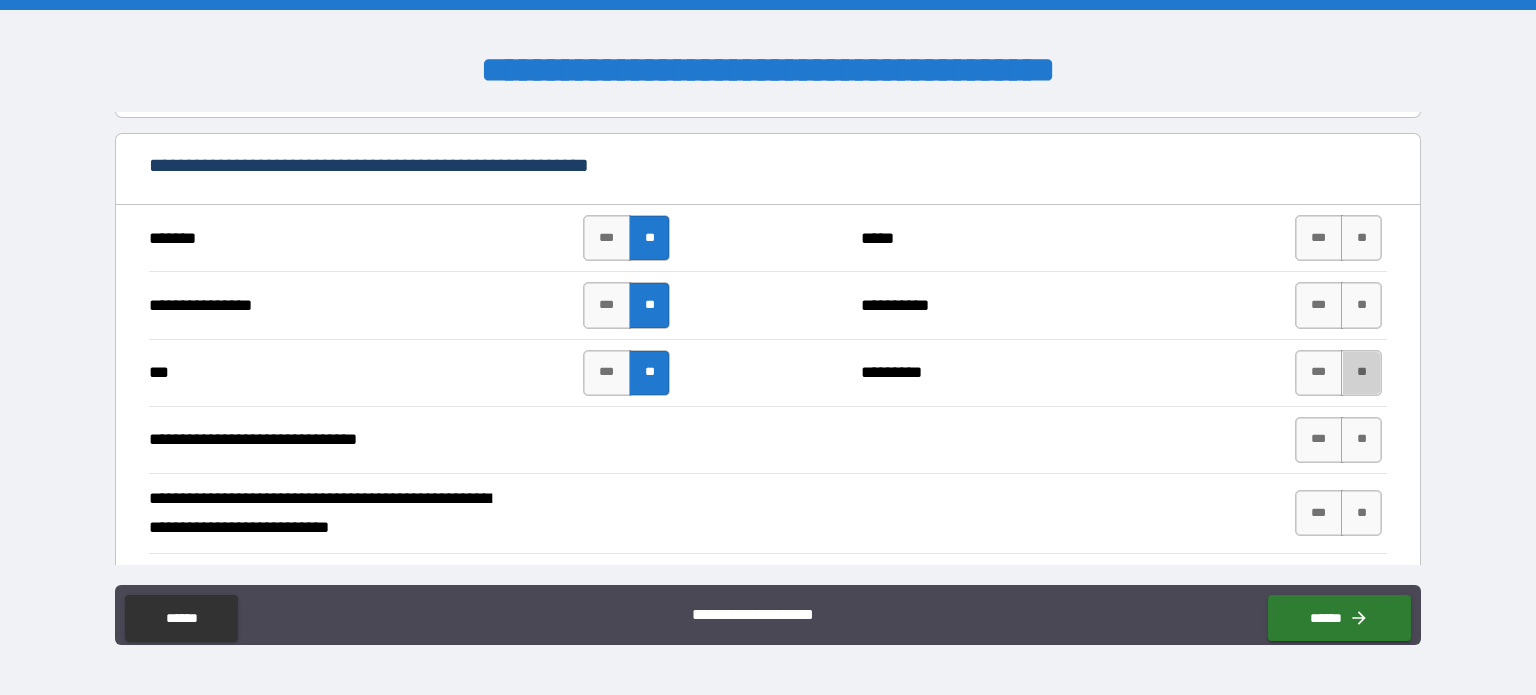 drag, startPoint x: 1351, startPoint y: 367, endPoint x: 1359, endPoint y: 331, distance: 36.878178 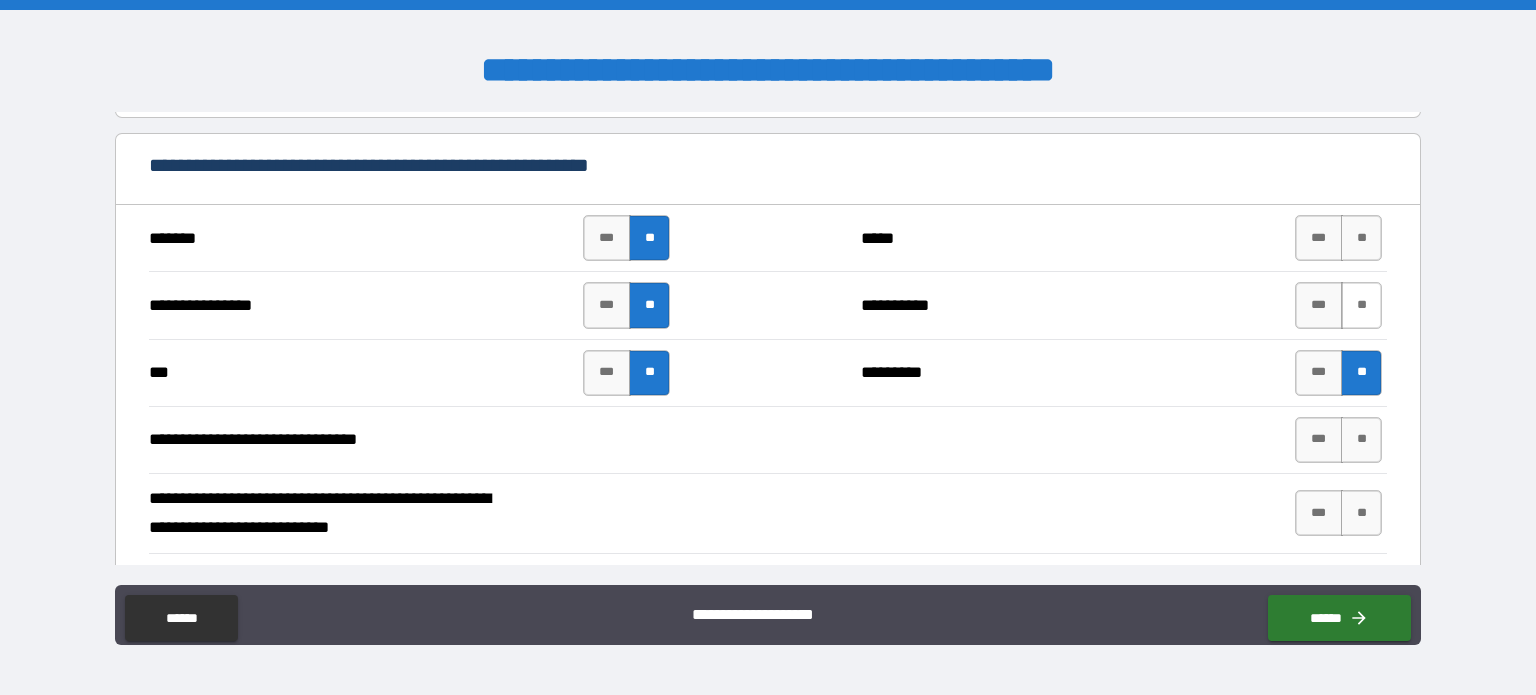 drag, startPoint x: 1352, startPoint y: 306, endPoint x: 1352, endPoint y: 294, distance: 12 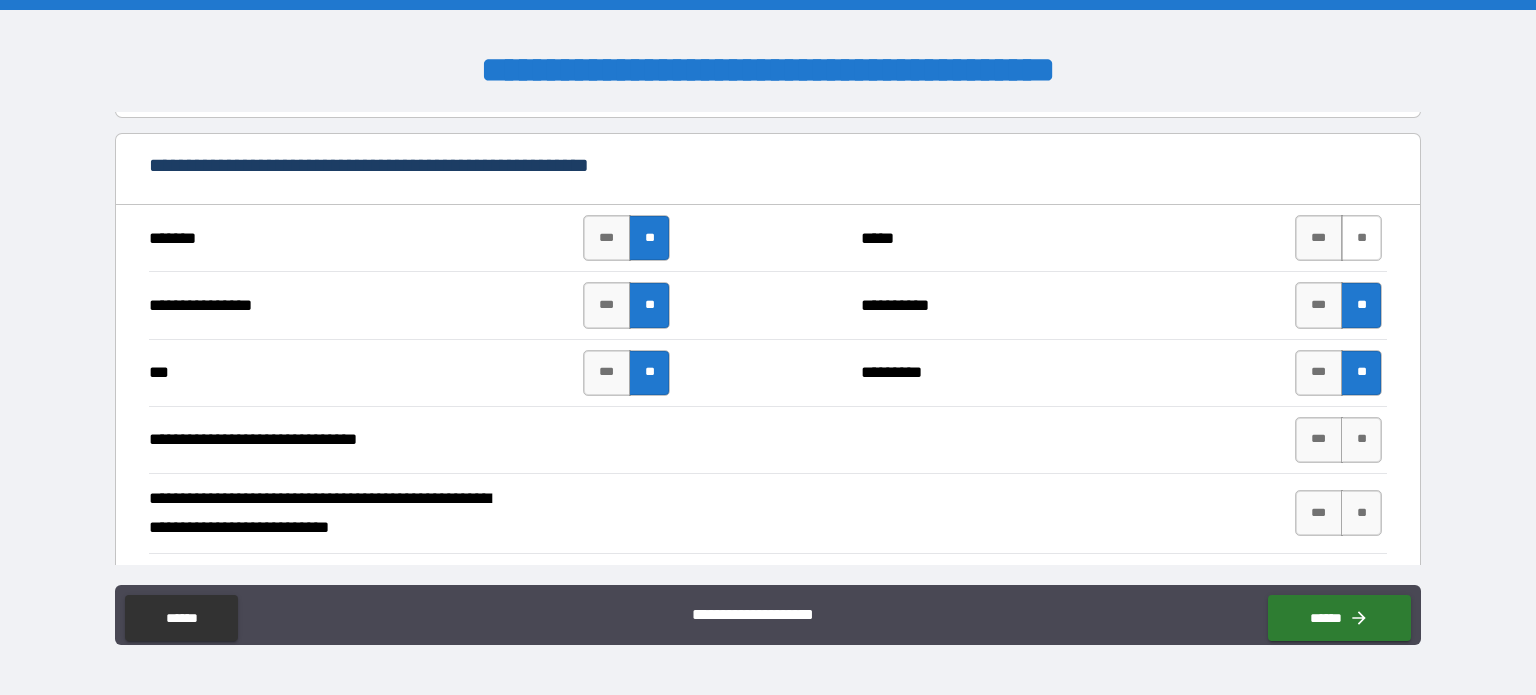 click on "**" at bounding box center (1361, 238) 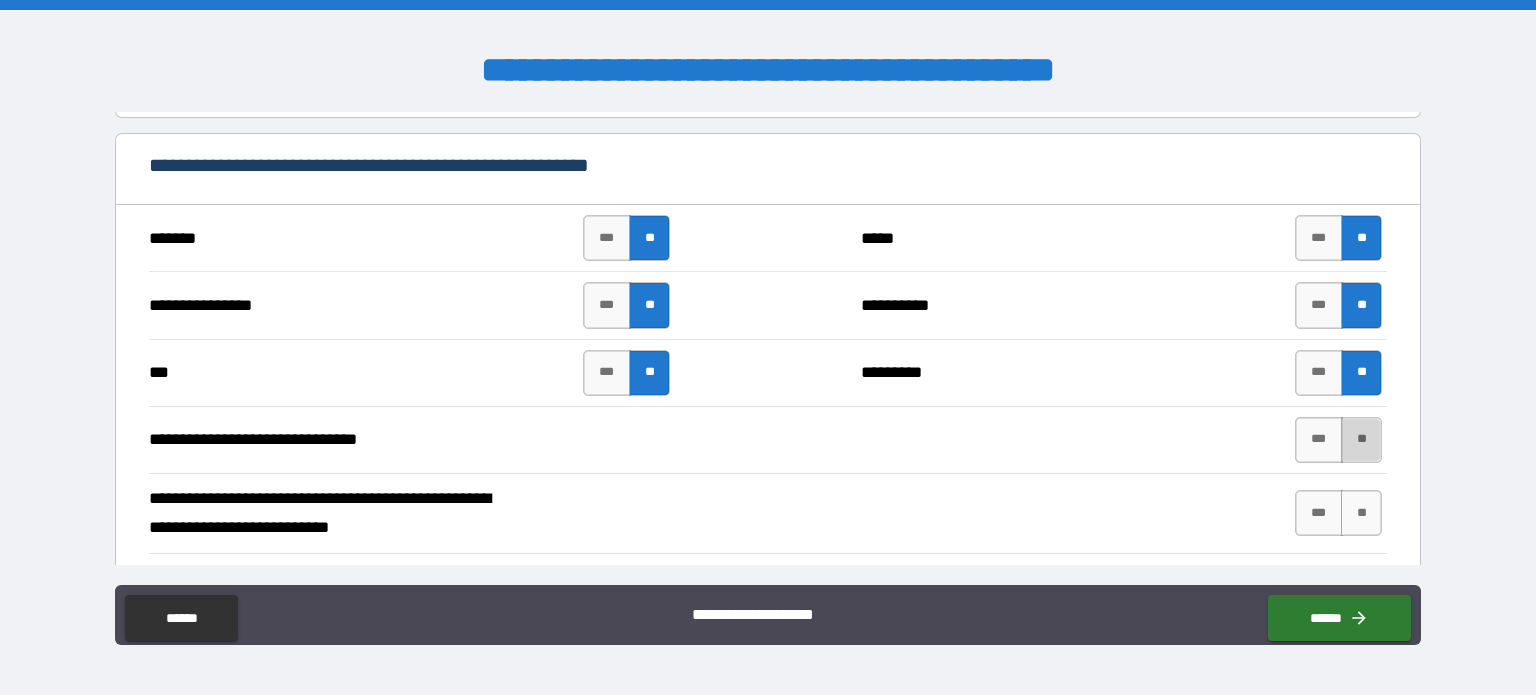 click on "**" at bounding box center [1361, 440] 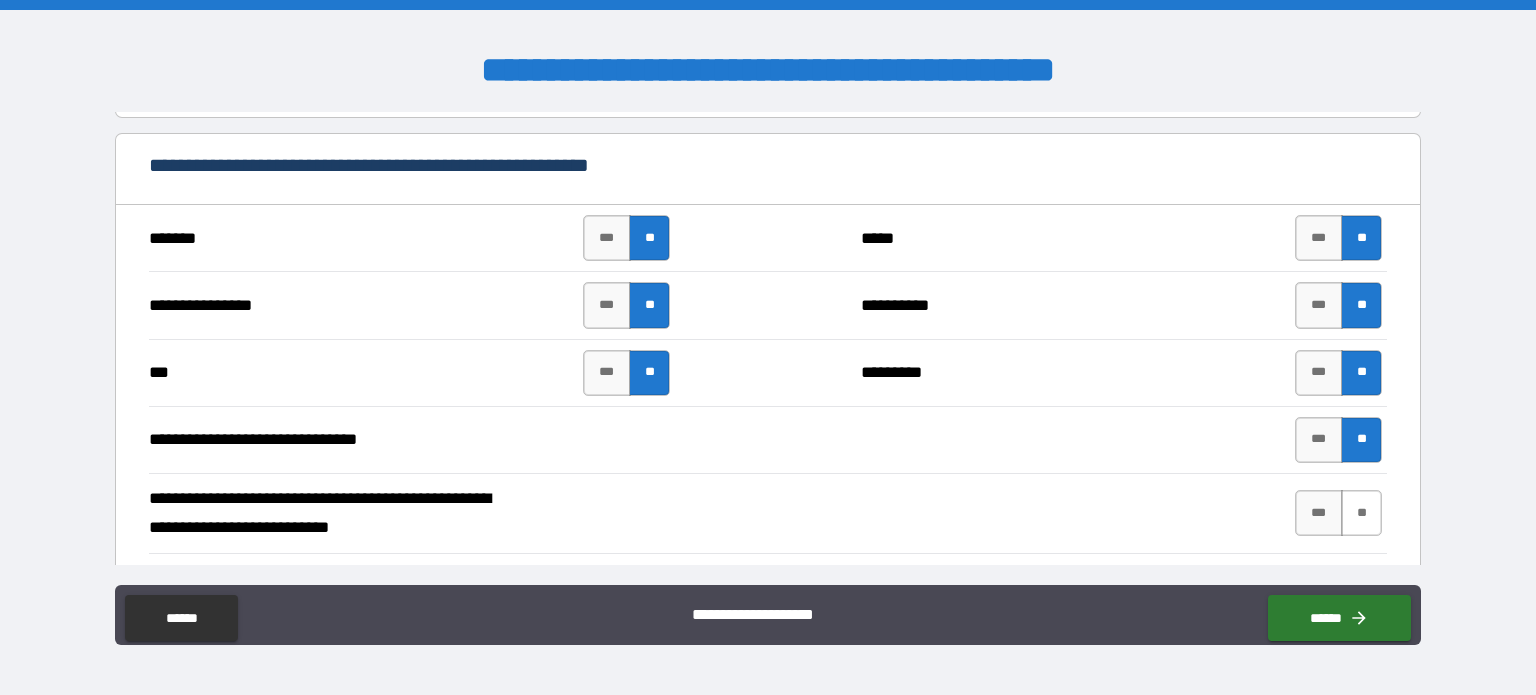 click on "**" at bounding box center [1361, 513] 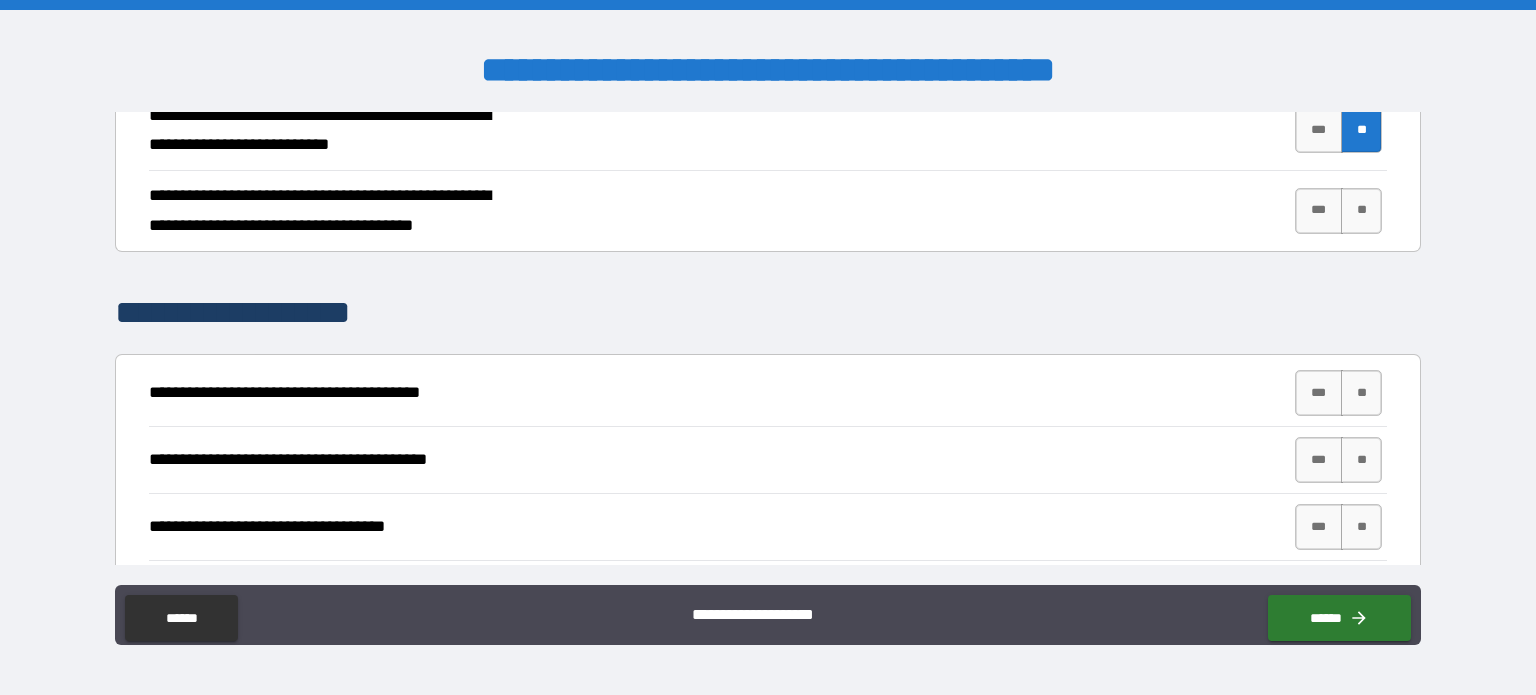 scroll, scrollTop: 4100, scrollLeft: 0, axis: vertical 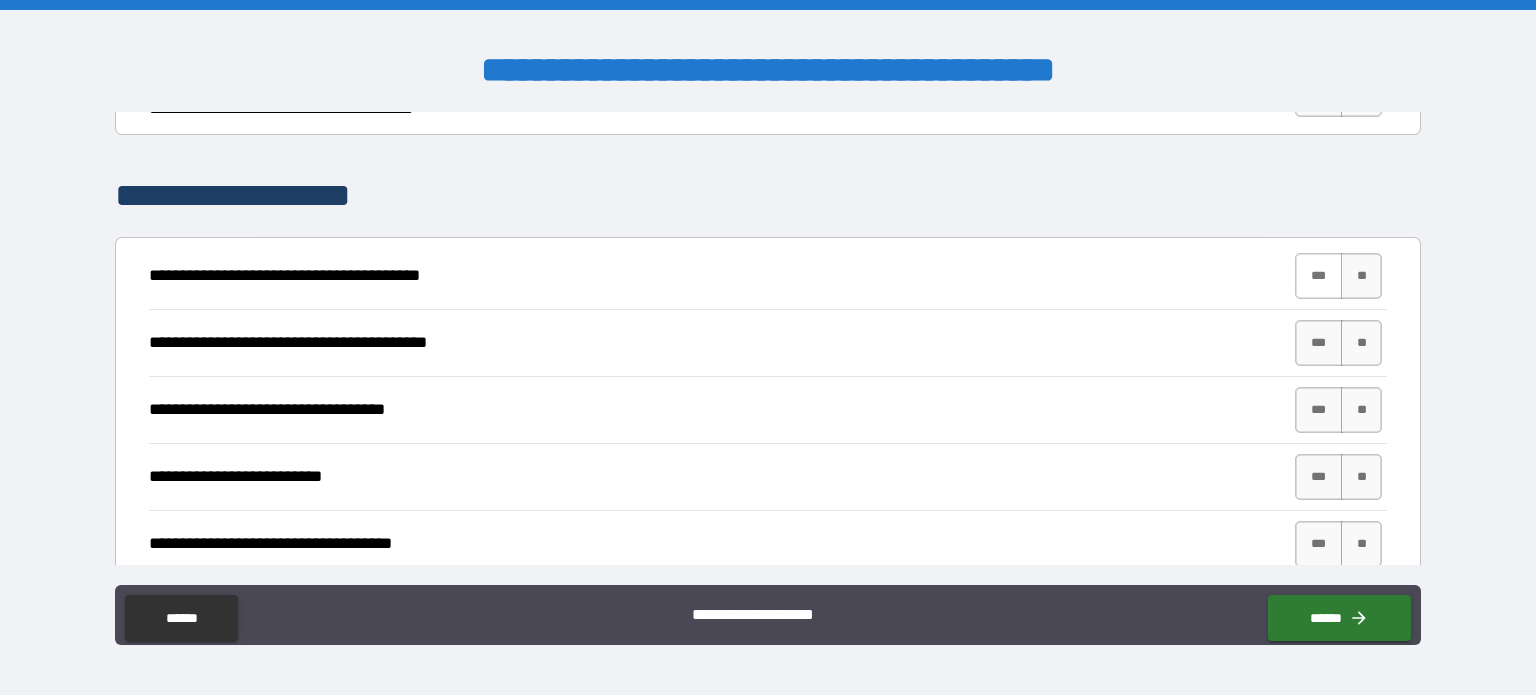 click on "***" at bounding box center (1319, 276) 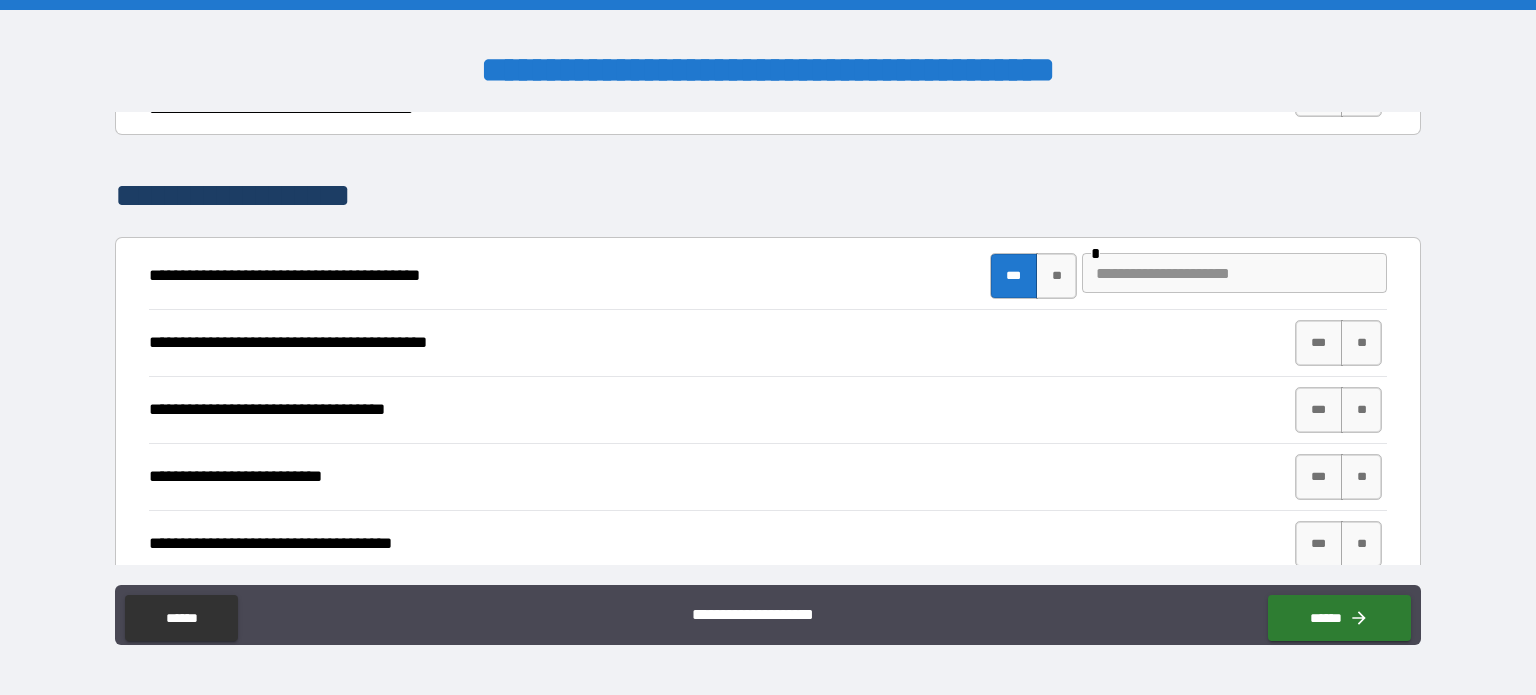 click at bounding box center [1234, 273] 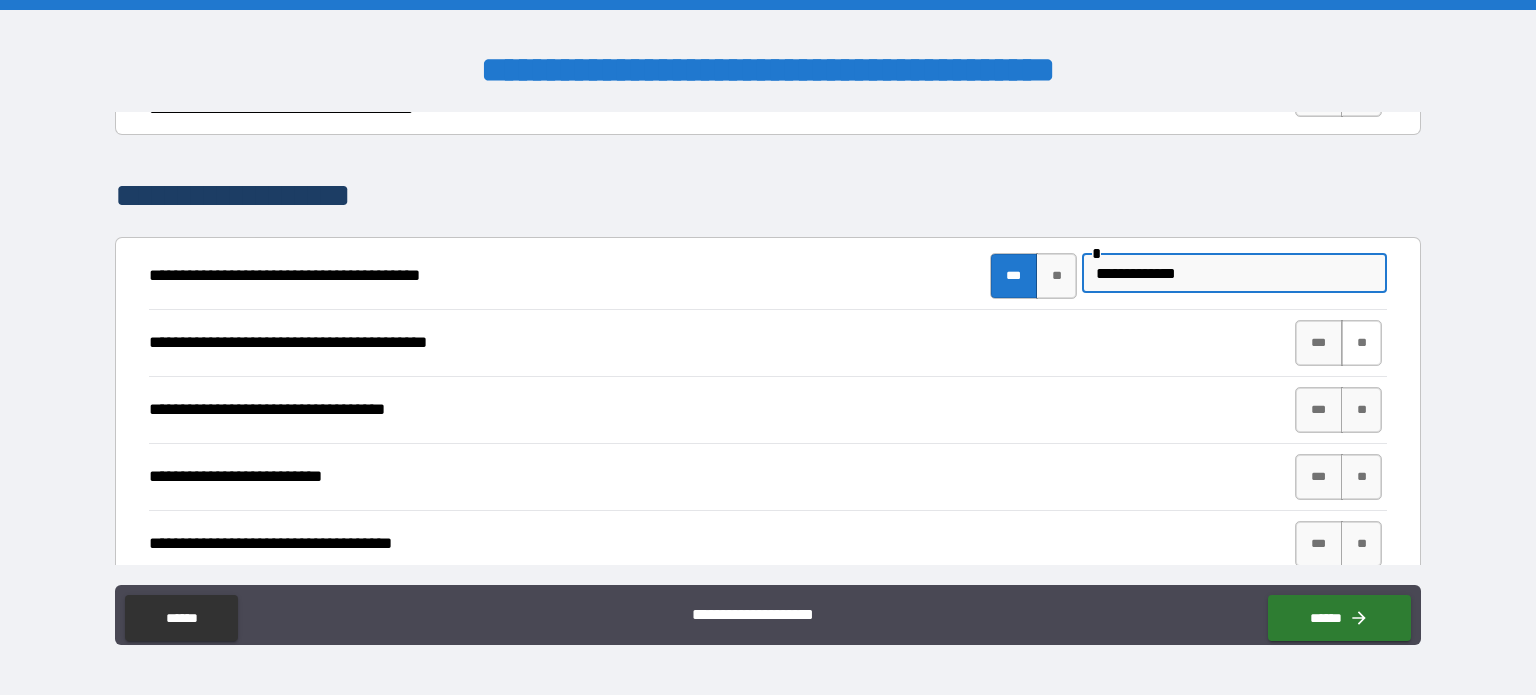 type on "**********" 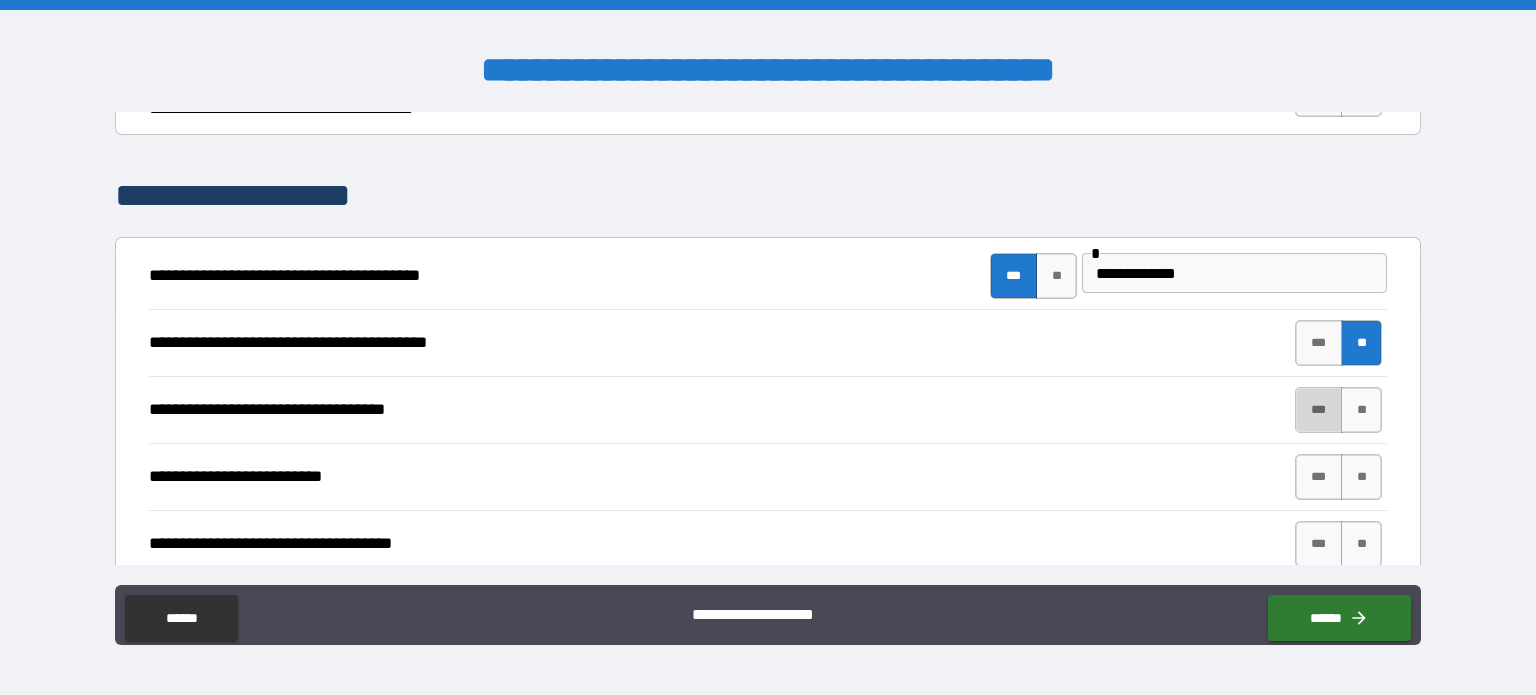 click on "***" at bounding box center (1319, 410) 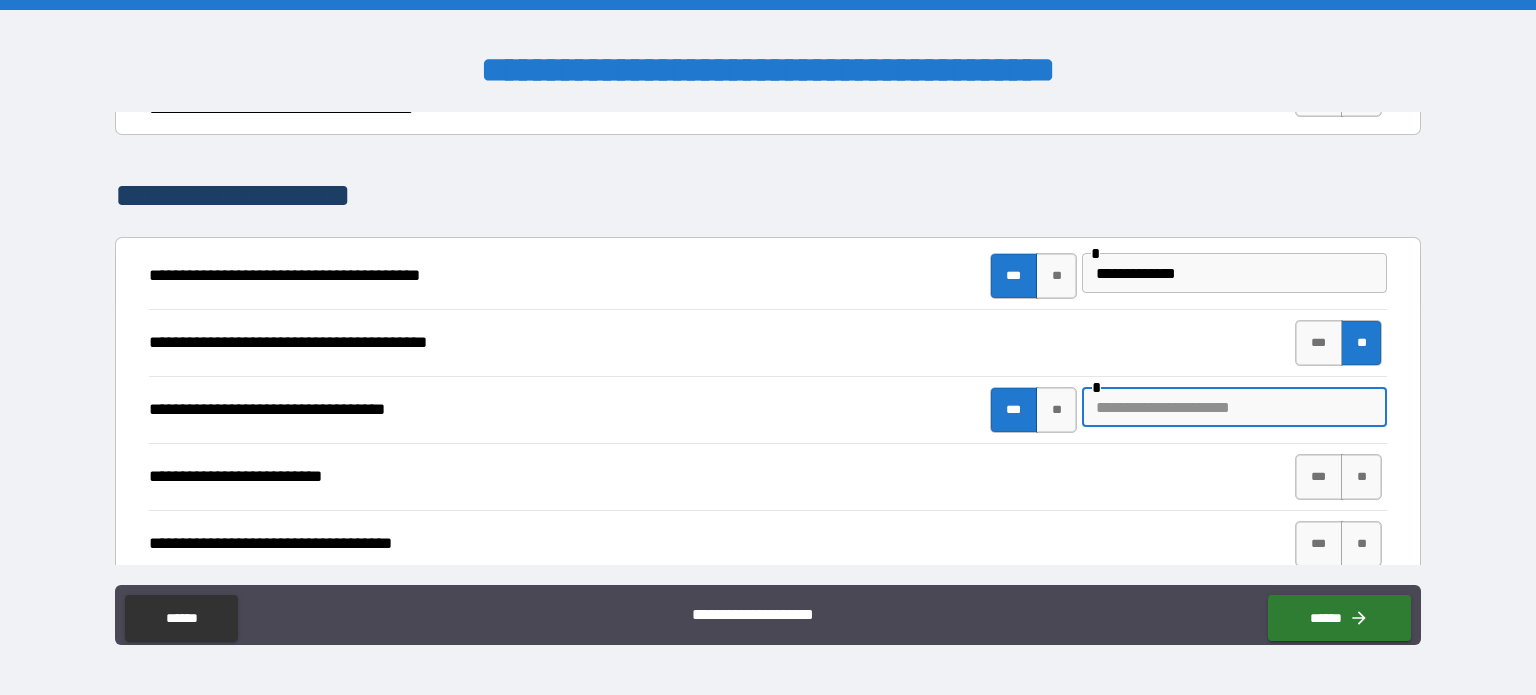click at bounding box center [1234, 407] 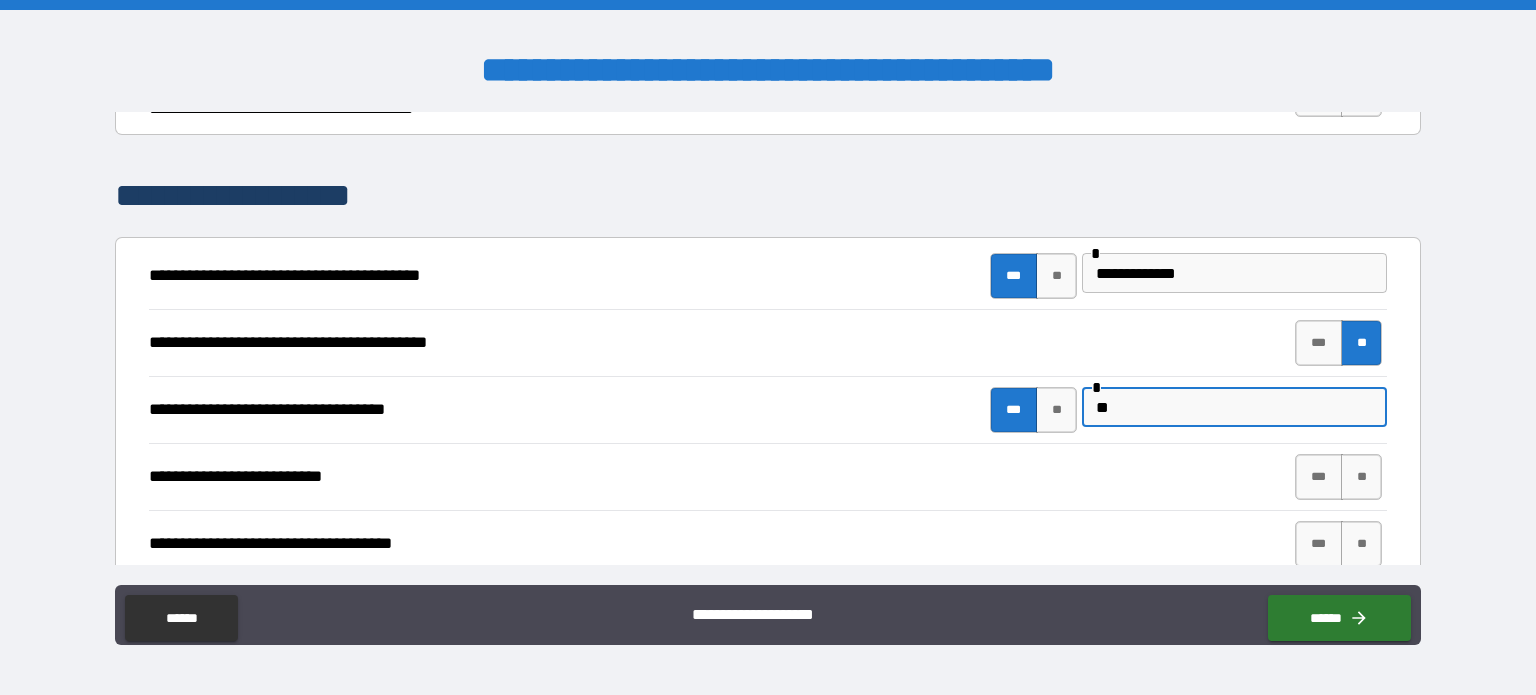 type on "*" 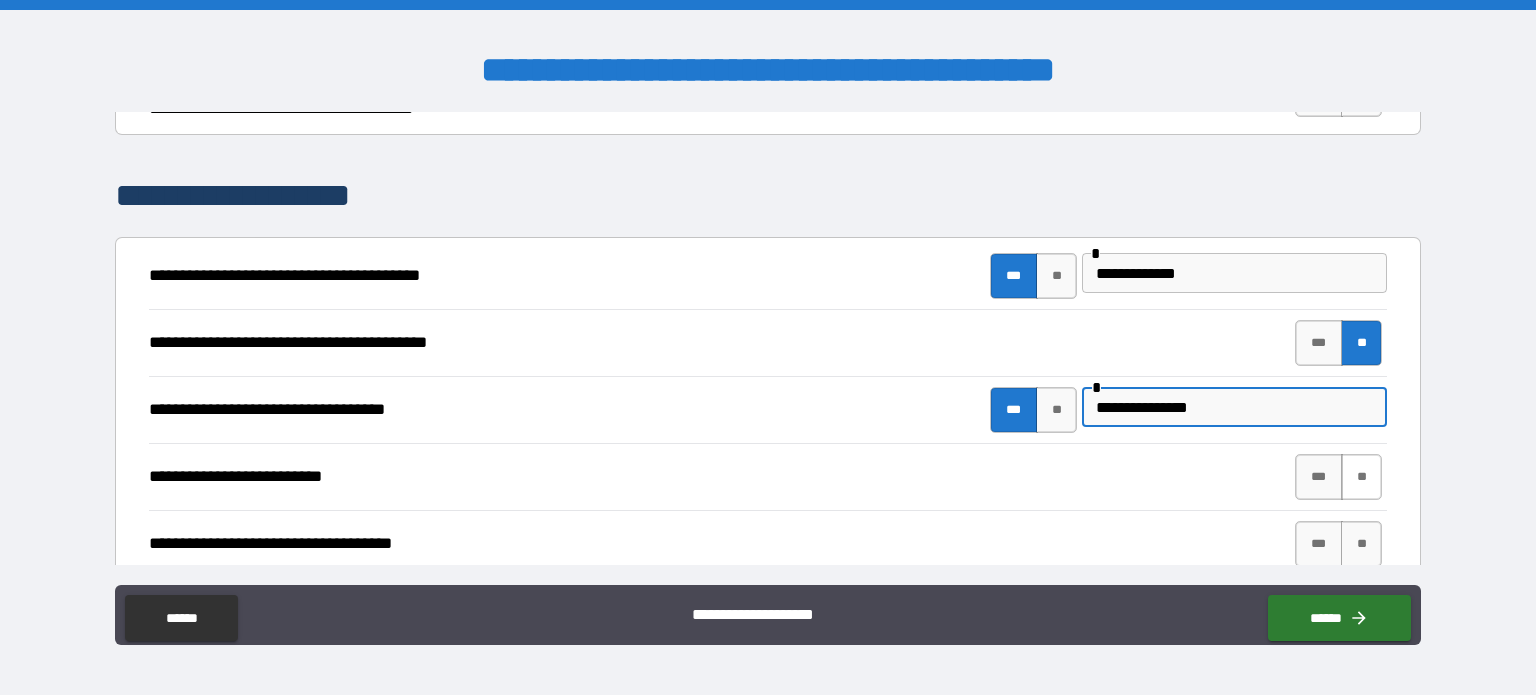 type on "**********" 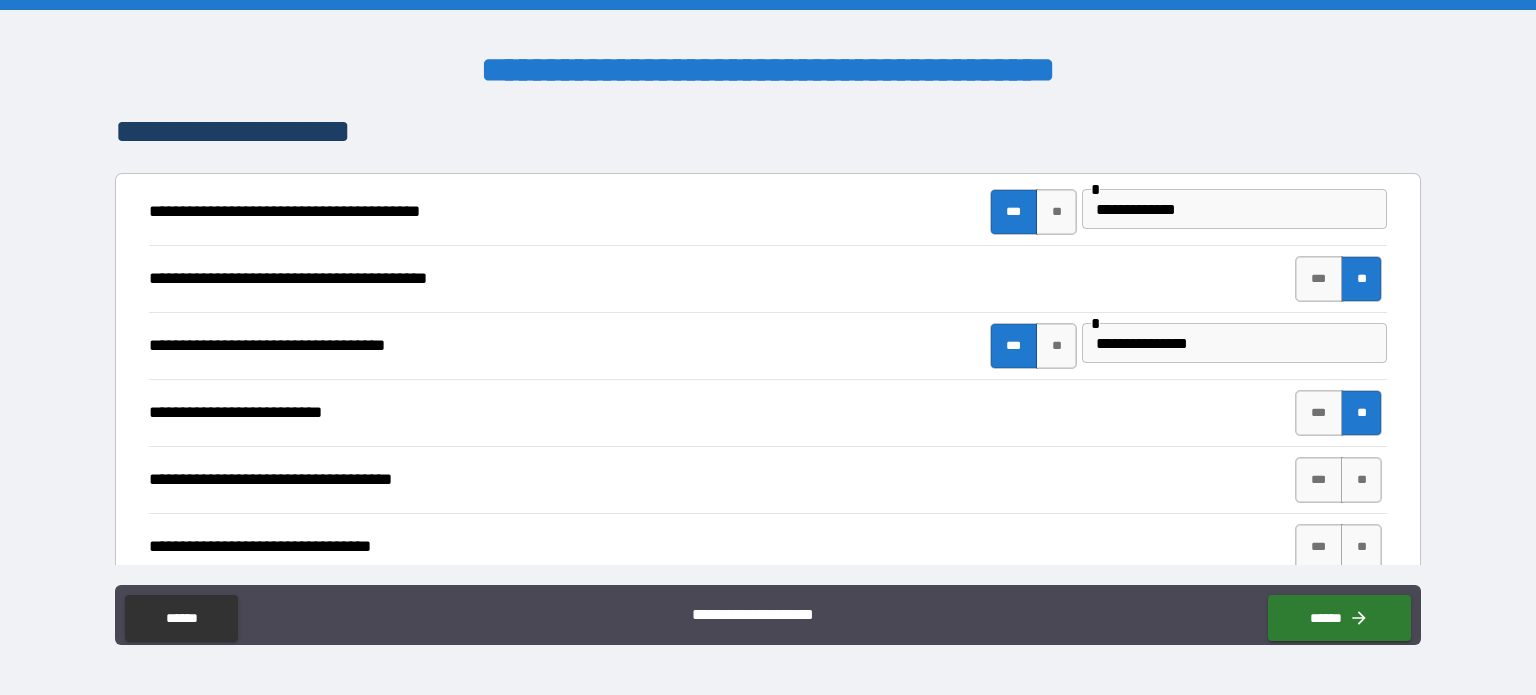 scroll, scrollTop: 4200, scrollLeft: 0, axis: vertical 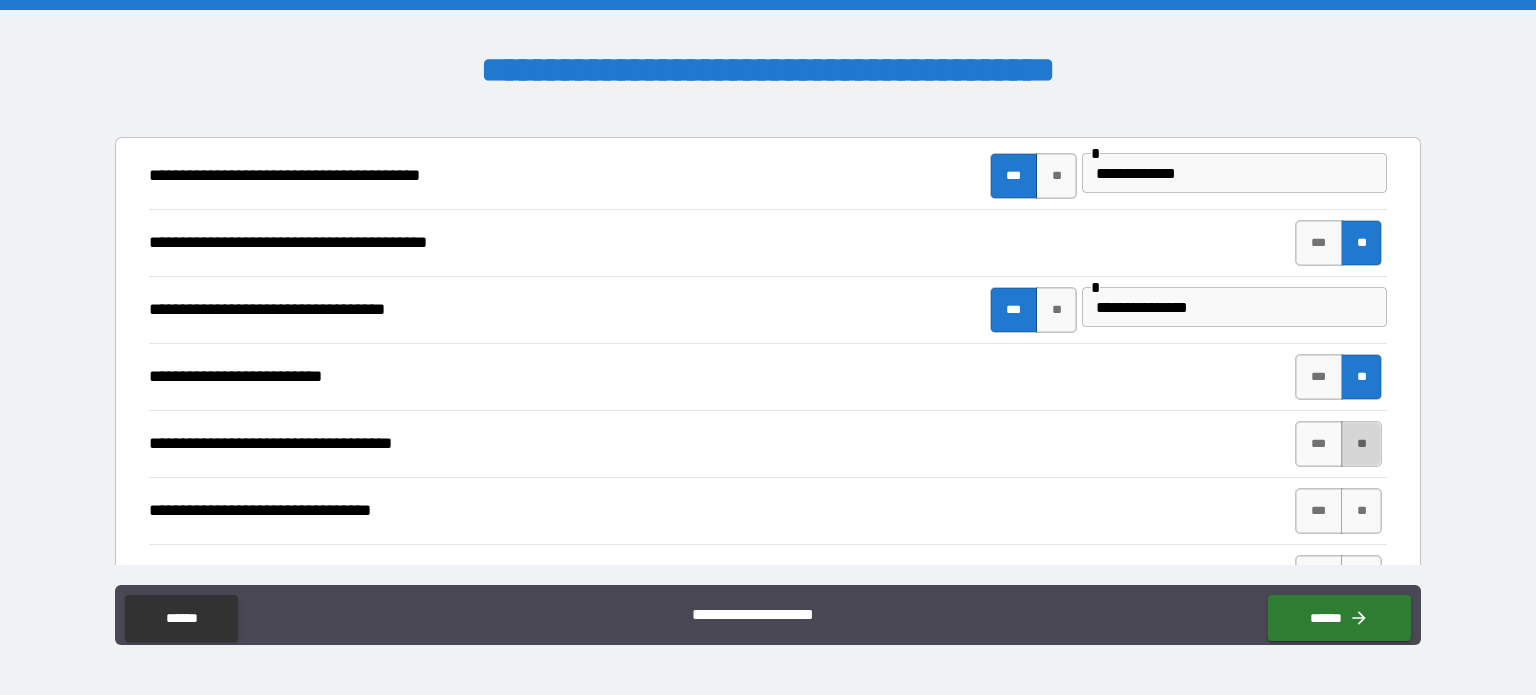 click on "**" at bounding box center (1361, 444) 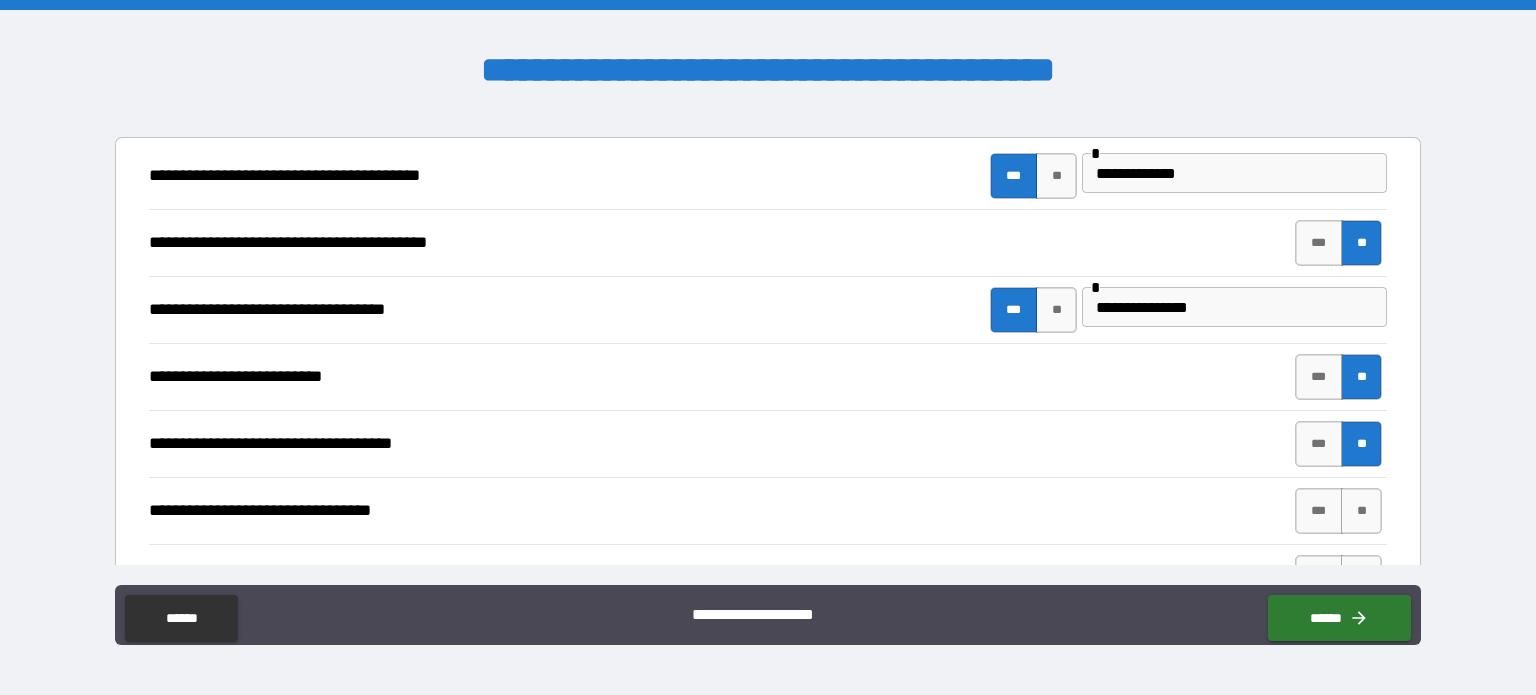 scroll, scrollTop: 4300, scrollLeft: 0, axis: vertical 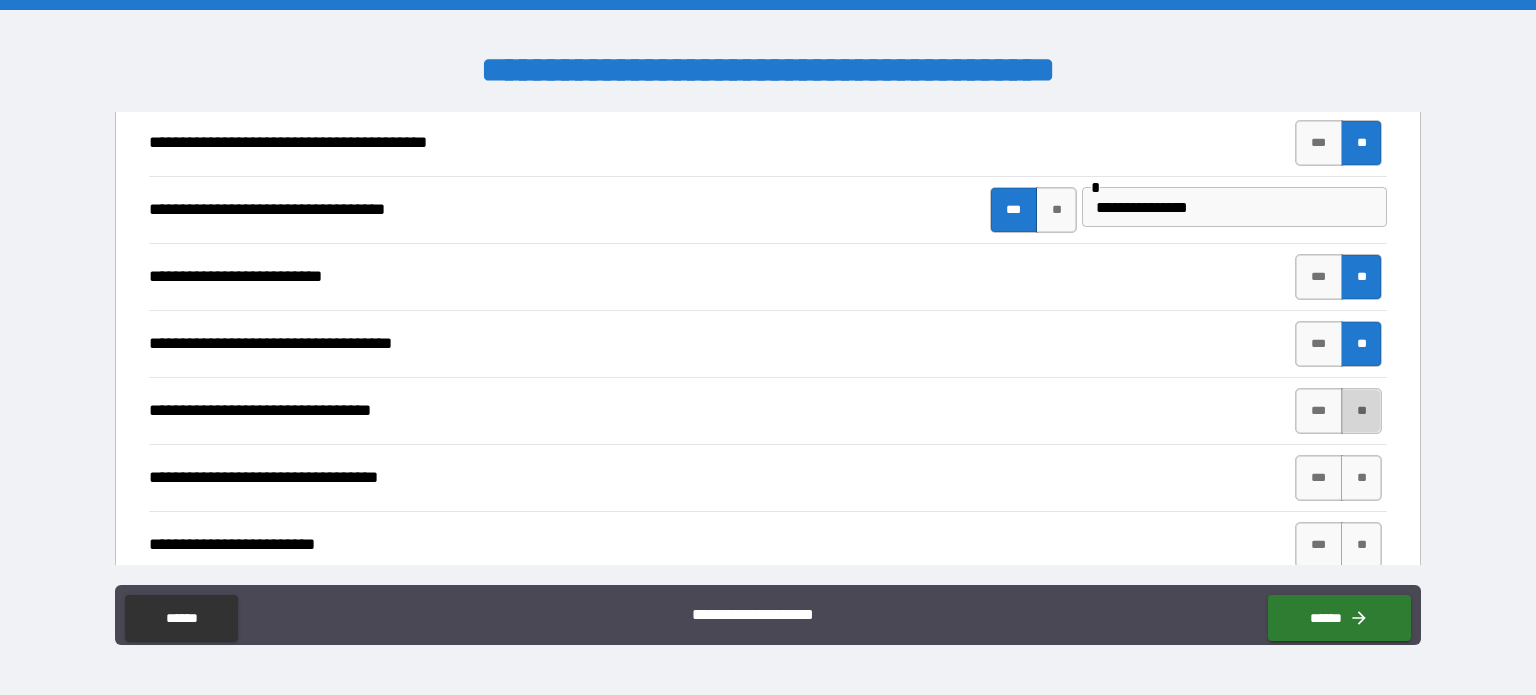 click on "**" at bounding box center (1361, 411) 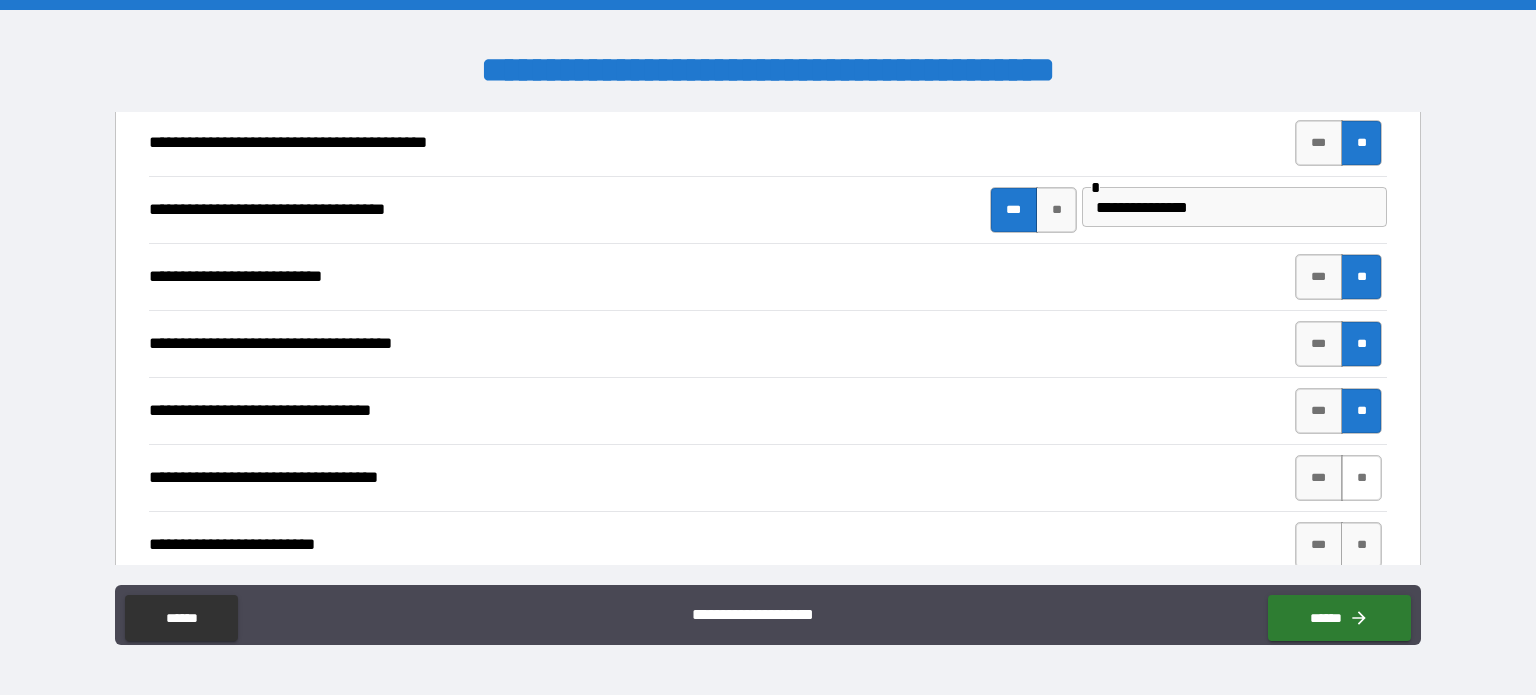 click on "**" at bounding box center [1361, 478] 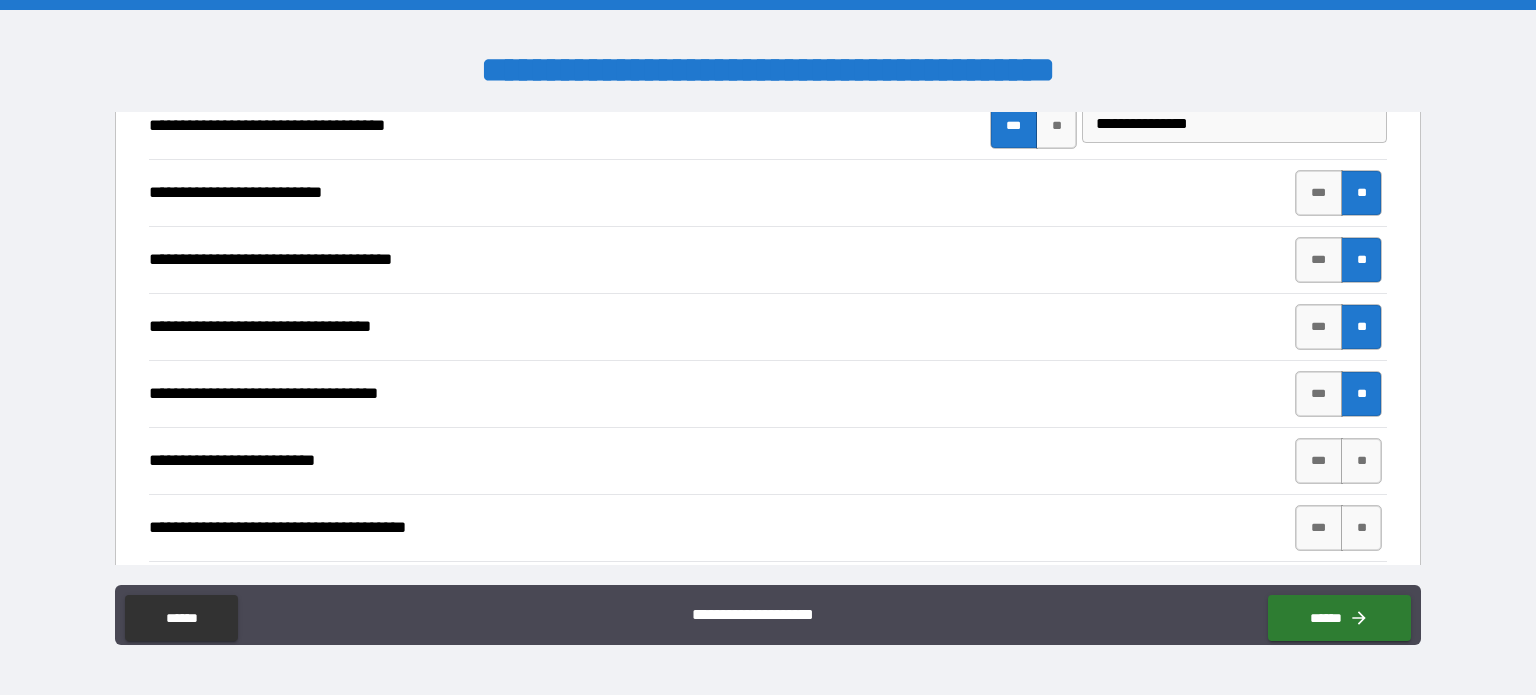scroll, scrollTop: 4500, scrollLeft: 0, axis: vertical 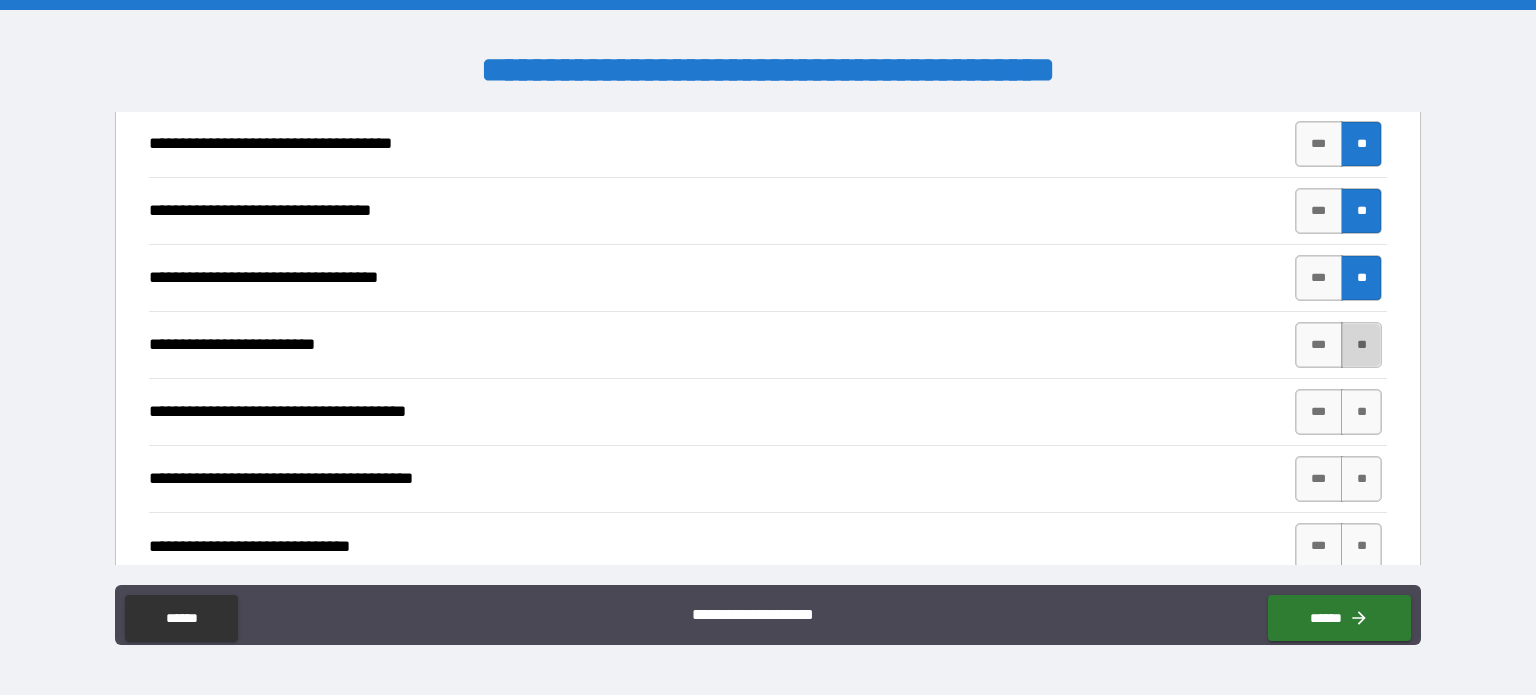 click on "**" at bounding box center [1361, 345] 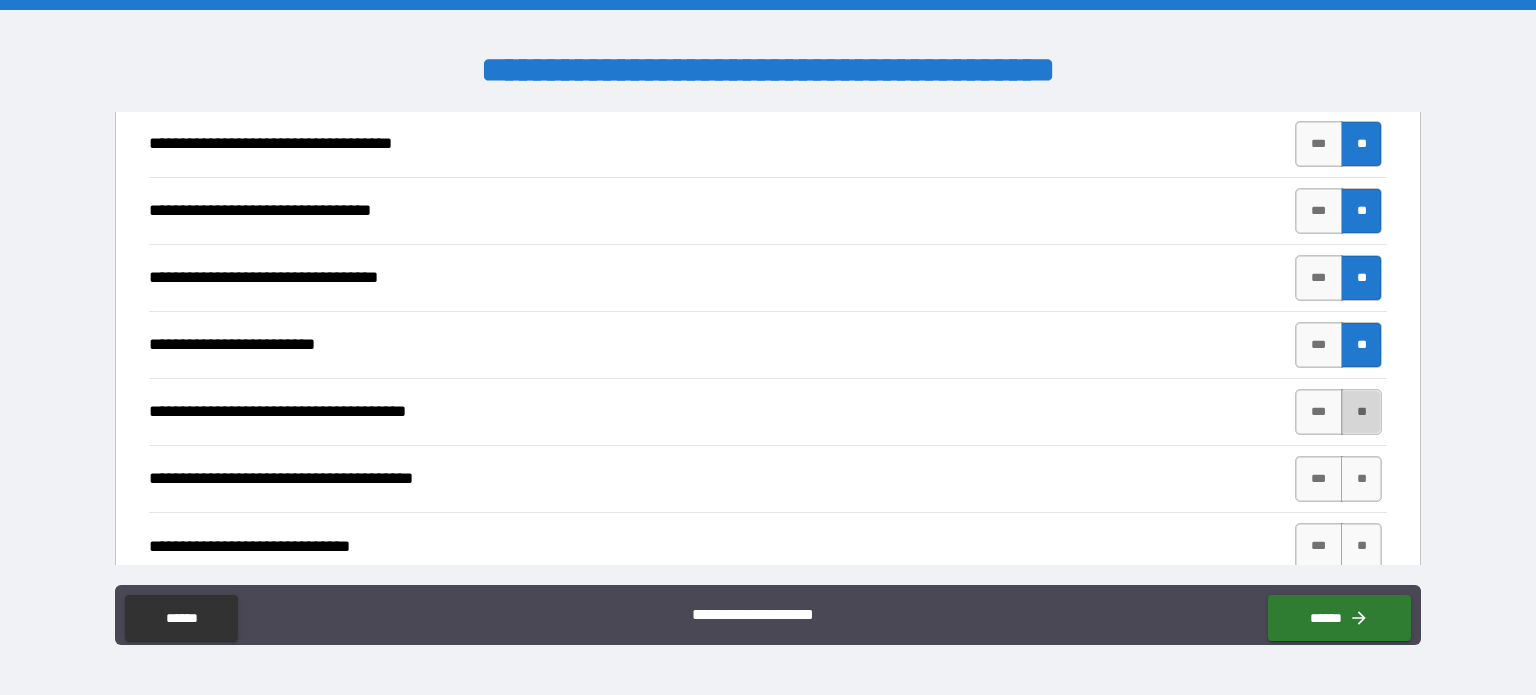 click on "**" at bounding box center [1361, 412] 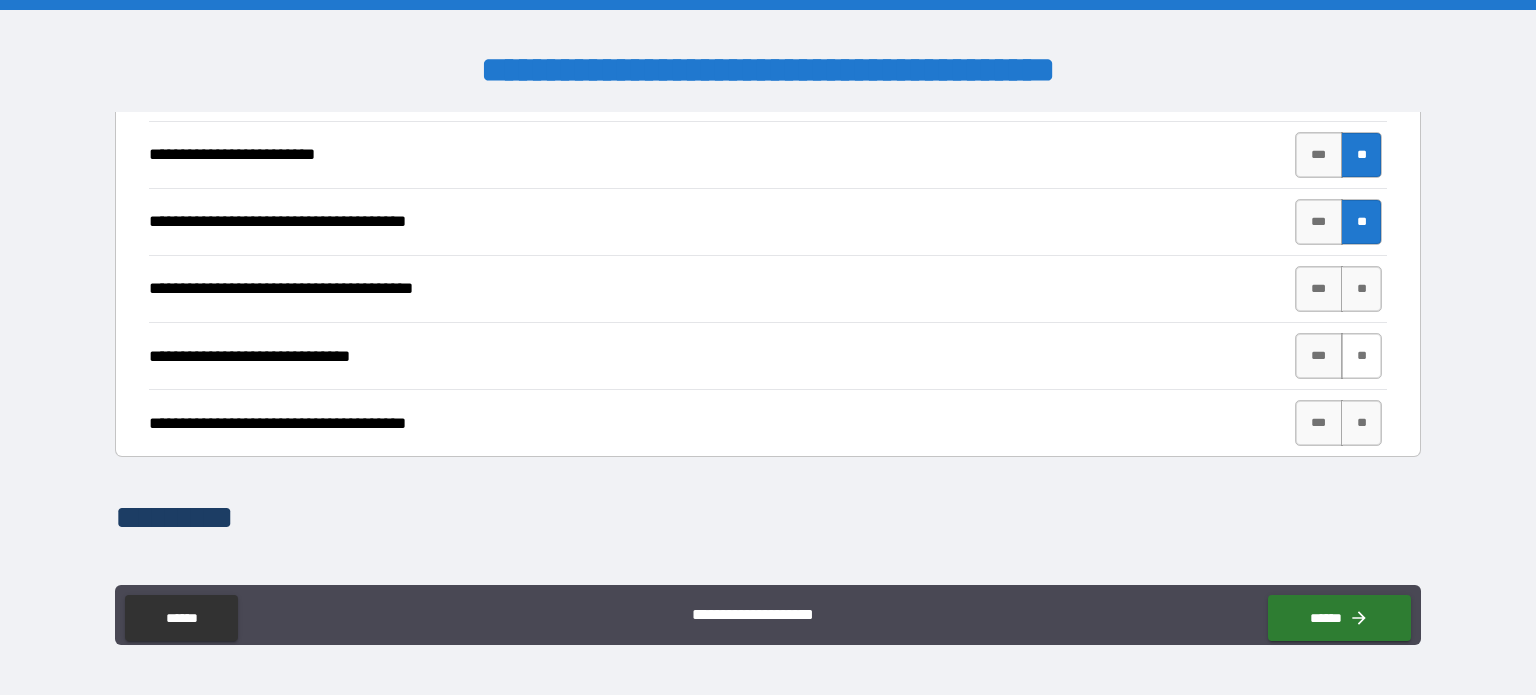 scroll, scrollTop: 4700, scrollLeft: 0, axis: vertical 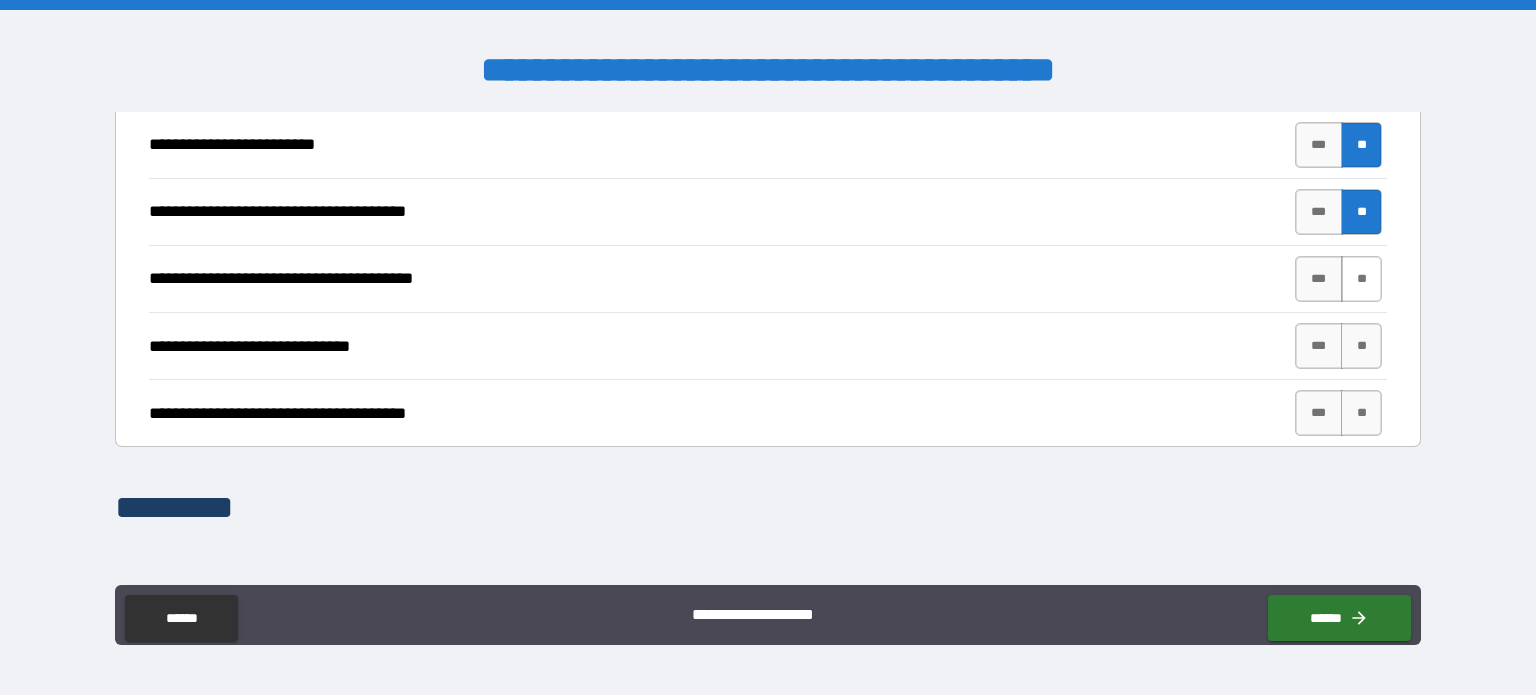 click on "**" at bounding box center (1361, 279) 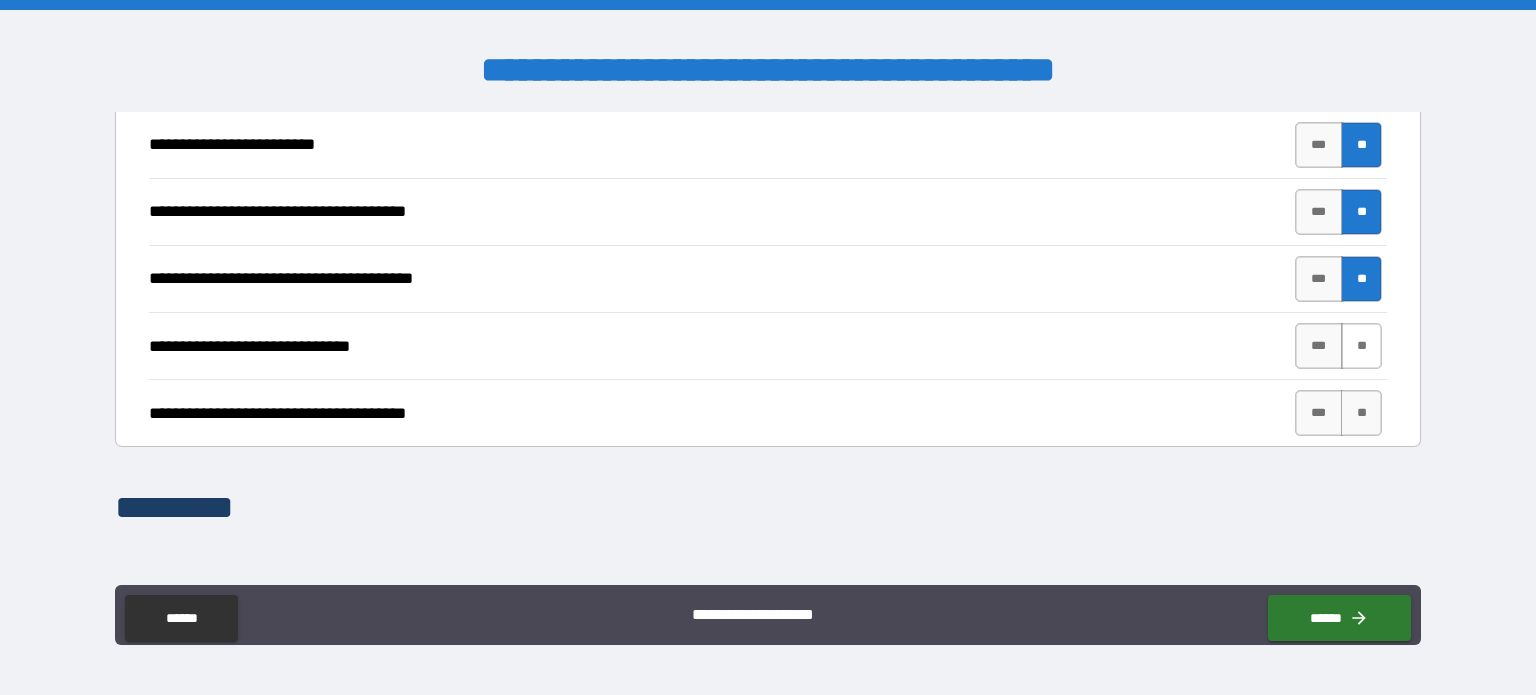 click on "**" at bounding box center (1361, 346) 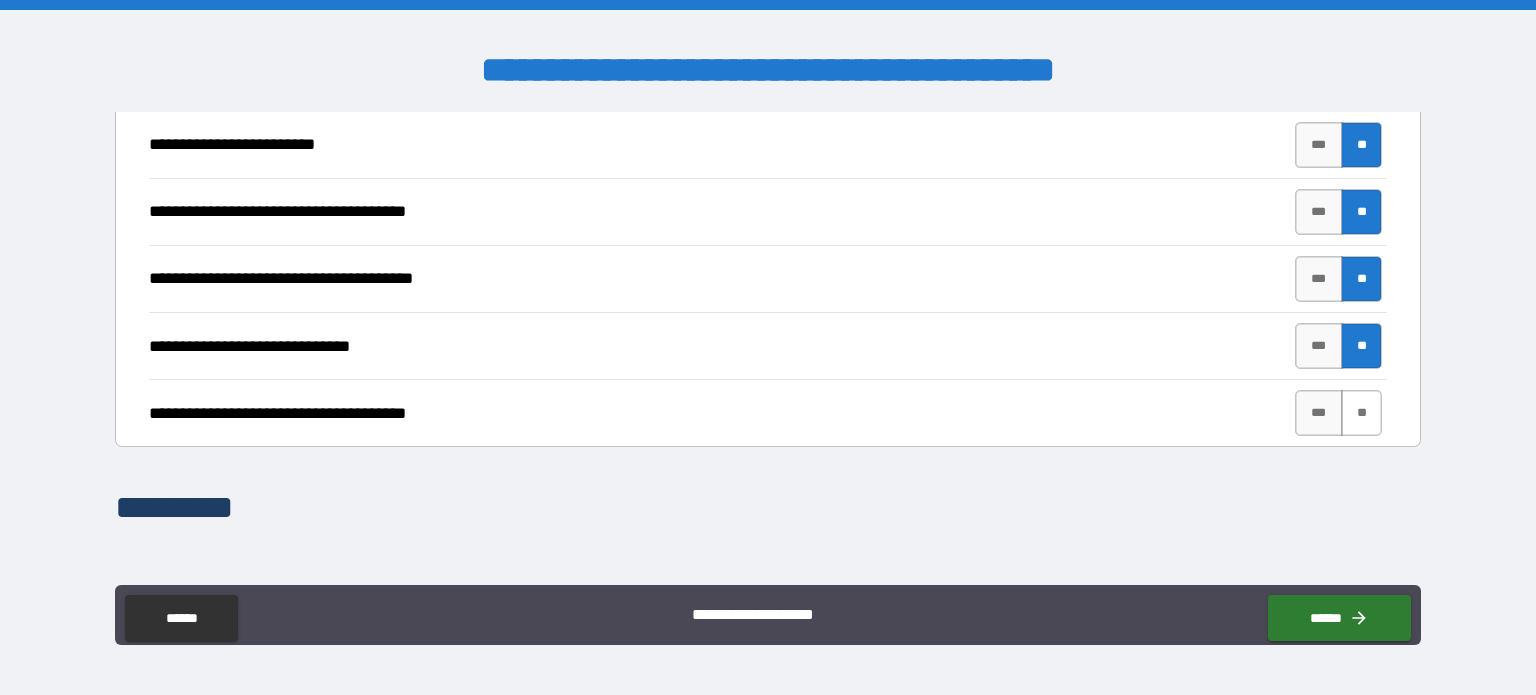 click on "**" at bounding box center [1361, 413] 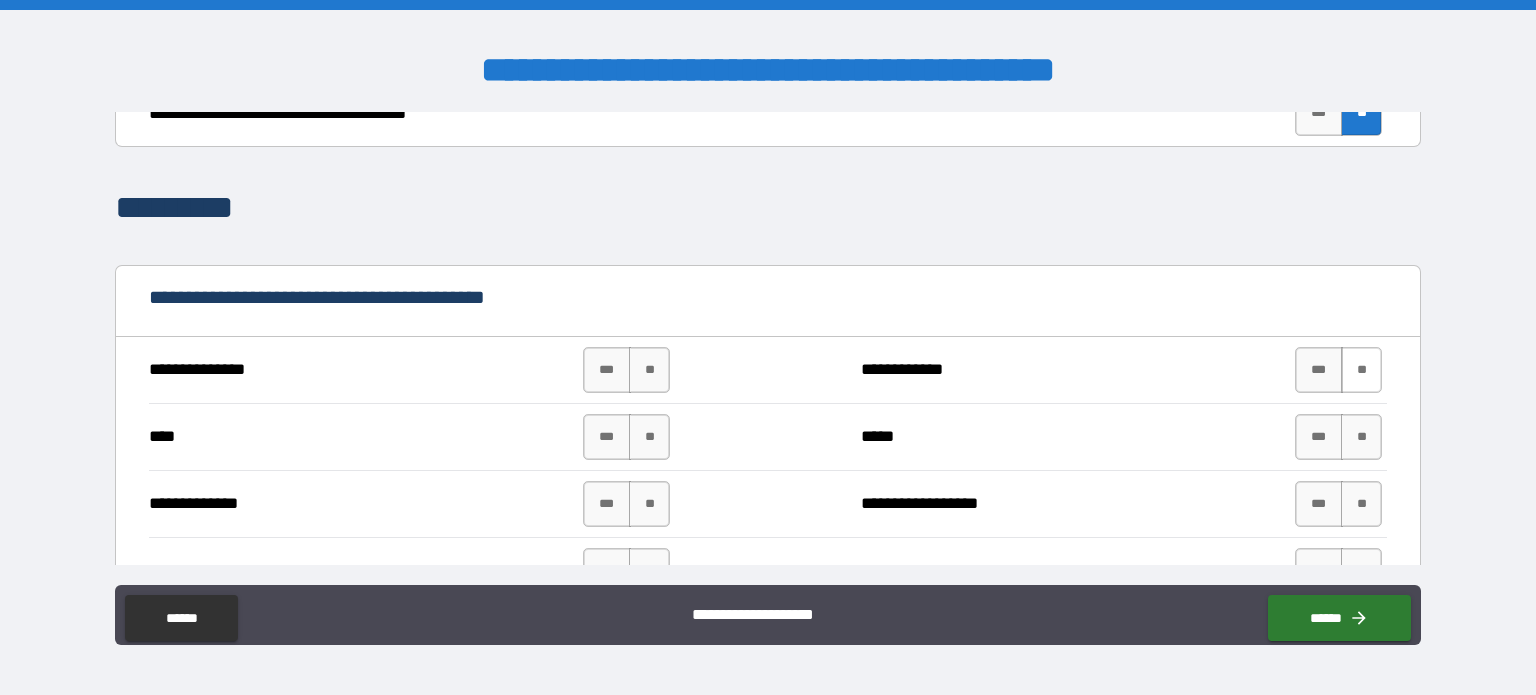scroll, scrollTop: 5100, scrollLeft: 0, axis: vertical 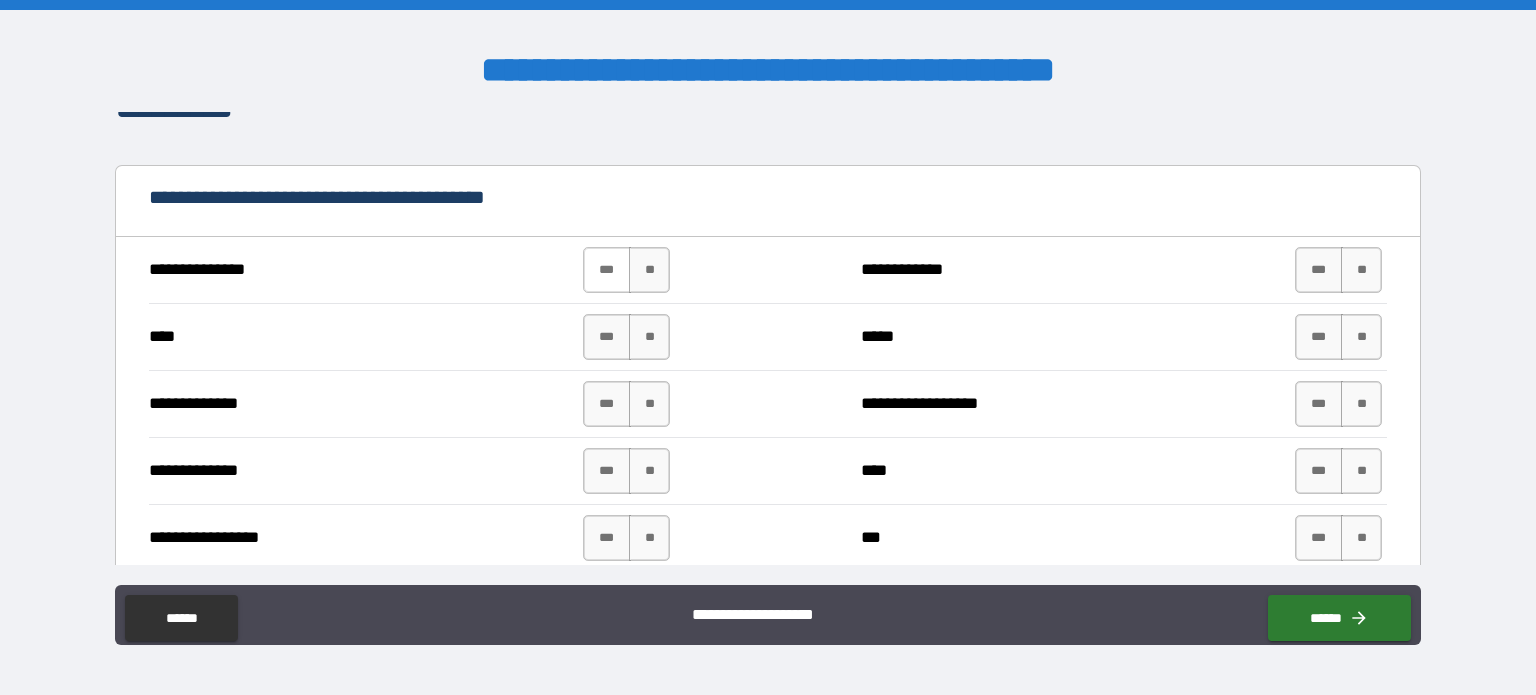 click on "***" at bounding box center (607, 270) 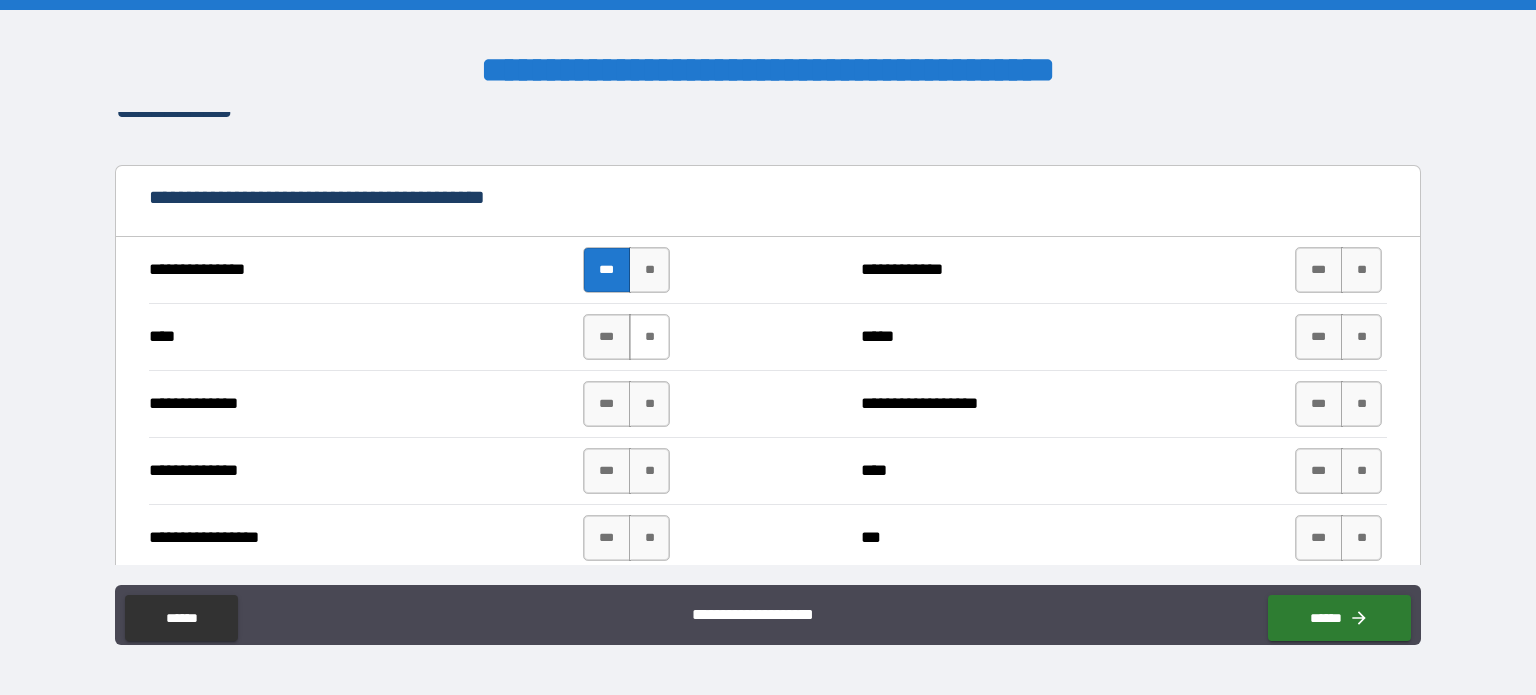 click on "**" at bounding box center [649, 337] 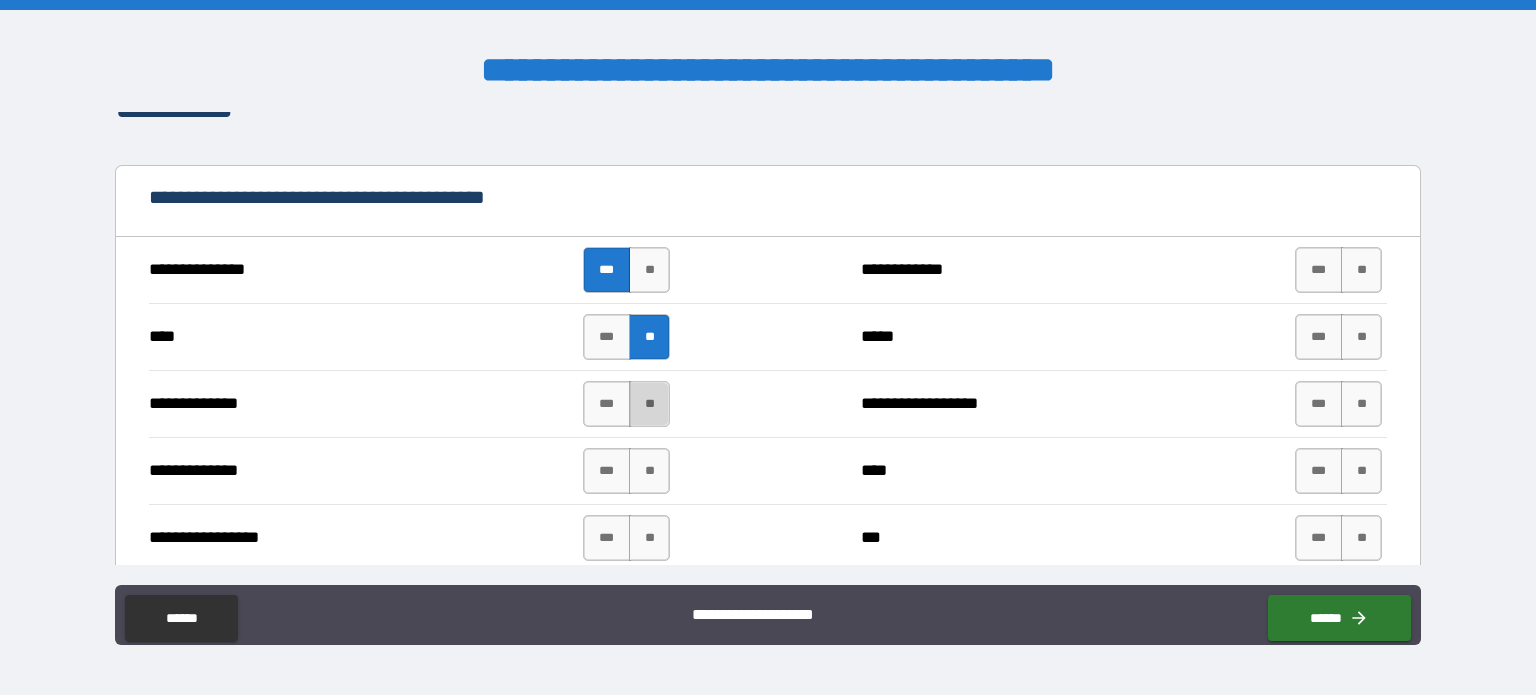 click on "**" at bounding box center (649, 404) 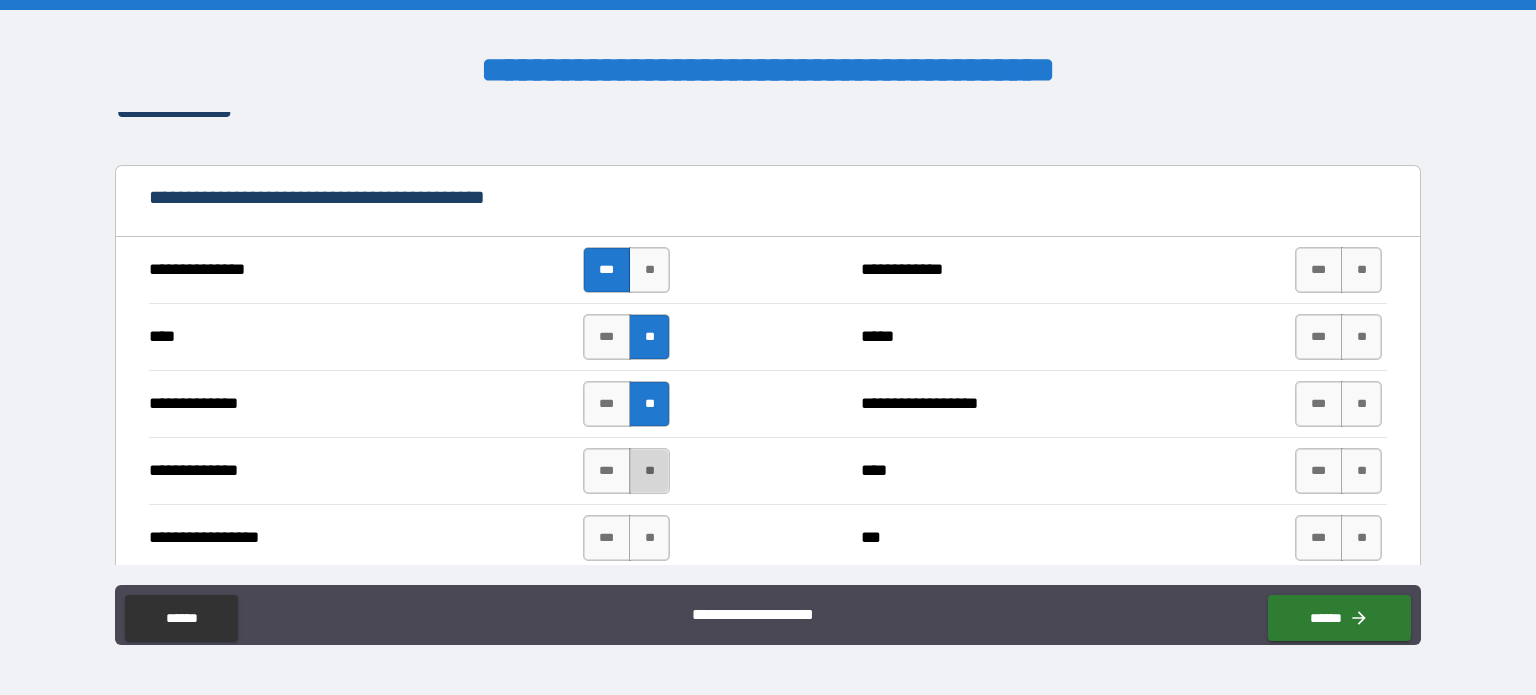 click on "**" at bounding box center (649, 471) 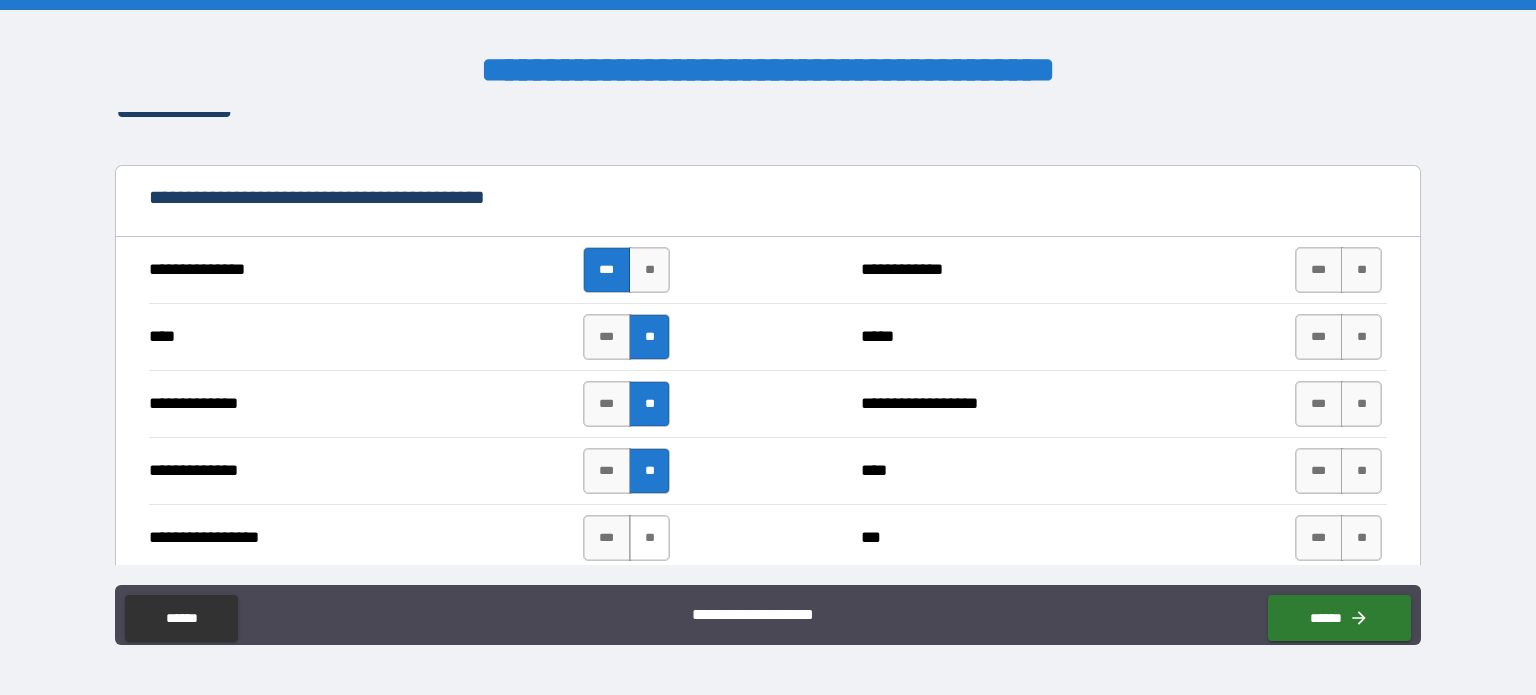 click on "**" at bounding box center [649, 538] 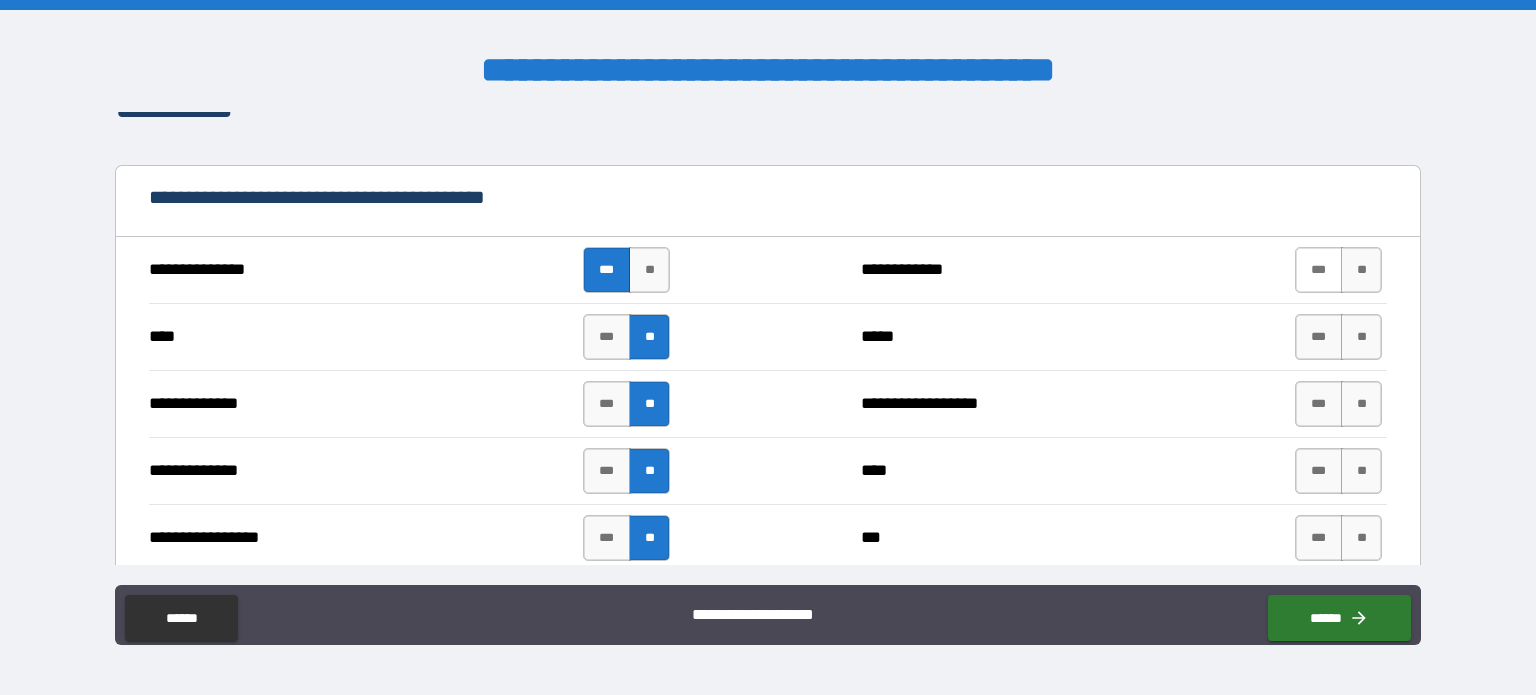 click on "***" at bounding box center [1319, 270] 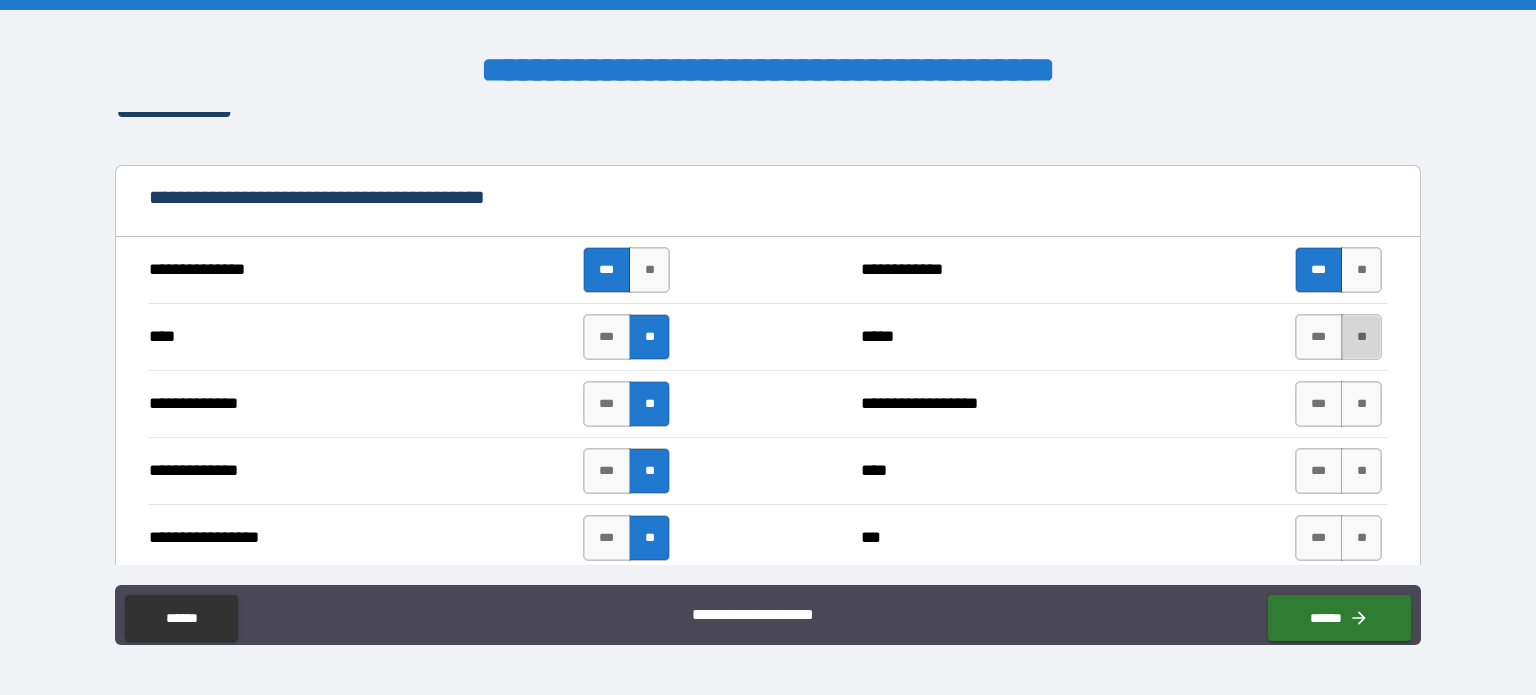 click on "**" at bounding box center [1361, 337] 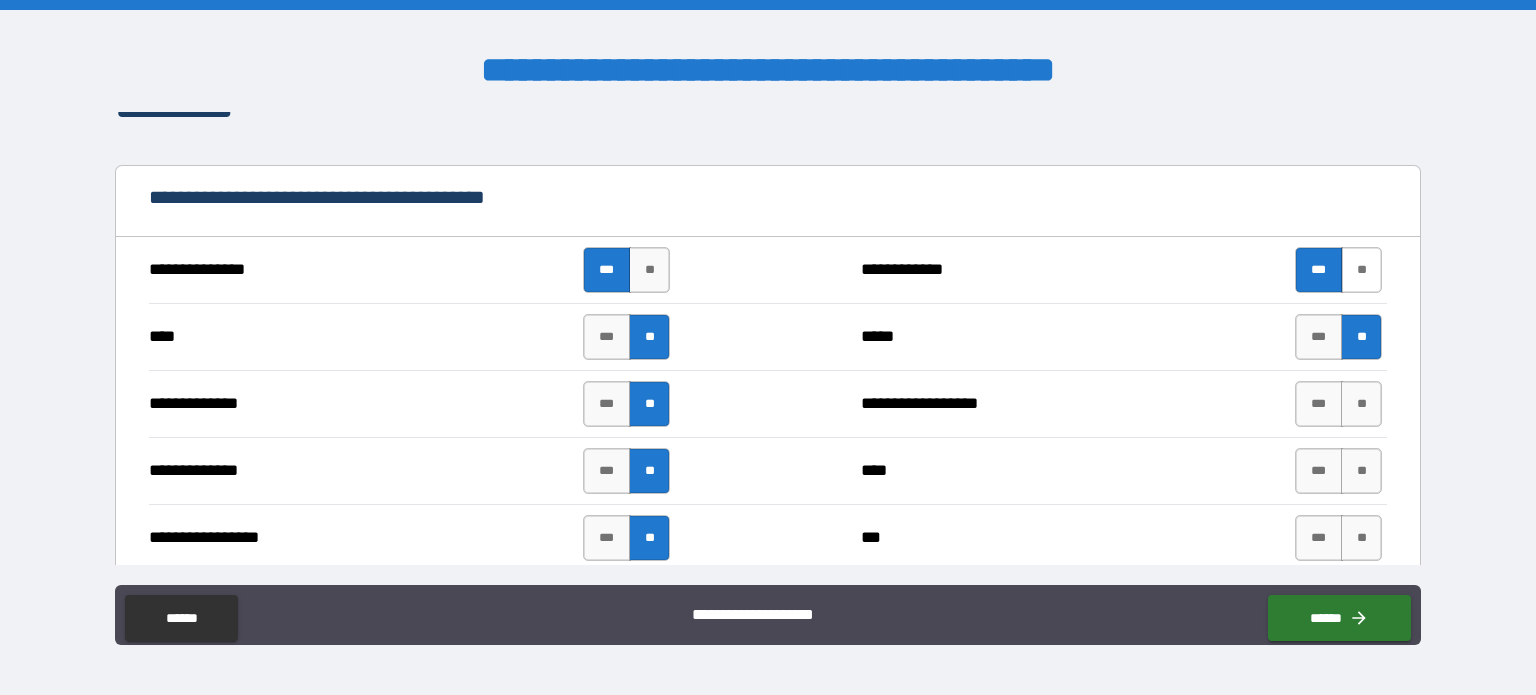 click on "**" at bounding box center (1361, 270) 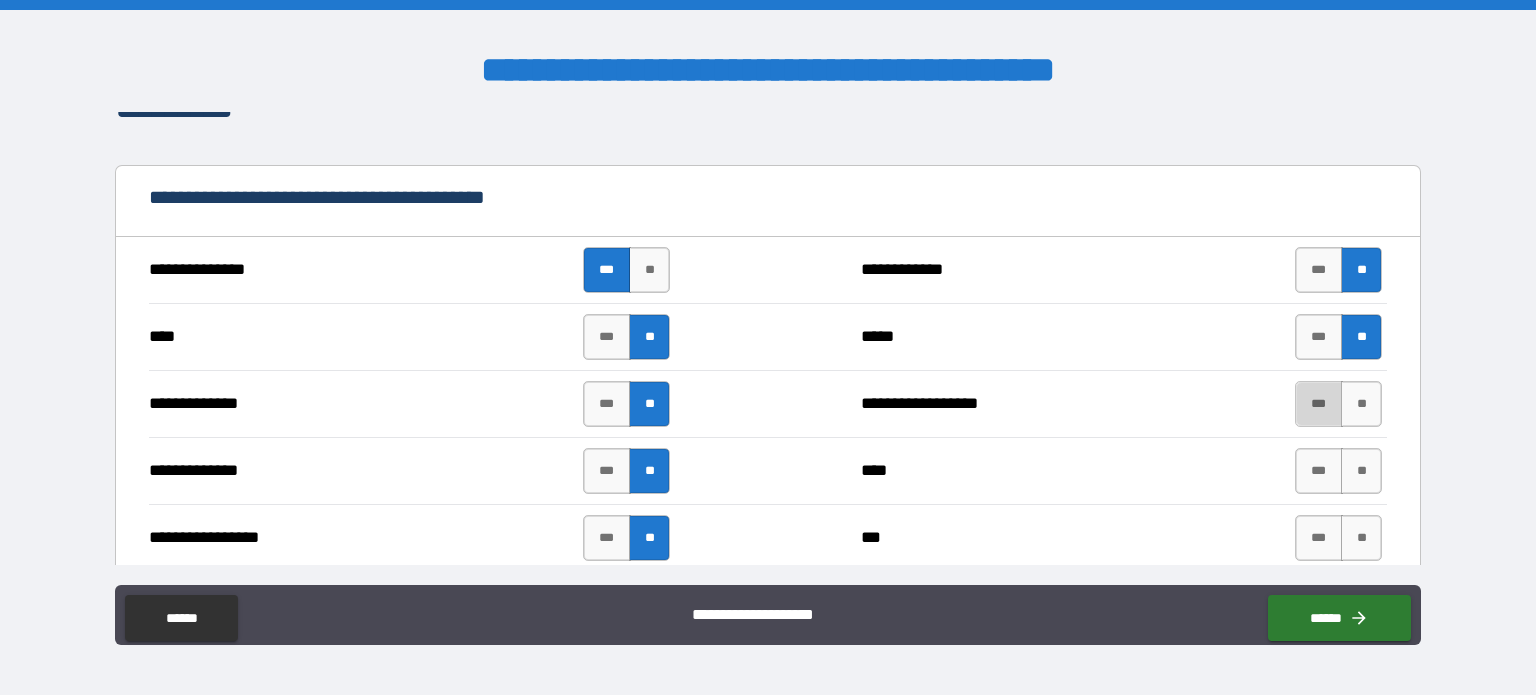 click on "***" at bounding box center (1319, 404) 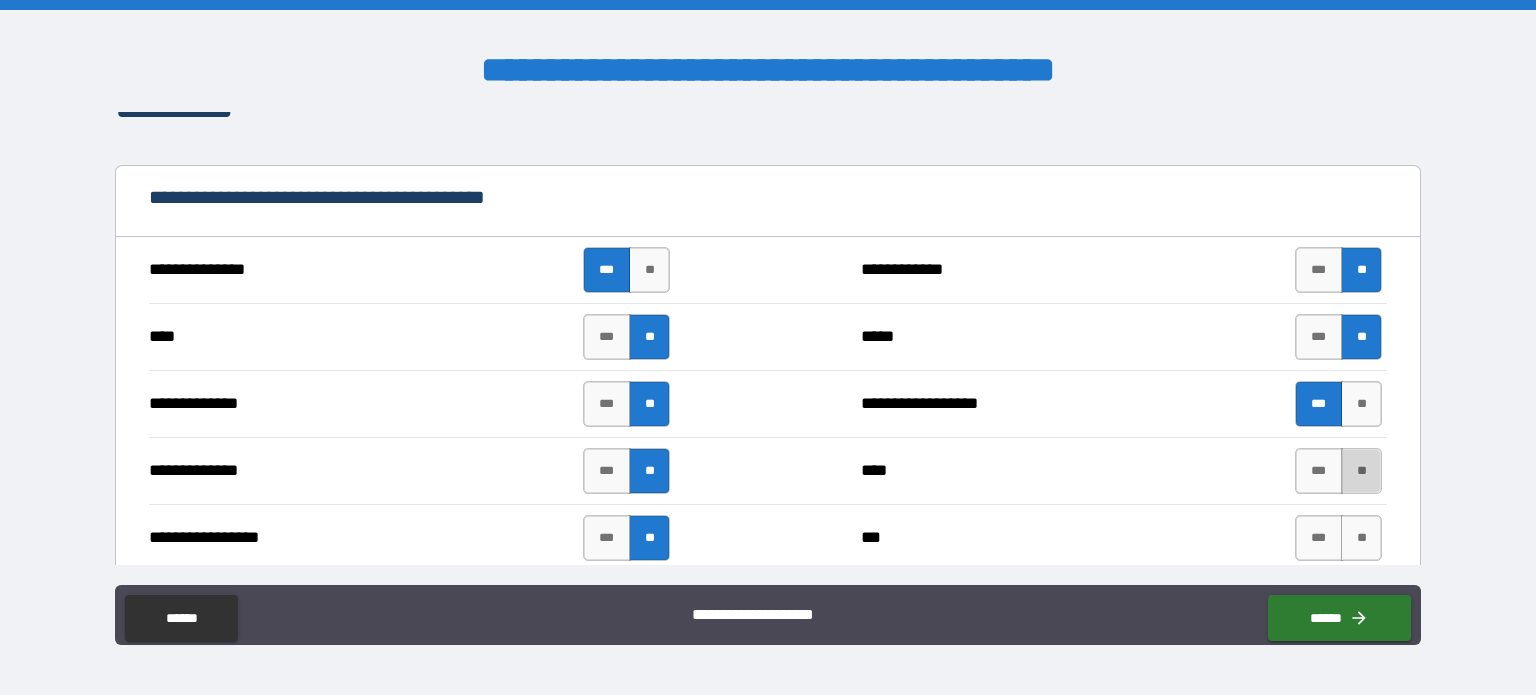 click on "**" at bounding box center (1361, 471) 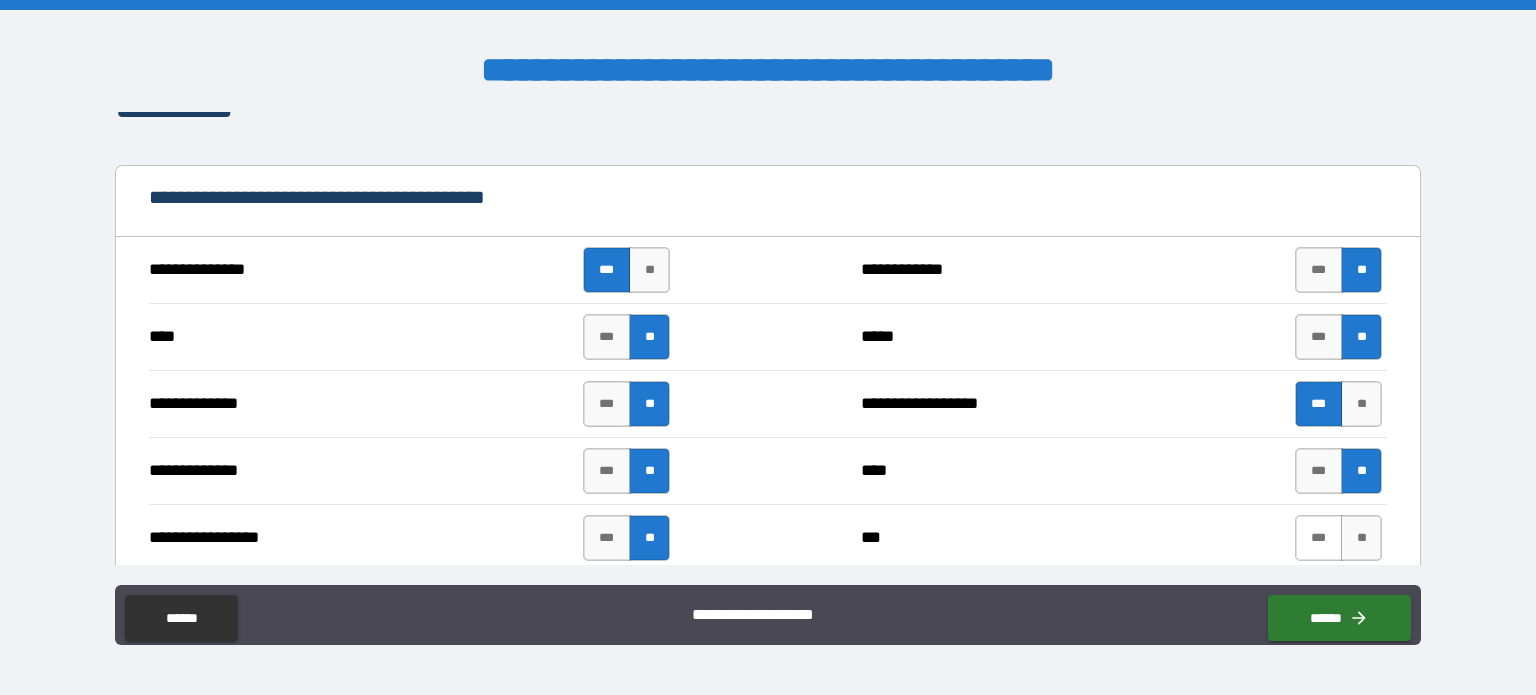 drag, startPoint x: 1347, startPoint y: 531, endPoint x: 1285, endPoint y: 506, distance: 66.85058 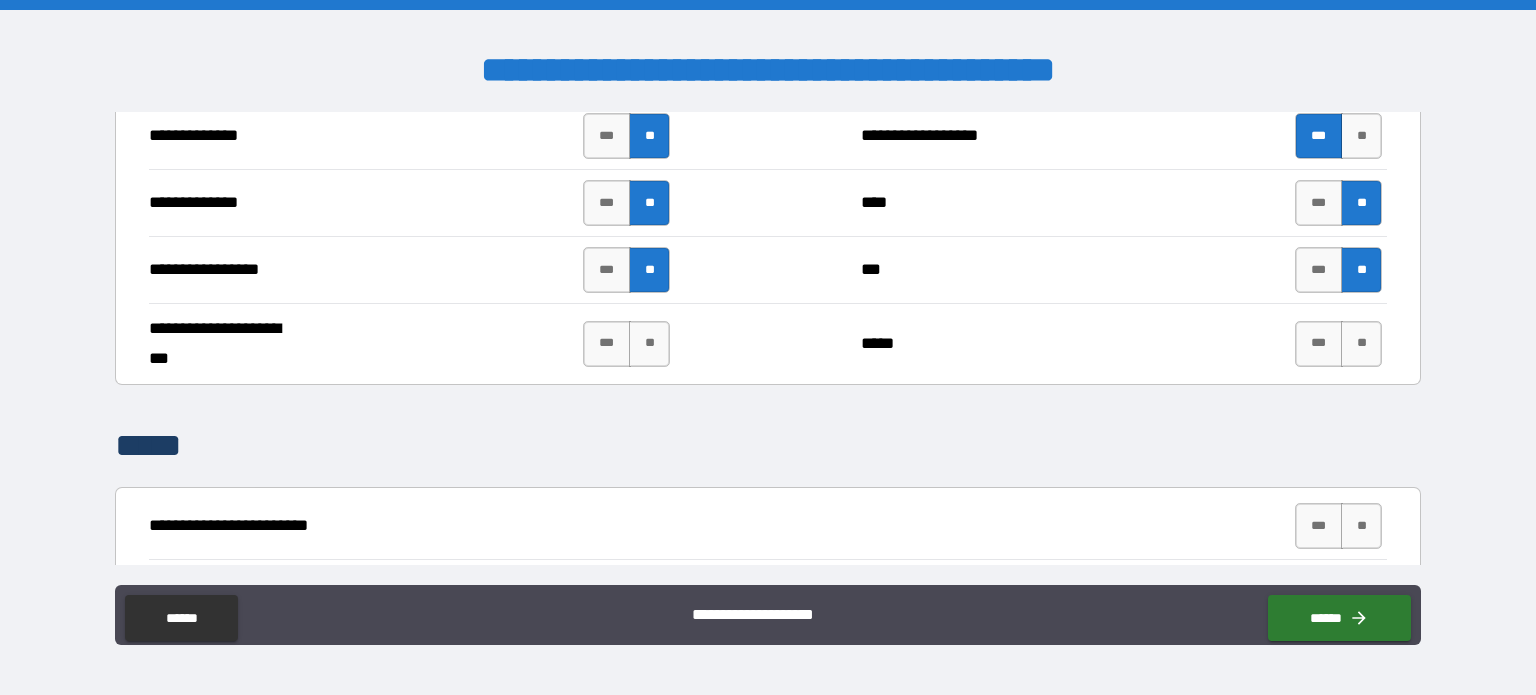 scroll, scrollTop: 5400, scrollLeft: 0, axis: vertical 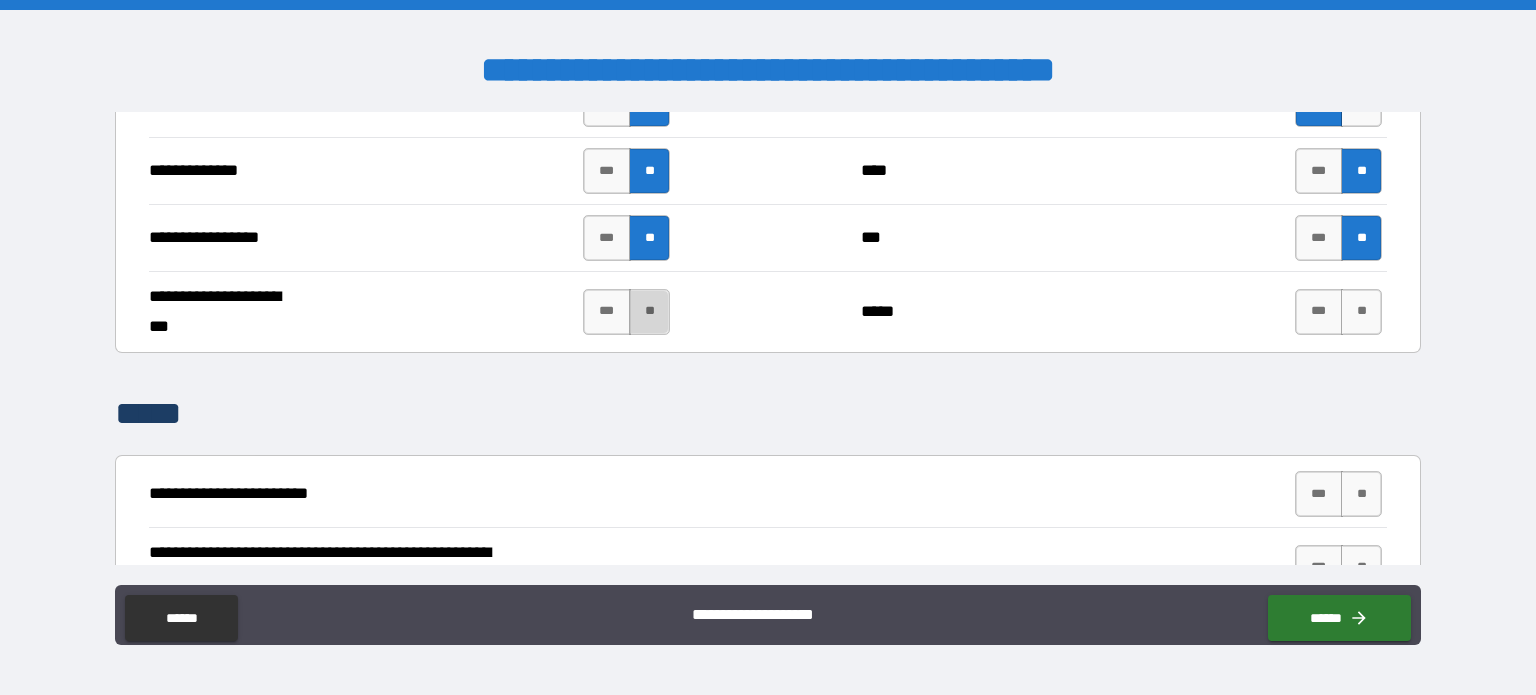 click on "**" at bounding box center (649, 312) 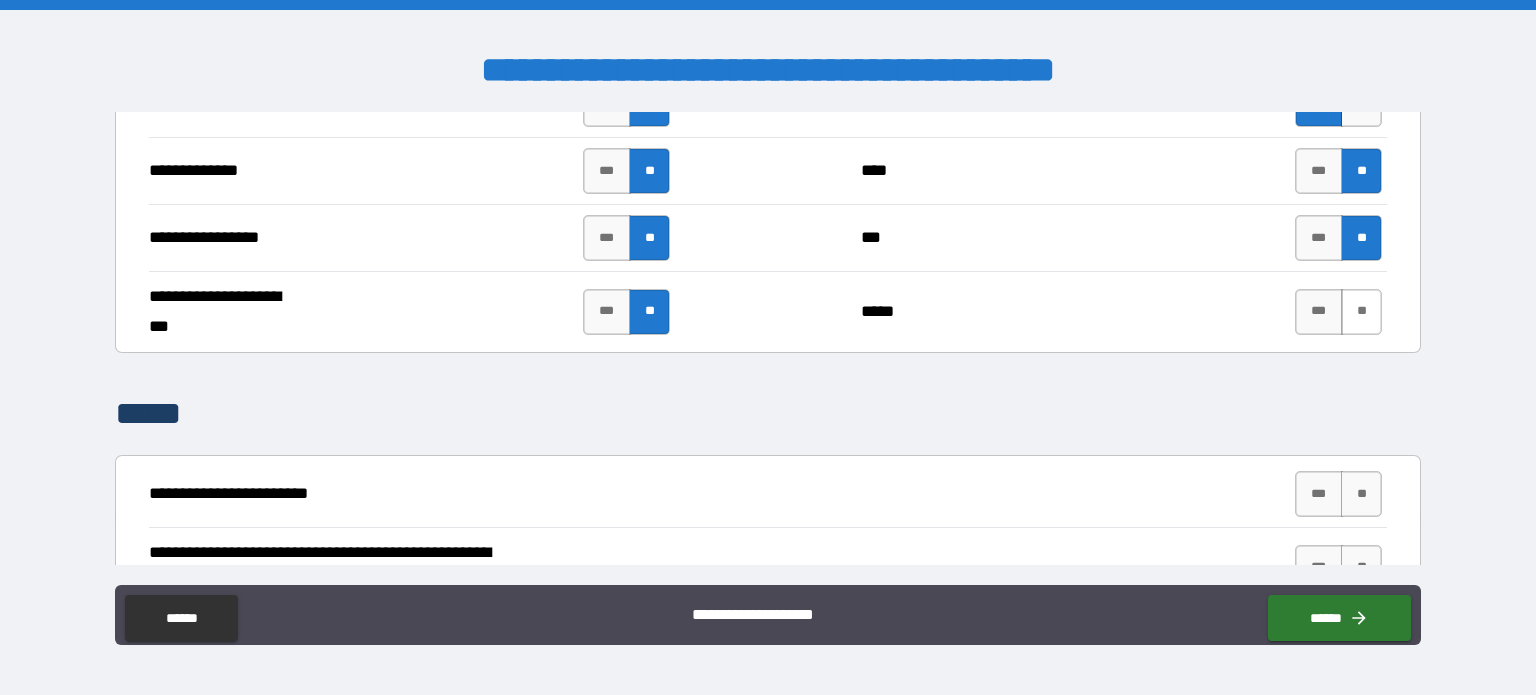 click on "**" at bounding box center (1361, 312) 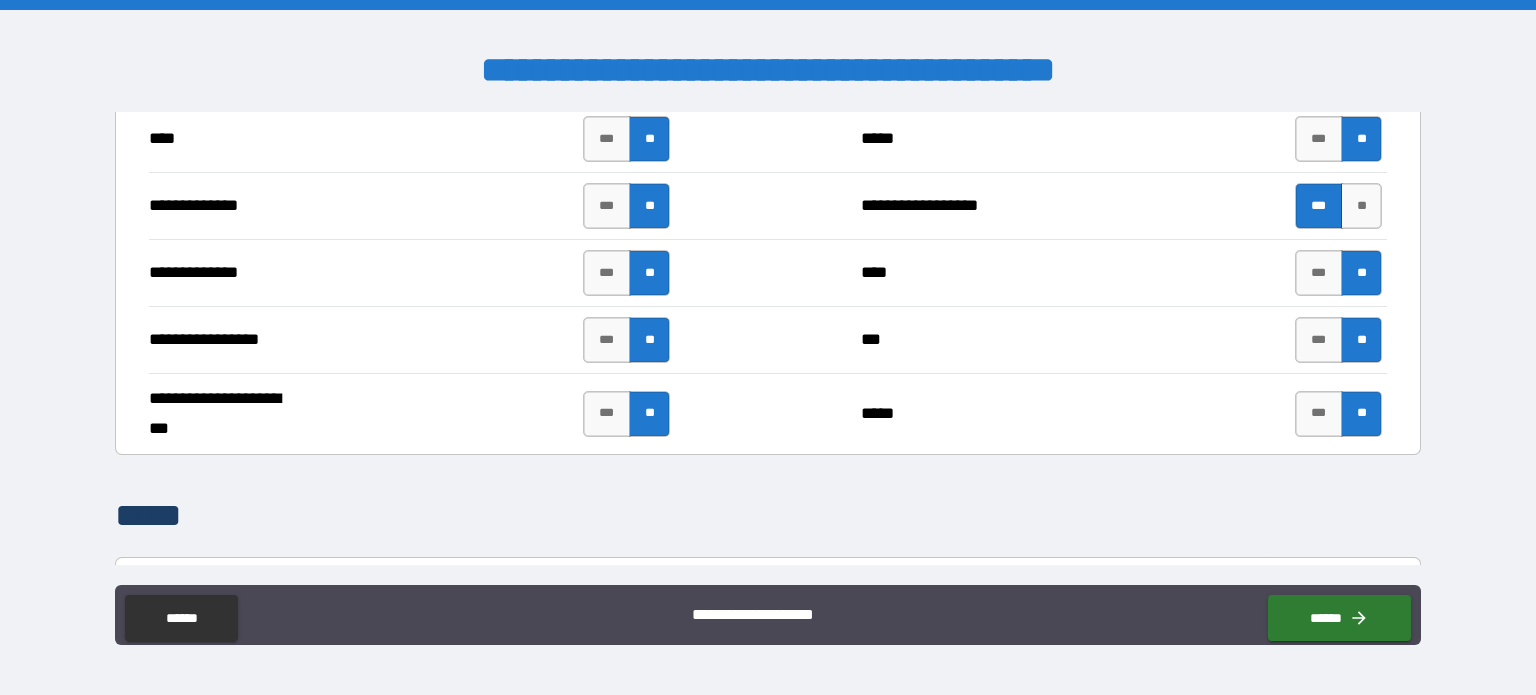 scroll, scrollTop: 5300, scrollLeft: 0, axis: vertical 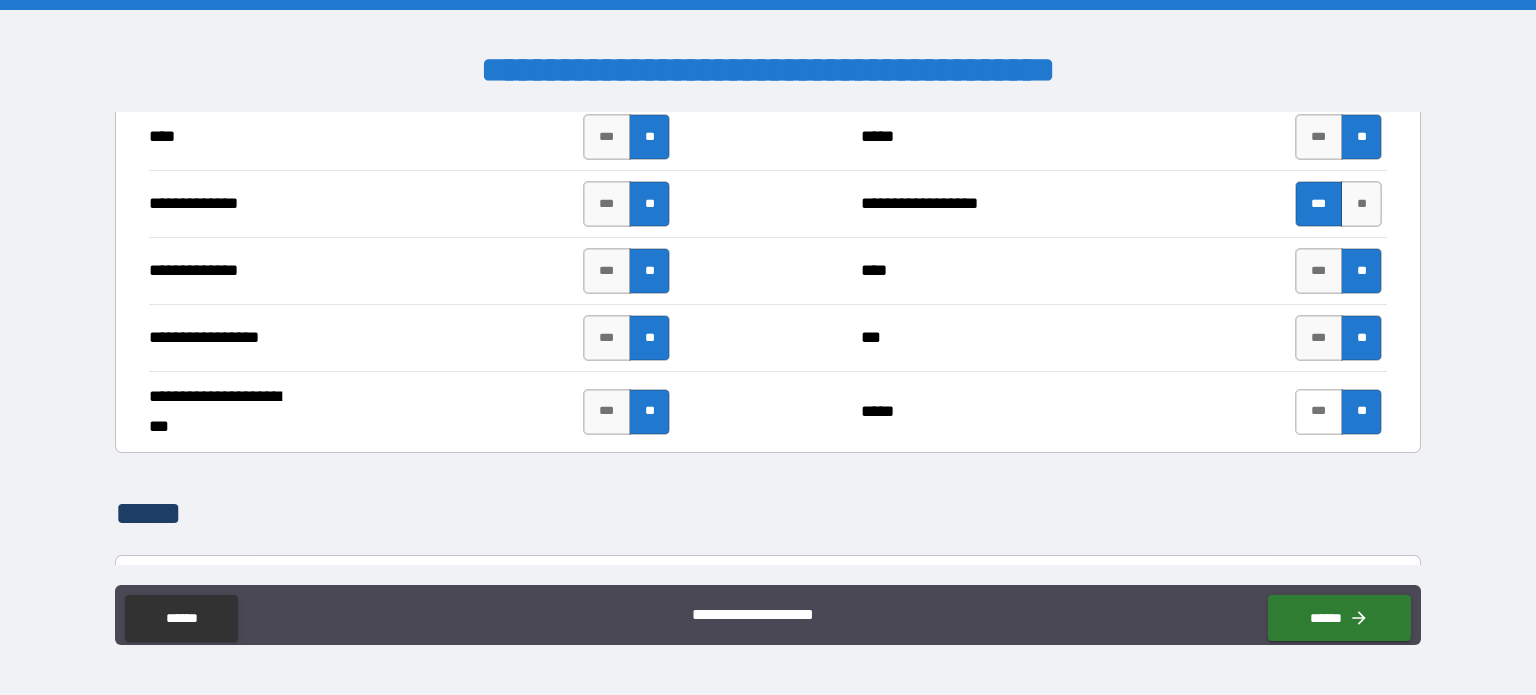 click on "***" at bounding box center (1319, 412) 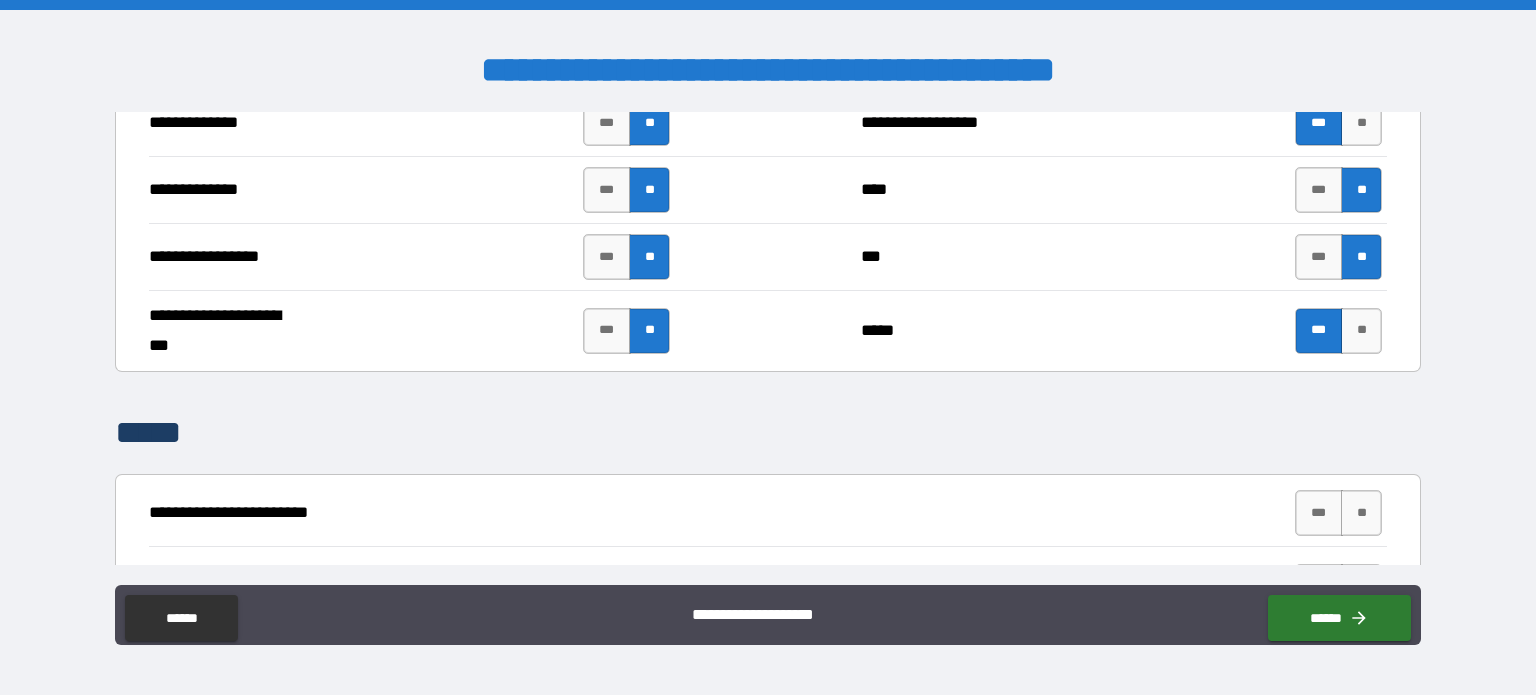 scroll, scrollTop: 5500, scrollLeft: 0, axis: vertical 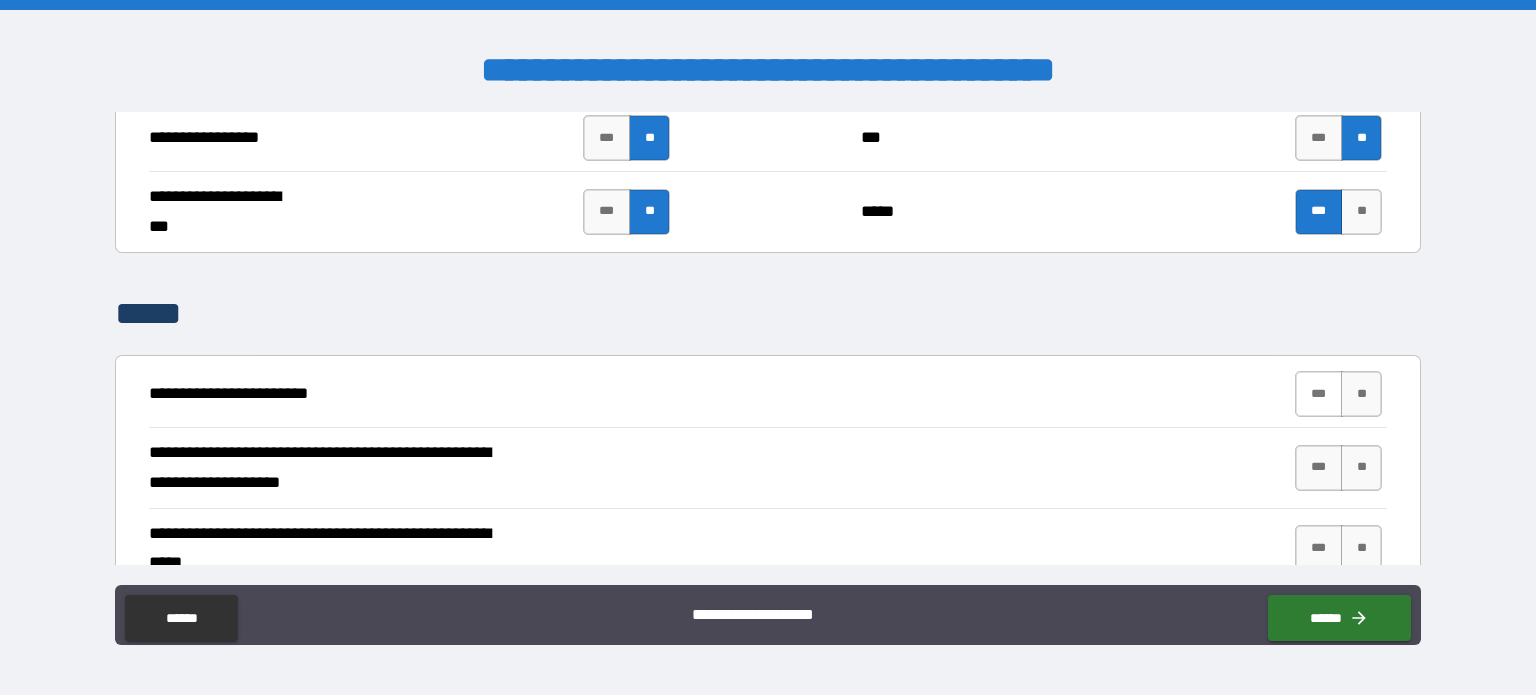 click on "***" at bounding box center [1319, 394] 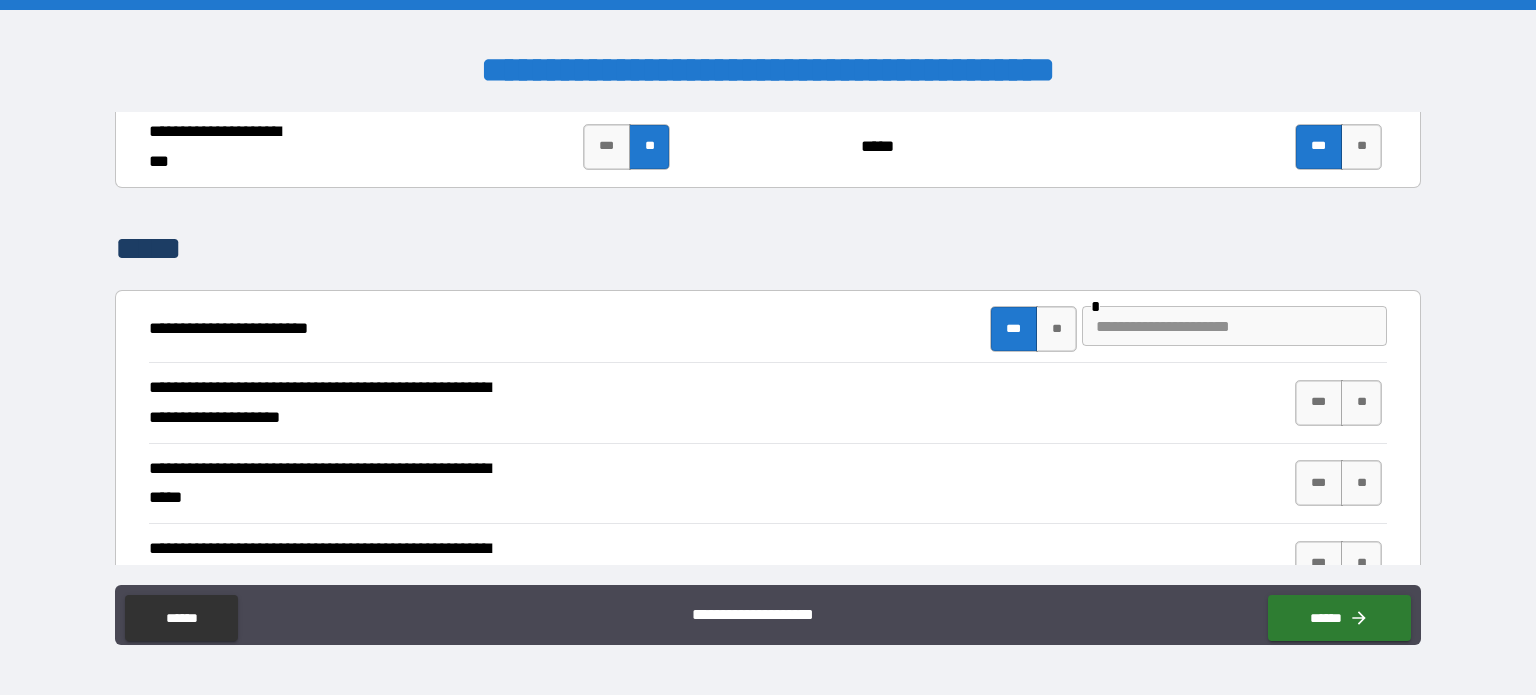 scroll, scrollTop: 5600, scrollLeft: 0, axis: vertical 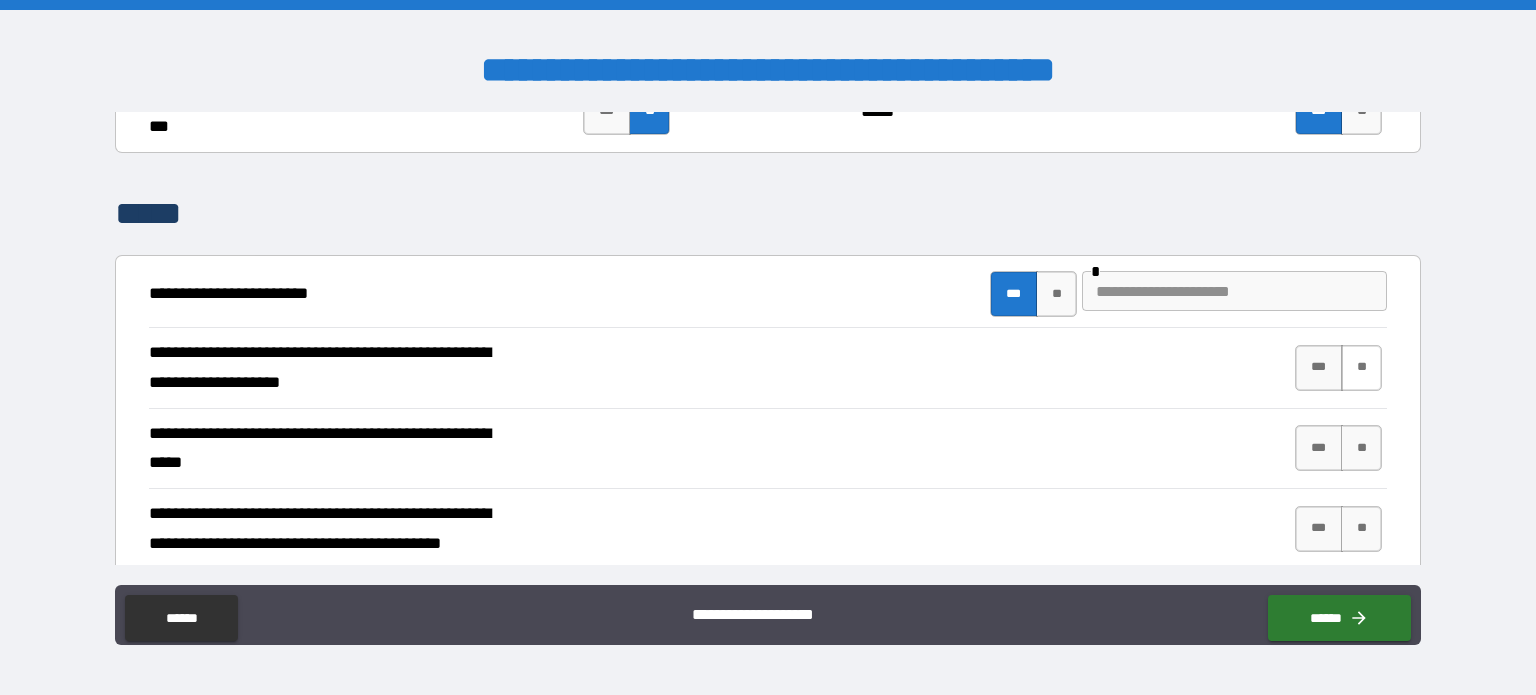 click on "**" at bounding box center [1361, 368] 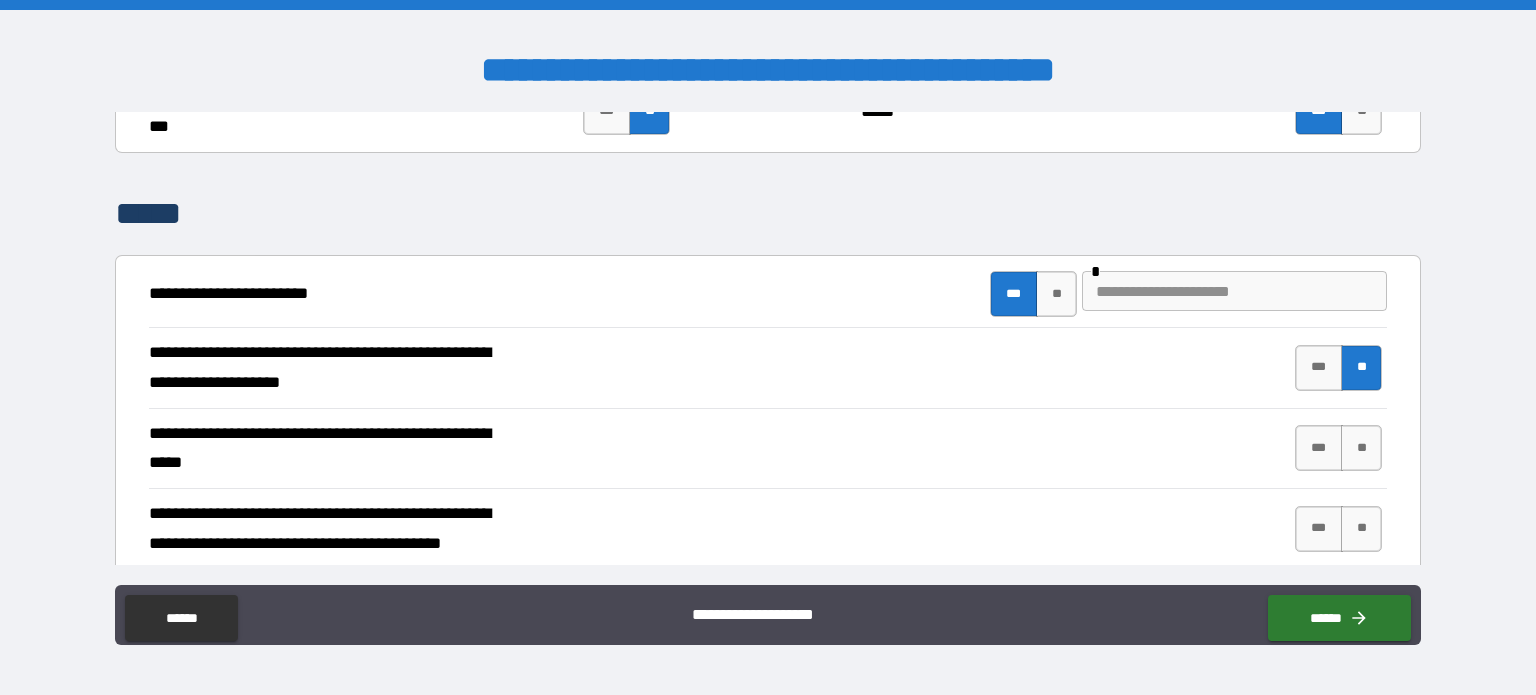 click at bounding box center [1234, 291] 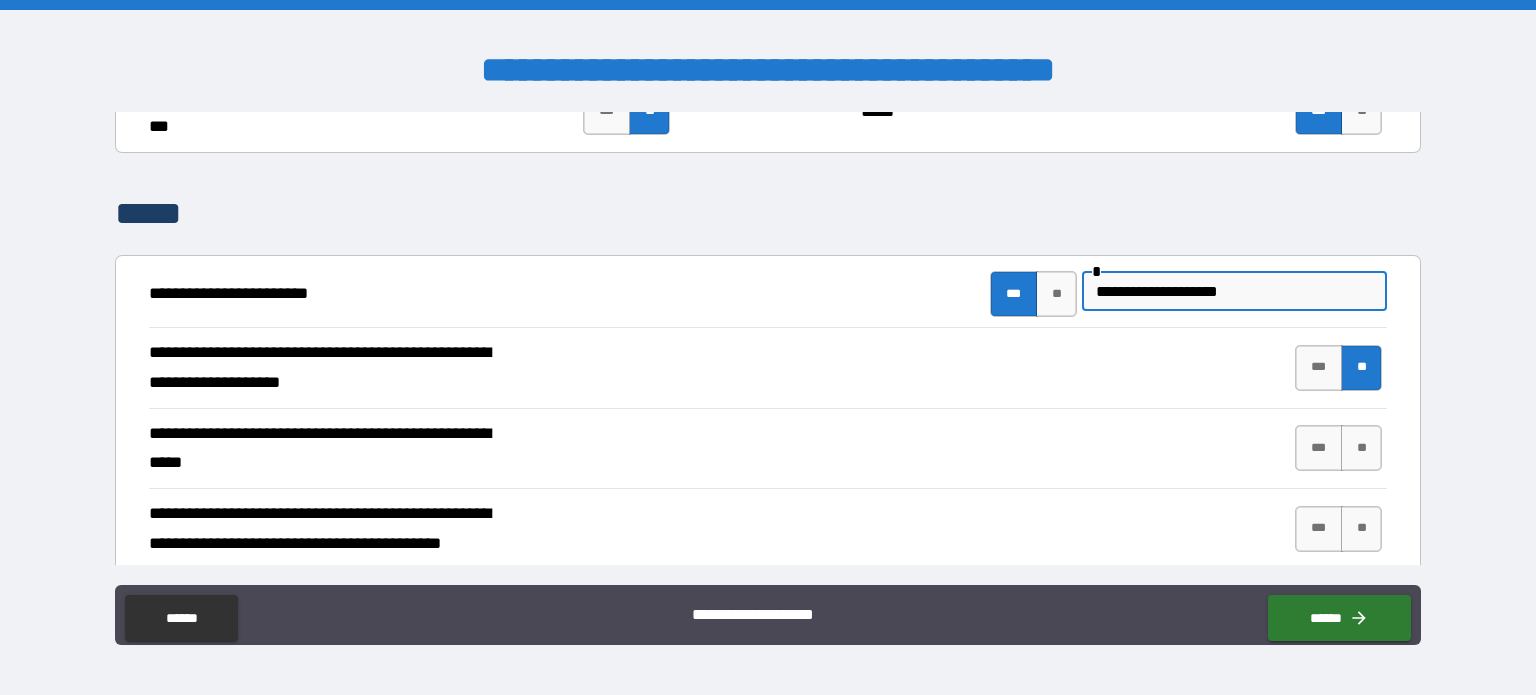 click on "**********" at bounding box center (1234, 291) 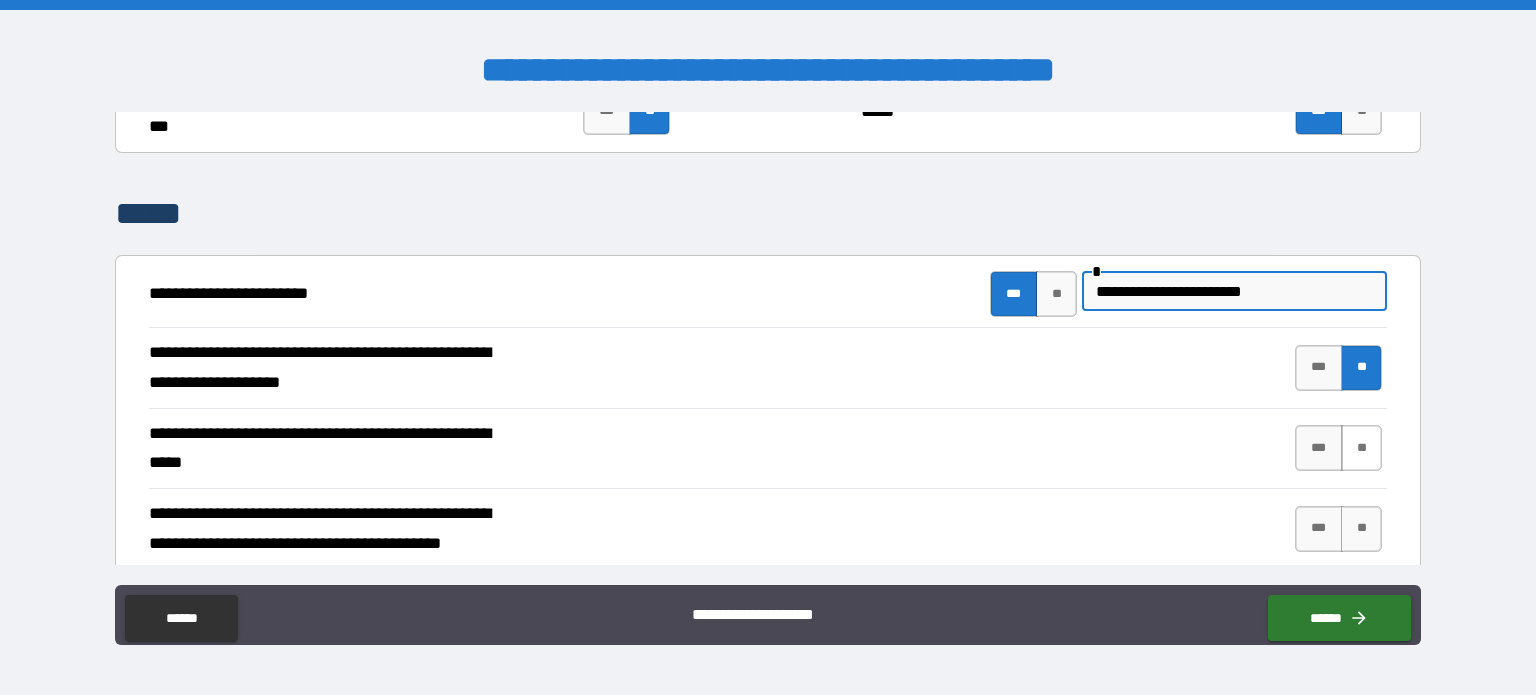 drag, startPoint x: 1334, startPoint y: 435, endPoint x: 1314, endPoint y: 428, distance: 21.189621 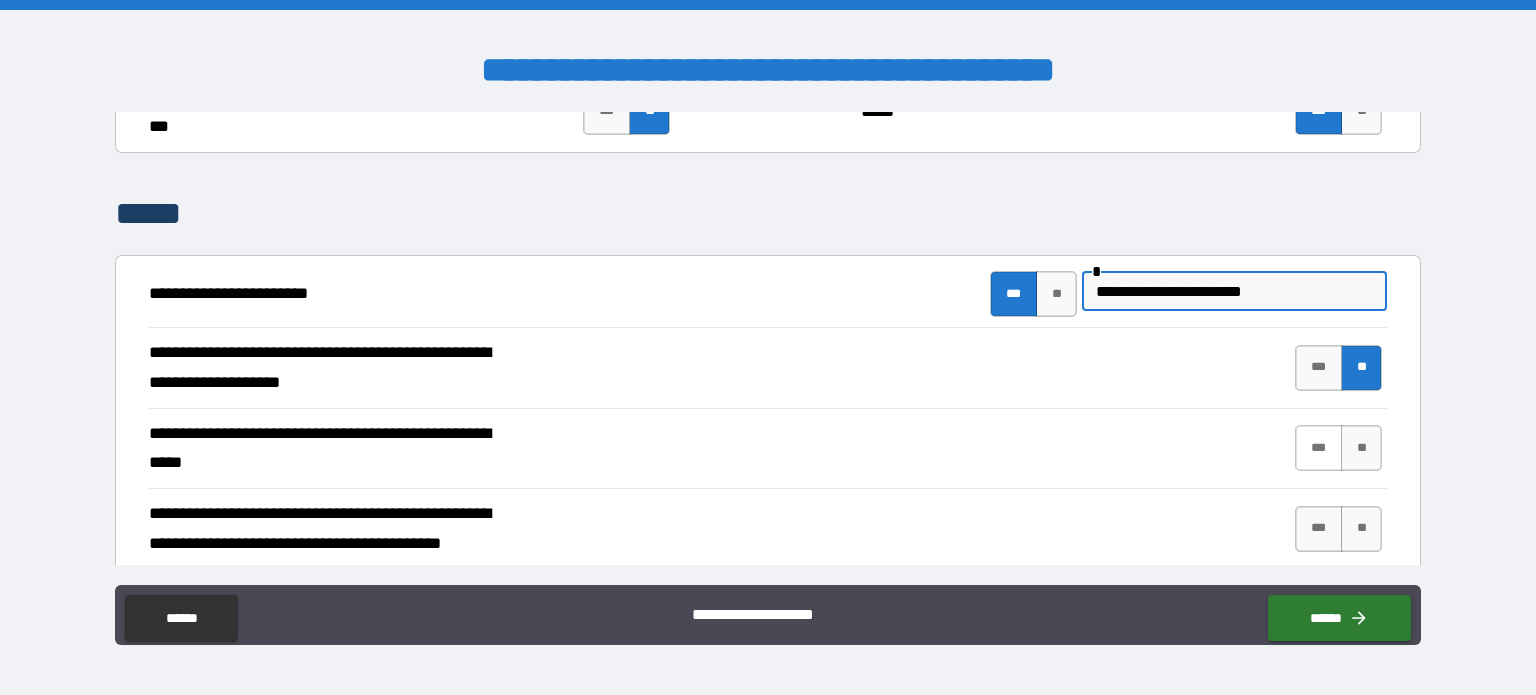 click on "**" at bounding box center [1361, 448] 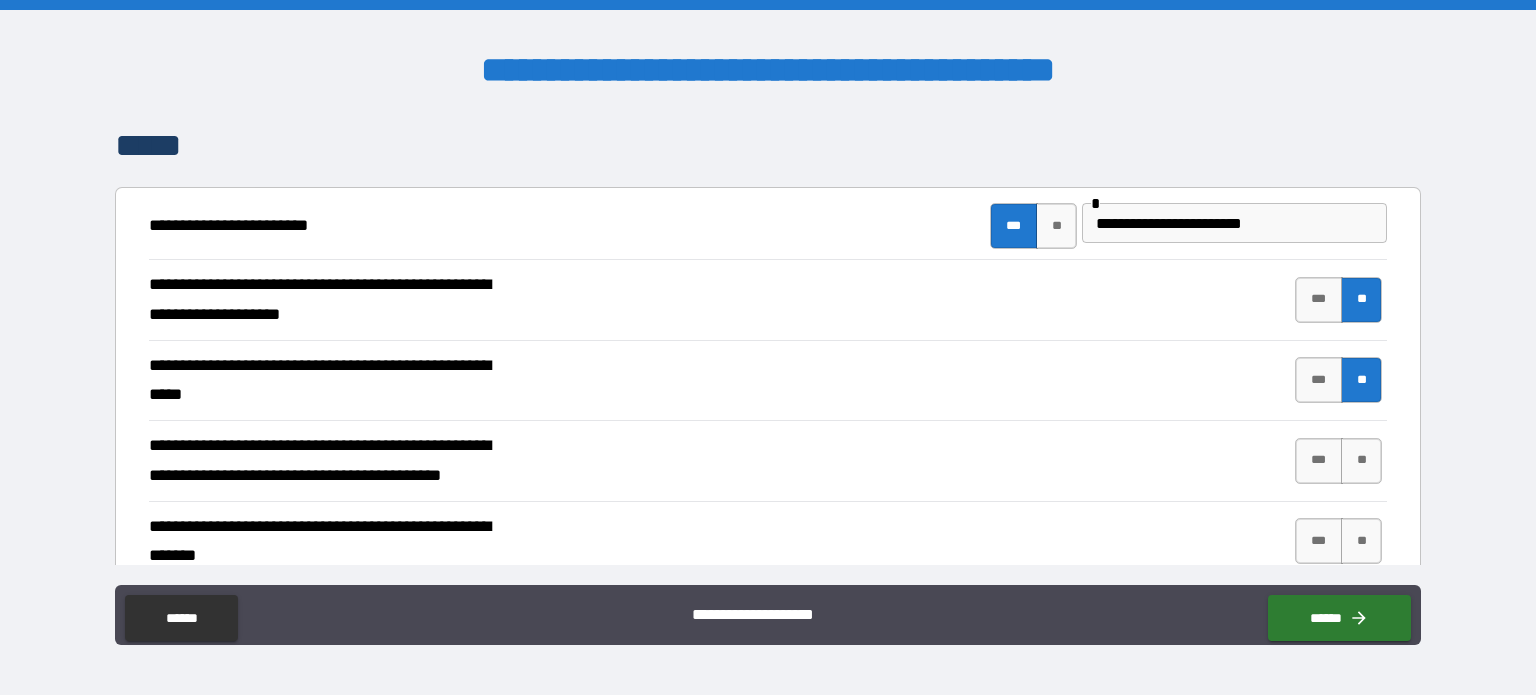 scroll, scrollTop: 5700, scrollLeft: 0, axis: vertical 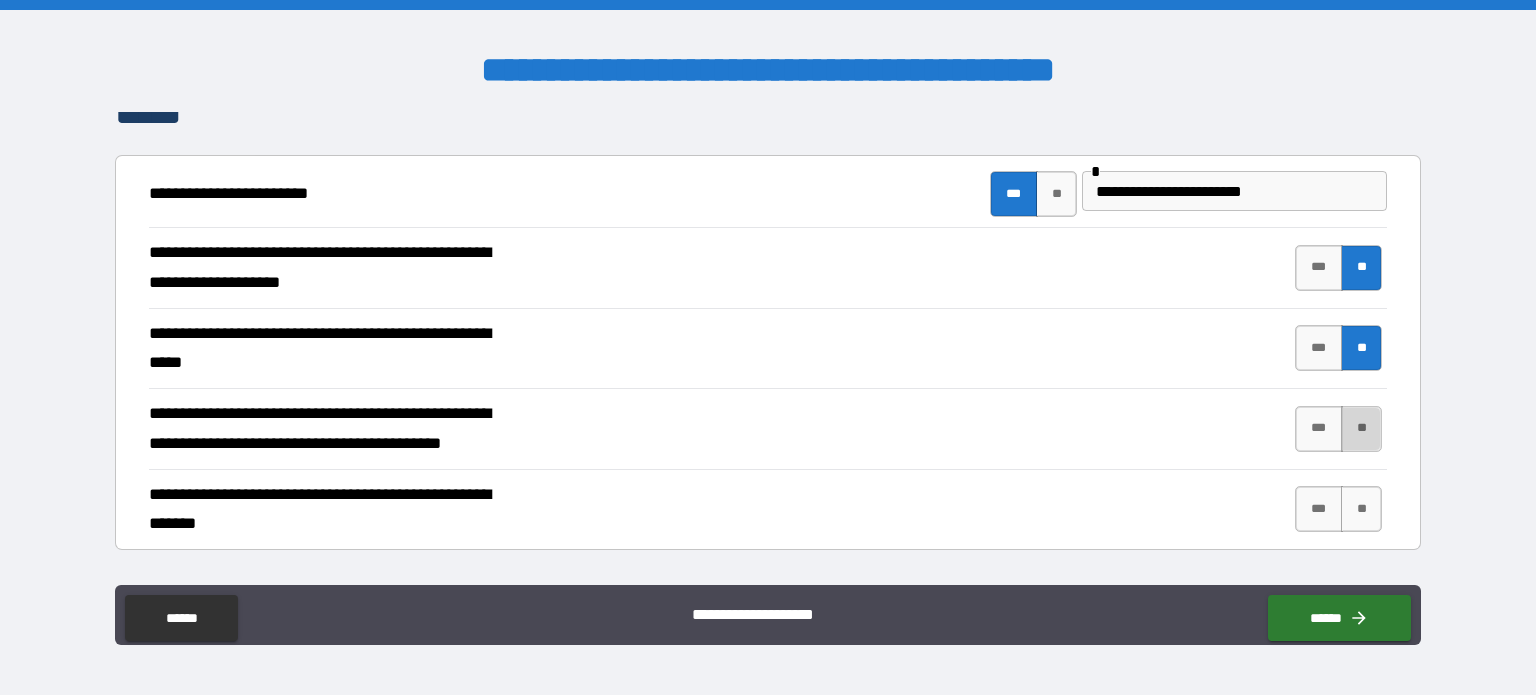 click on "**" at bounding box center (1361, 429) 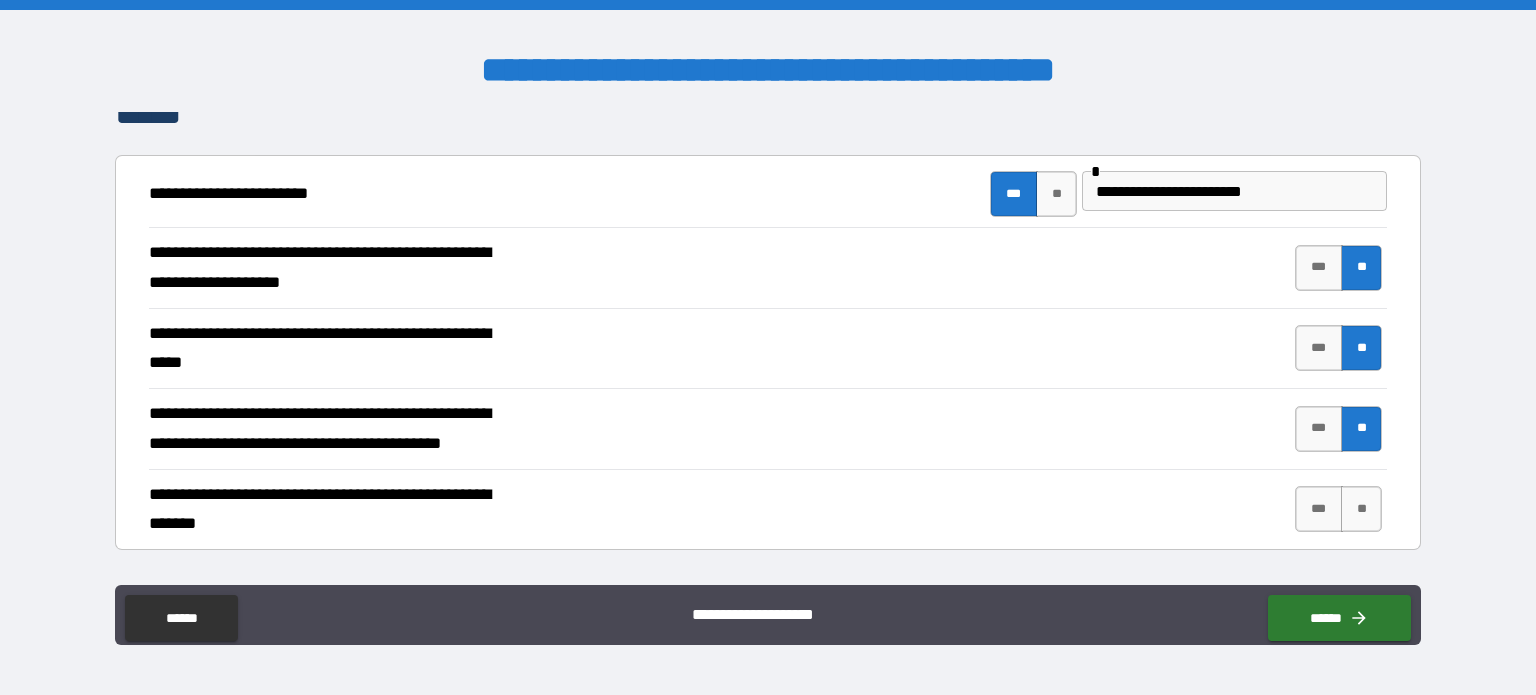 scroll, scrollTop: 5900, scrollLeft: 0, axis: vertical 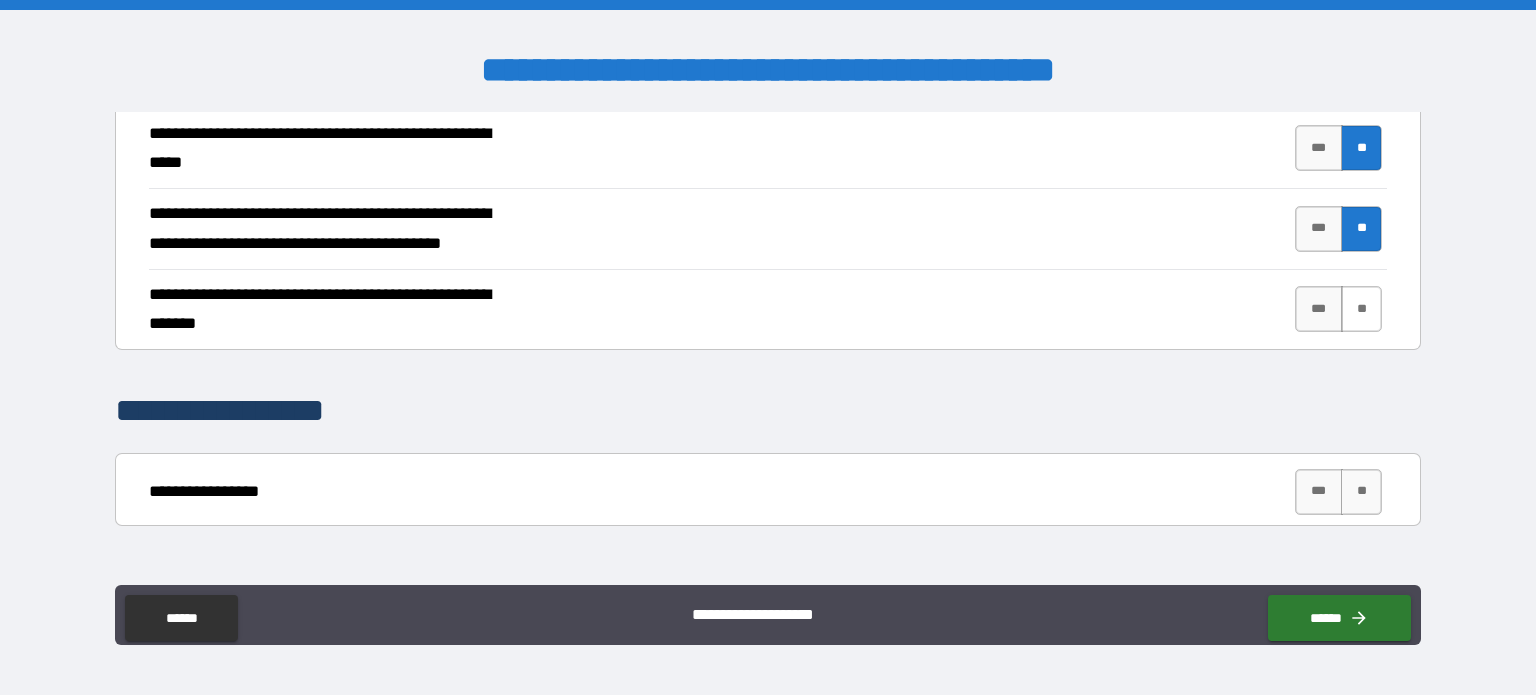 click on "**" at bounding box center [1361, 309] 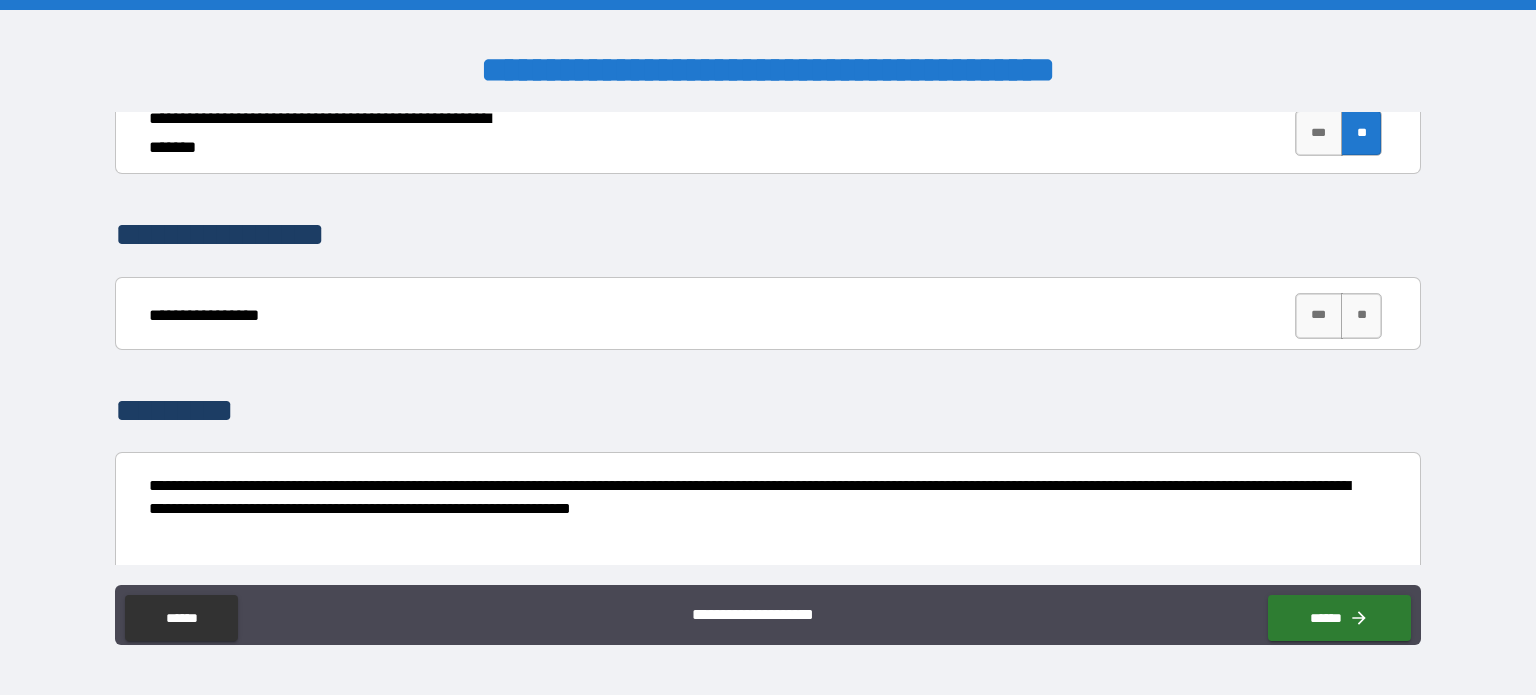 scroll, scrollTop: 6100, scrollLeft: 0, axis: vertical 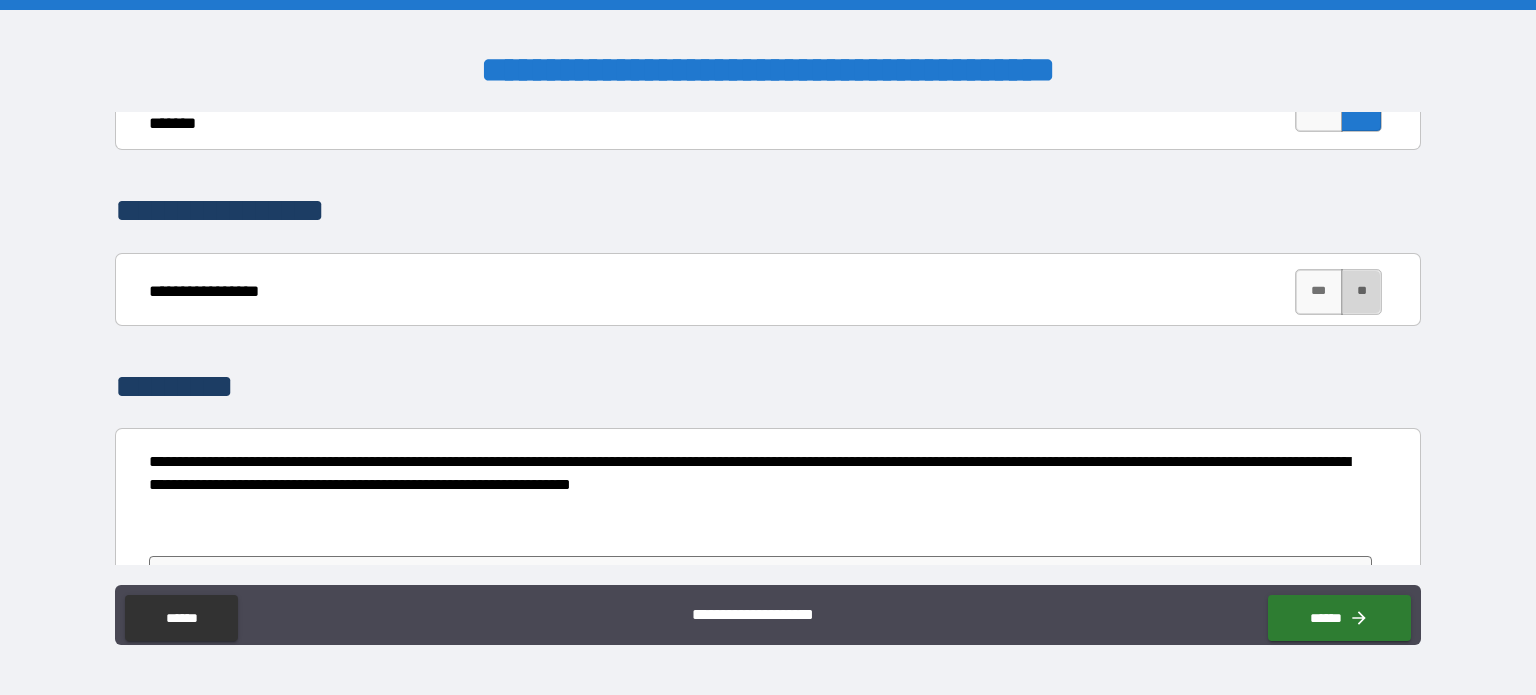 click on "**" at bounding box center (1361, 292) 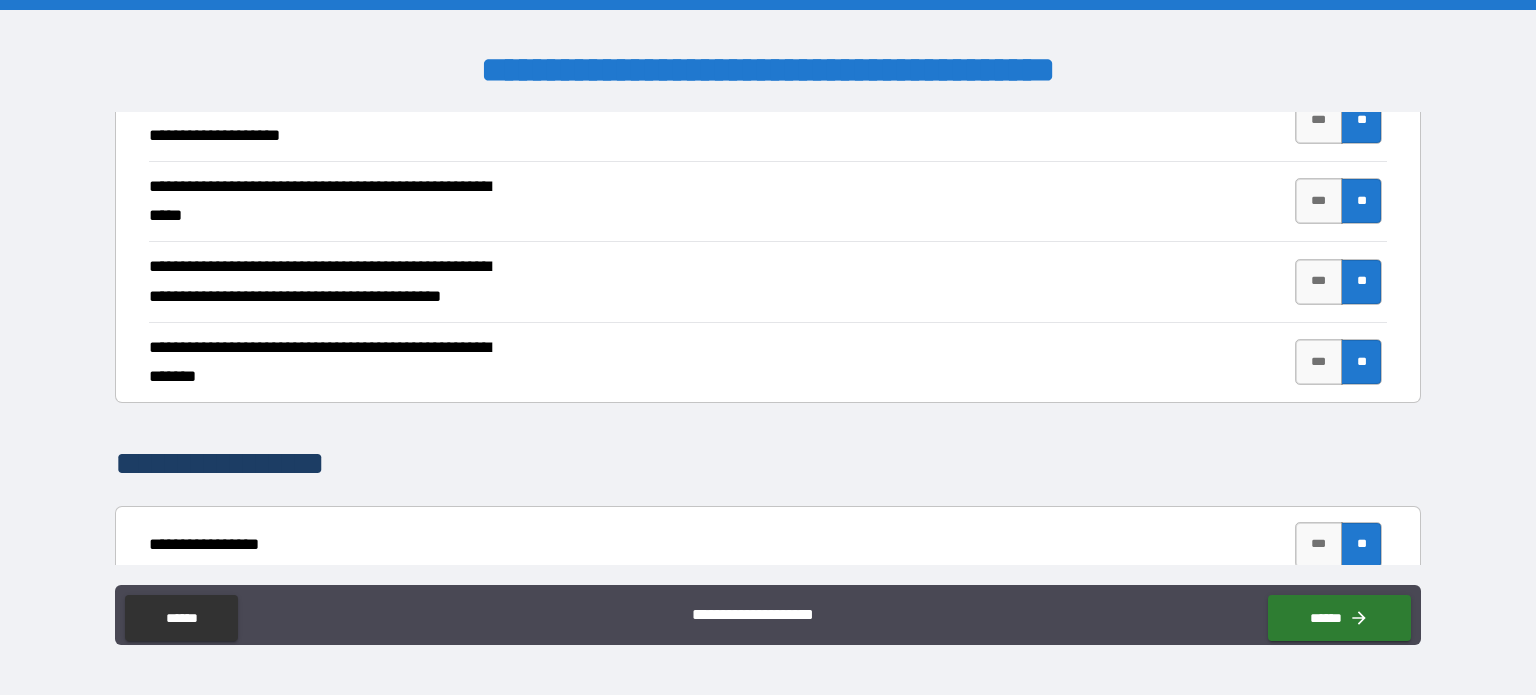 scroll, scrollTop: 5600, scrollLeft: 0, axis: vertical 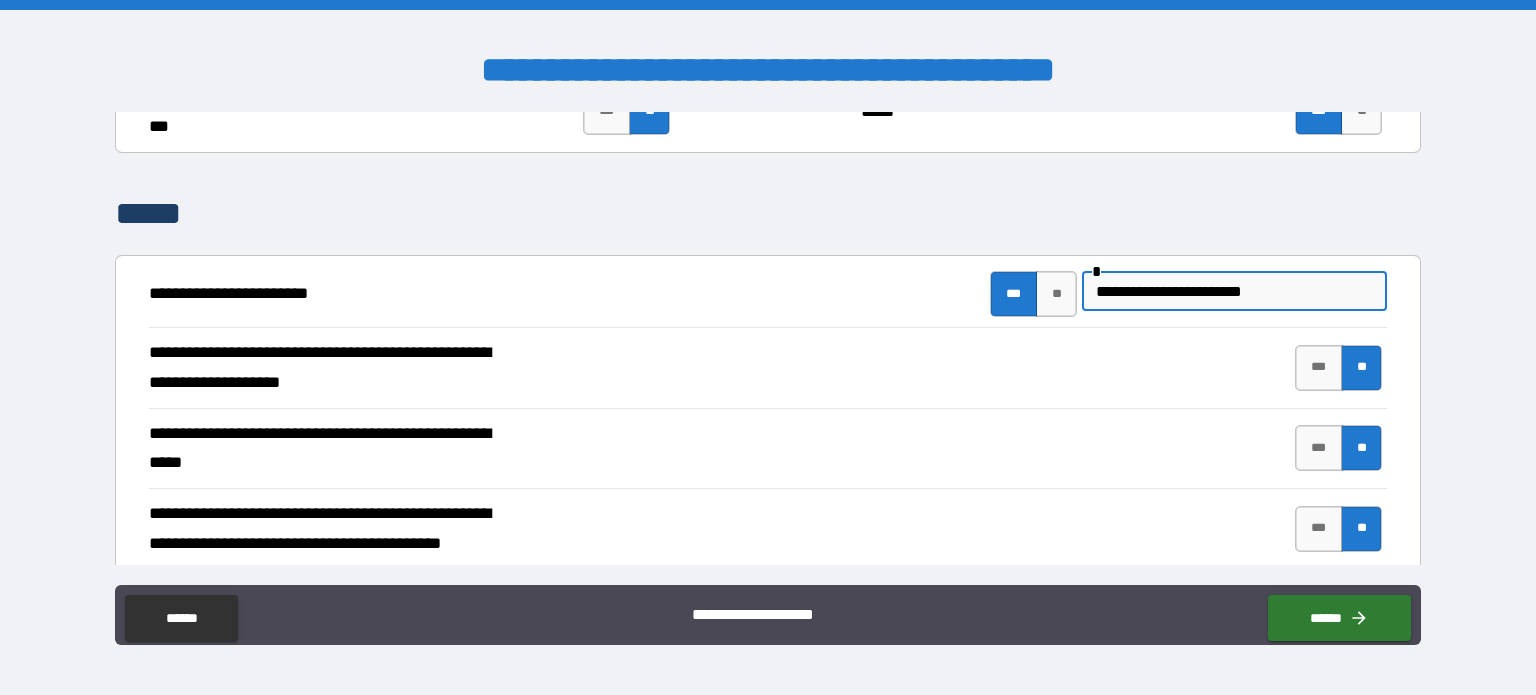 click on "**********" at bounding box center (1234, 291) 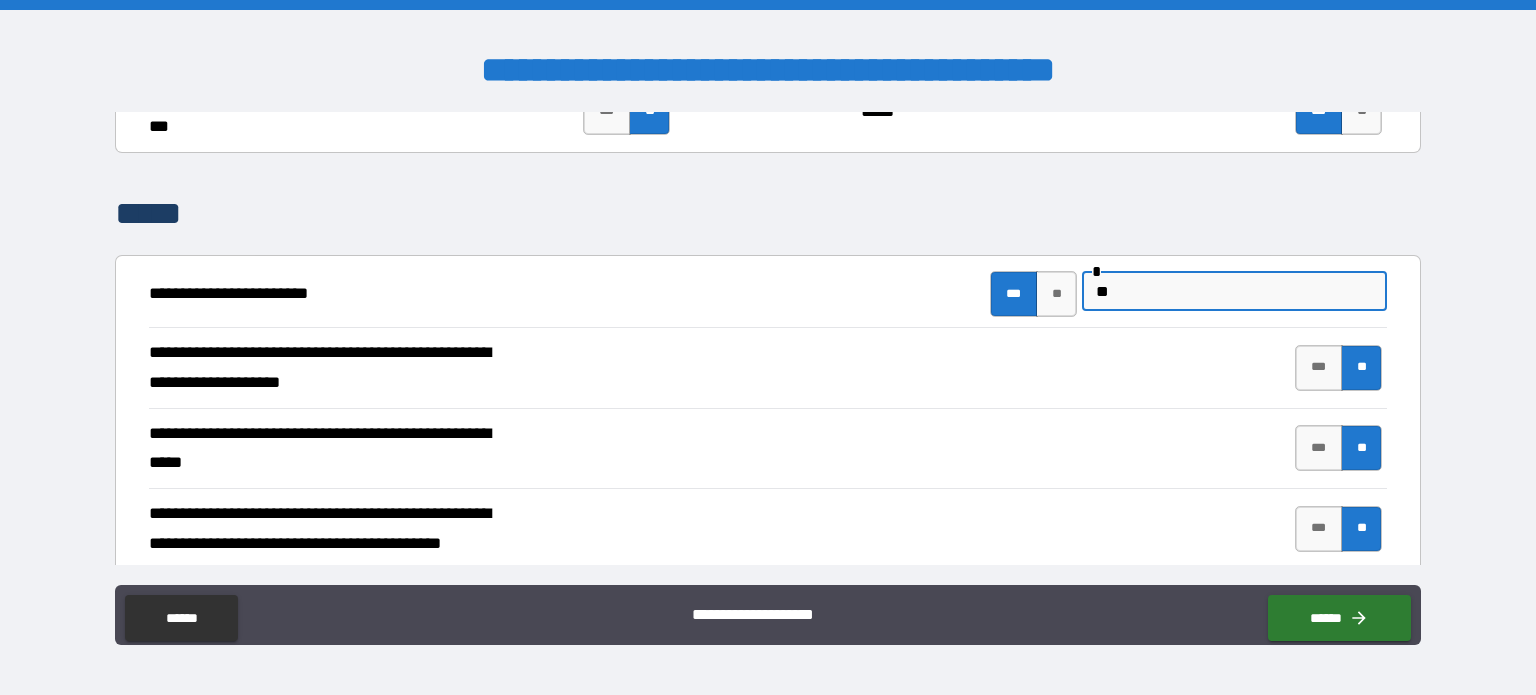 type on "*" 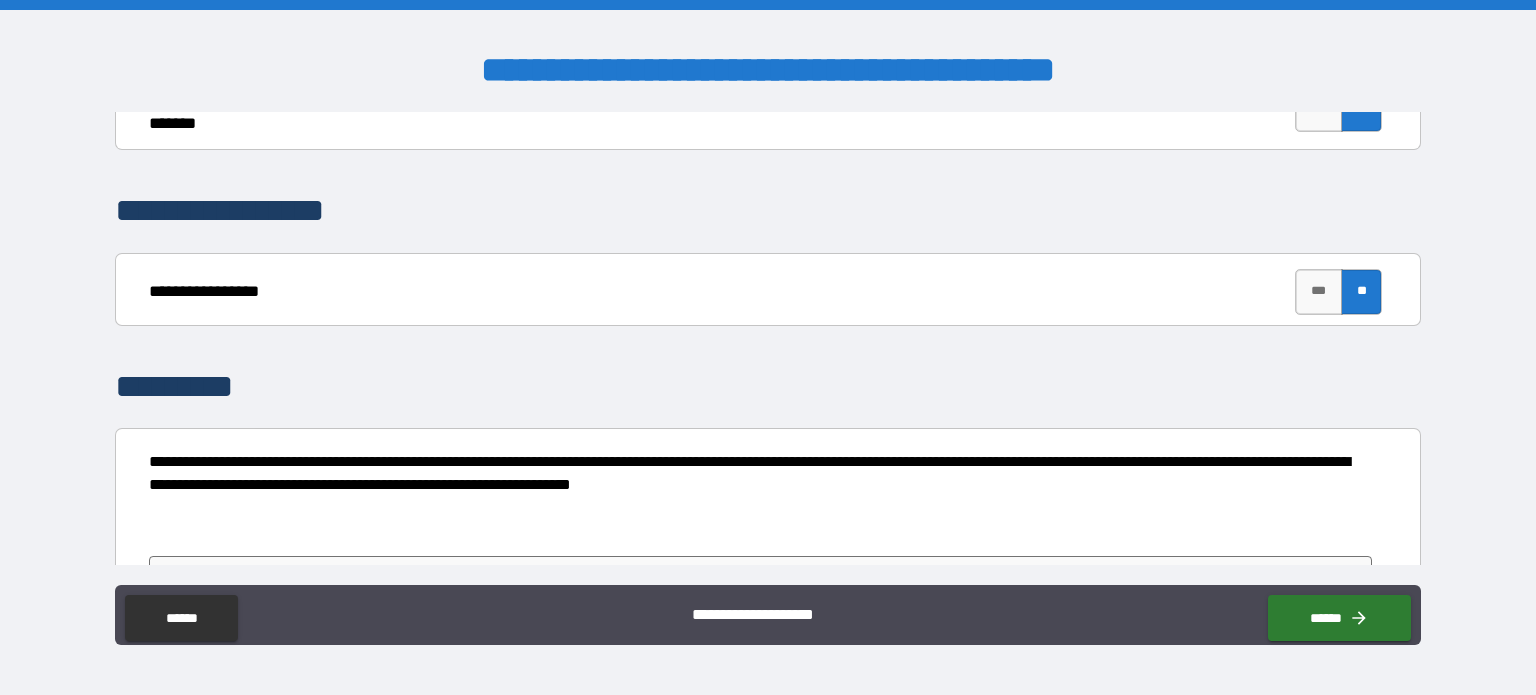 scroll, scrollTop: 6152, scrollLeft: 0, axis: vertical 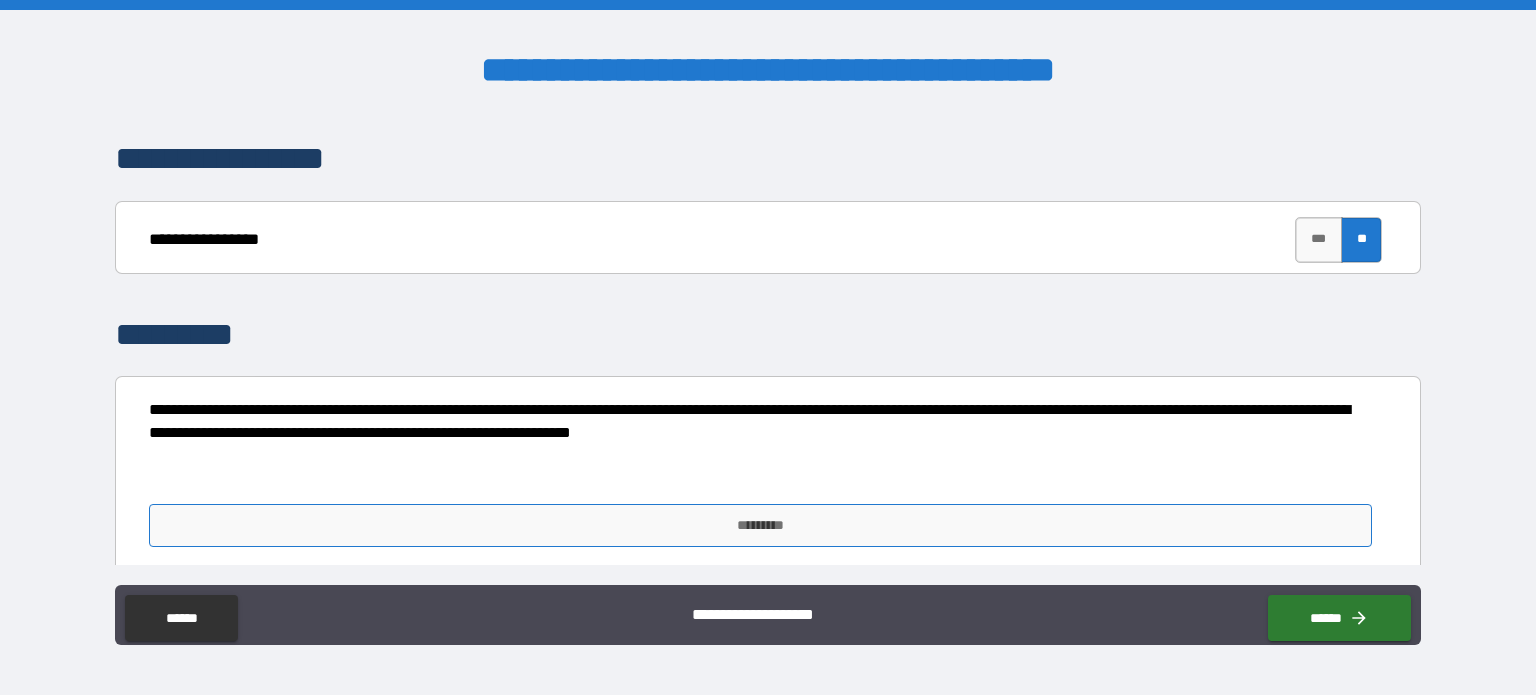 type 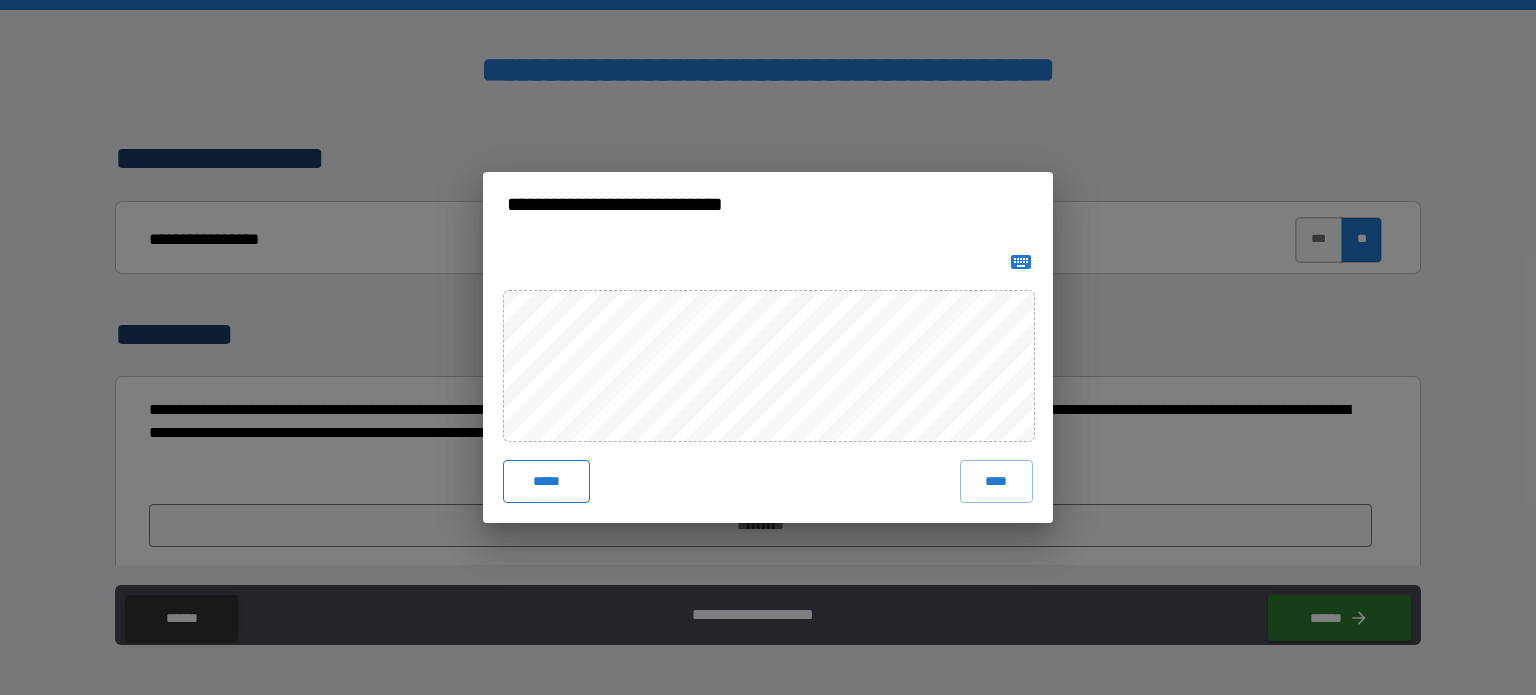 click on "*****" at bounding box center [546, 481] 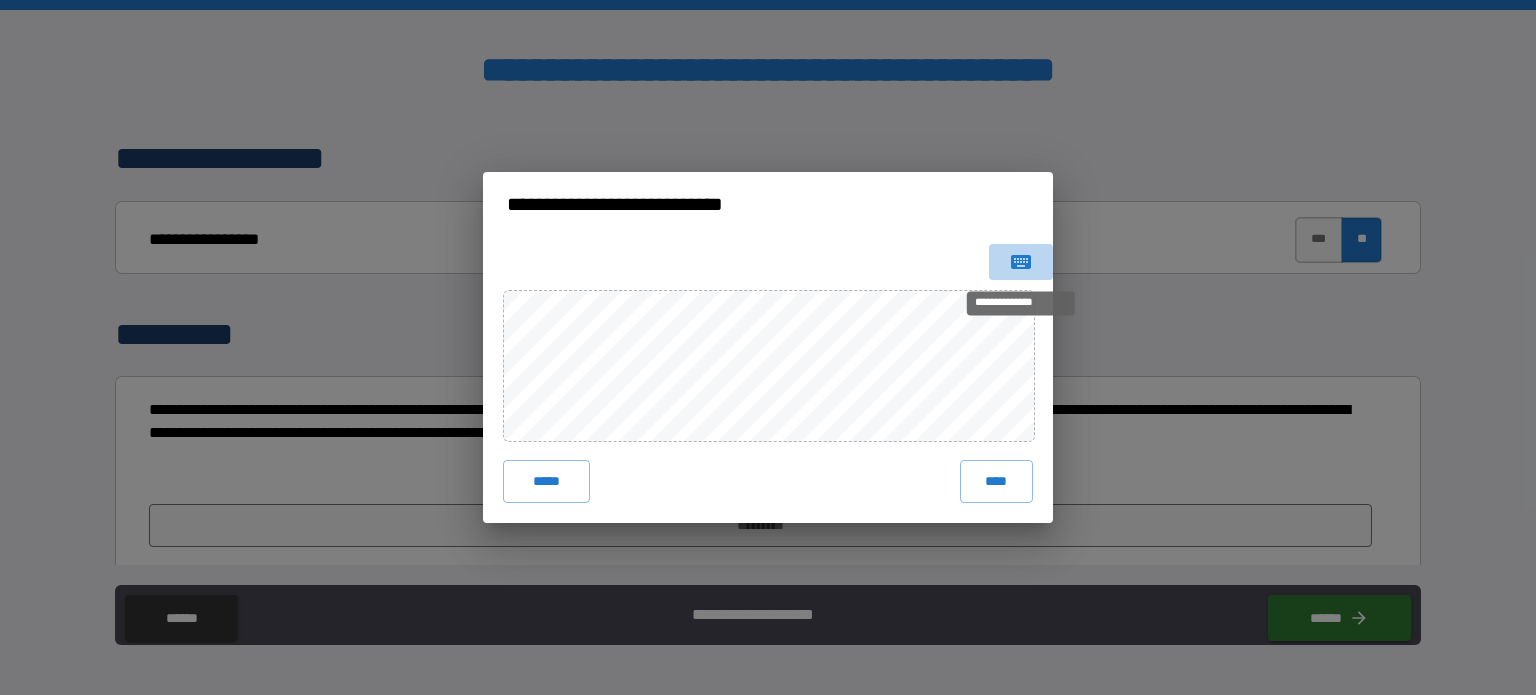 click 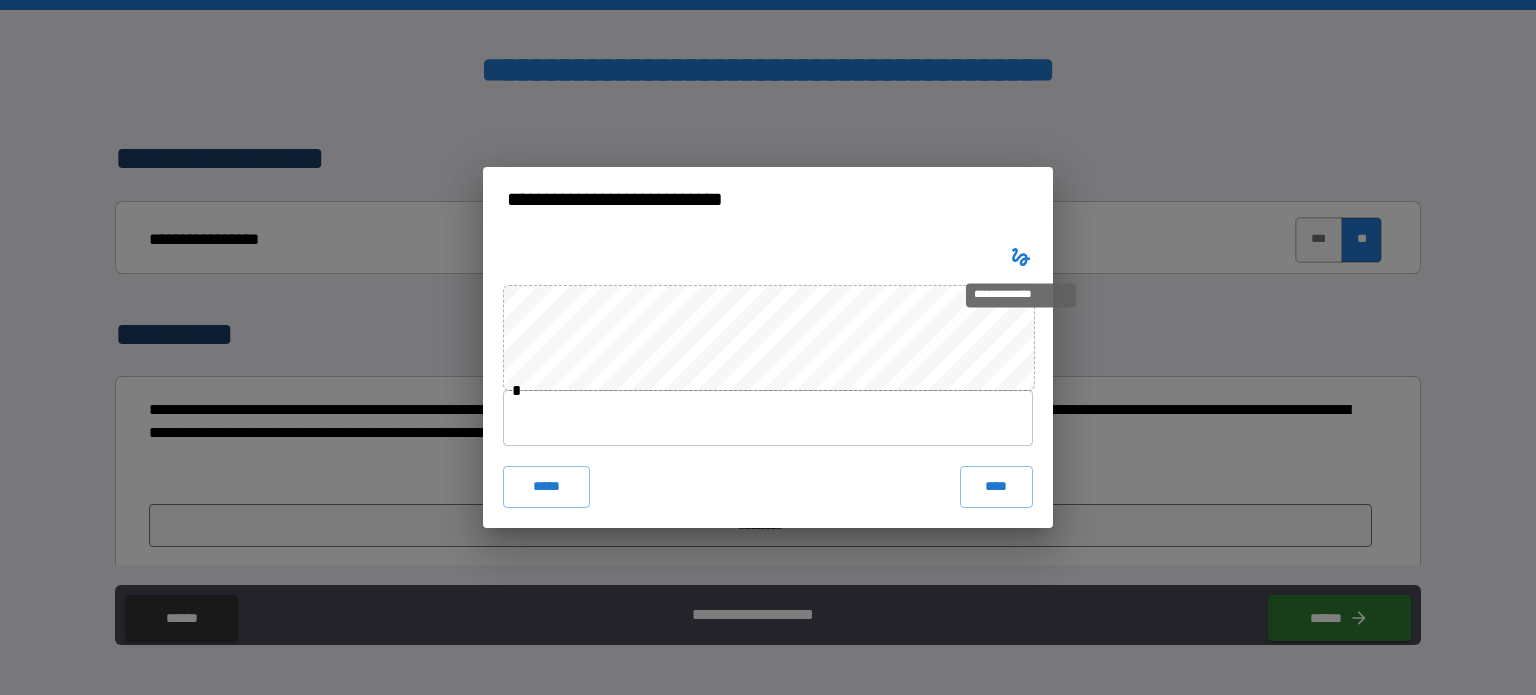 click 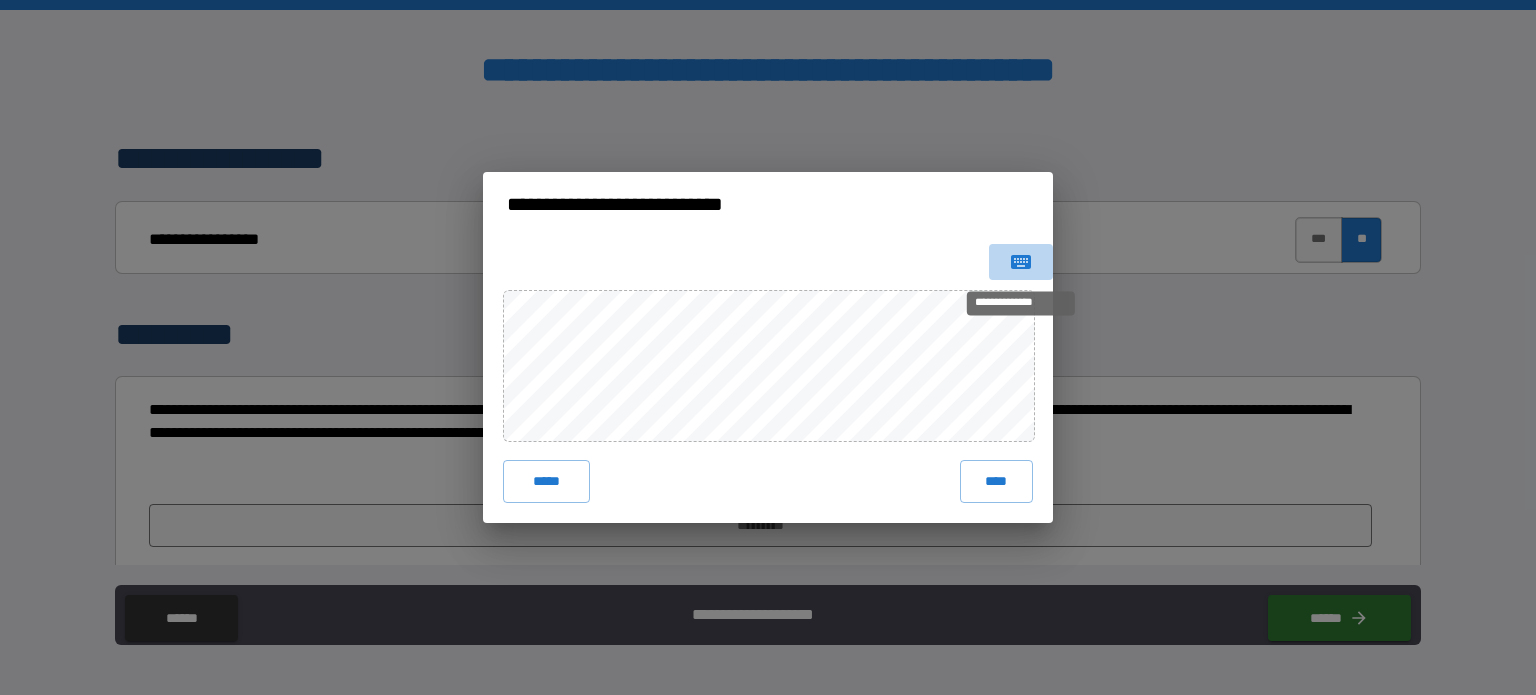 click 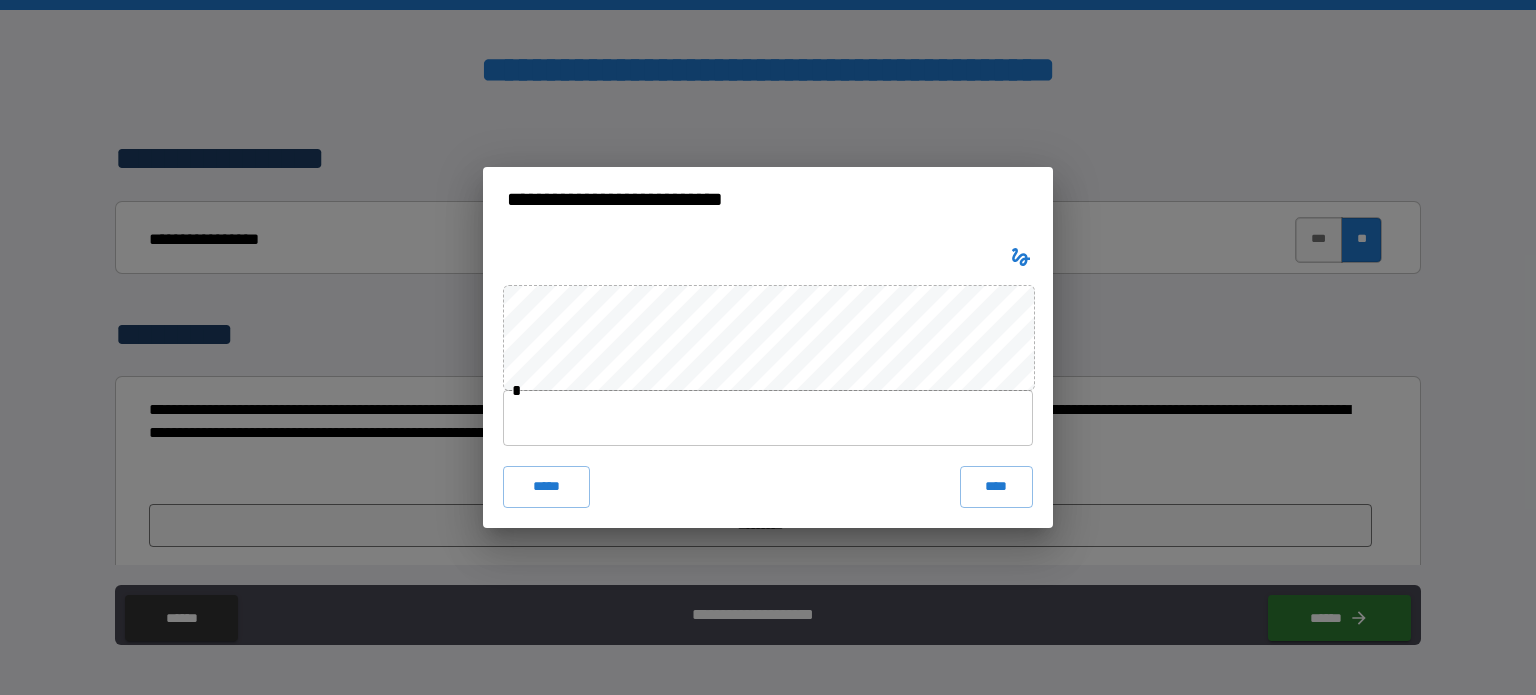 type 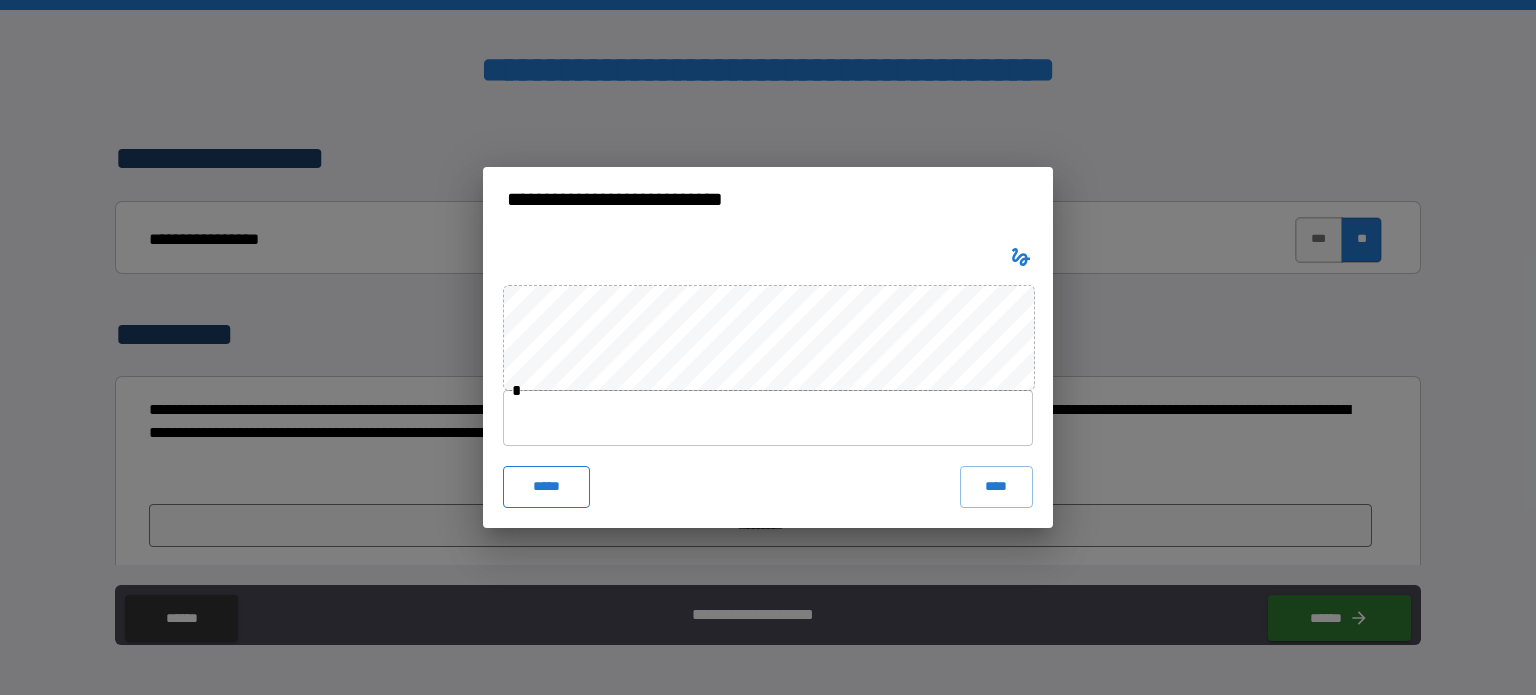 click on "*****" at bounding box center (546, 487) 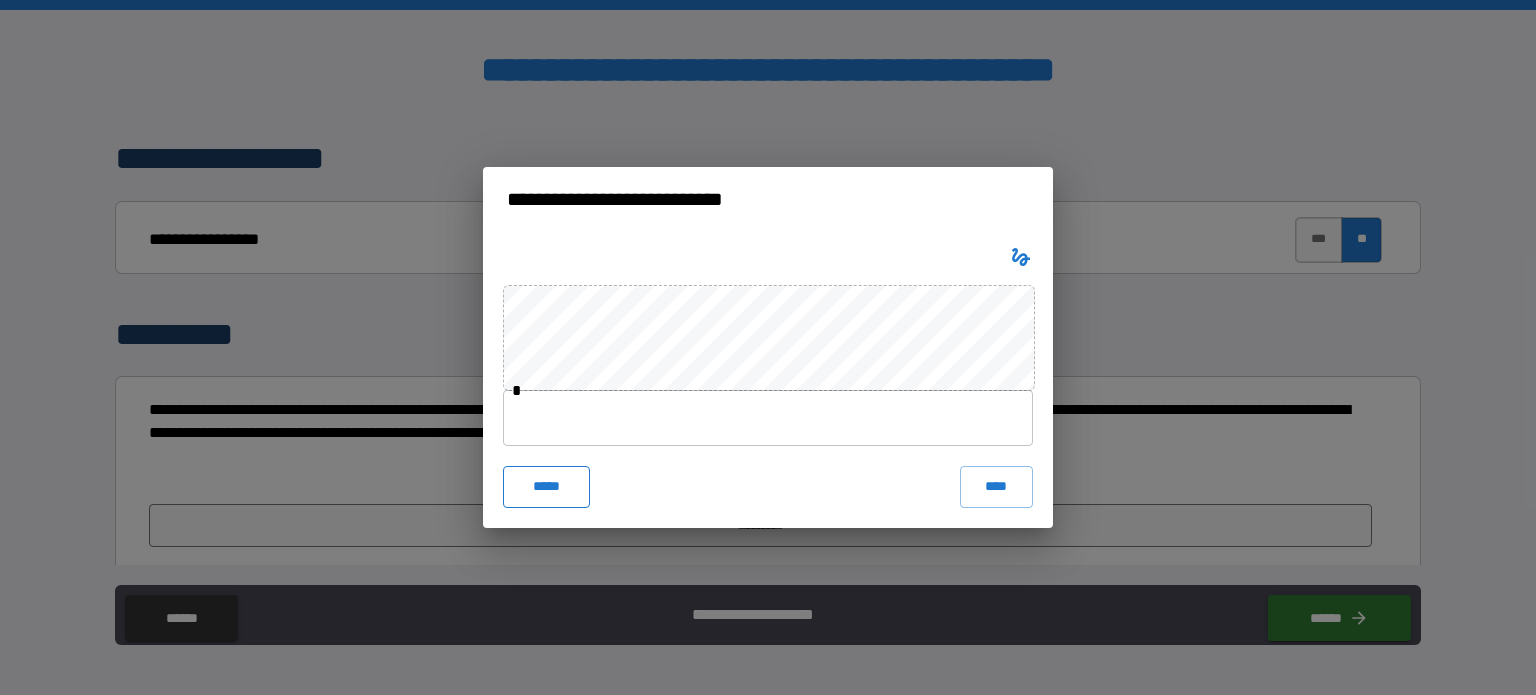 click on "* ***** ****" at bounding box center [768, 383] 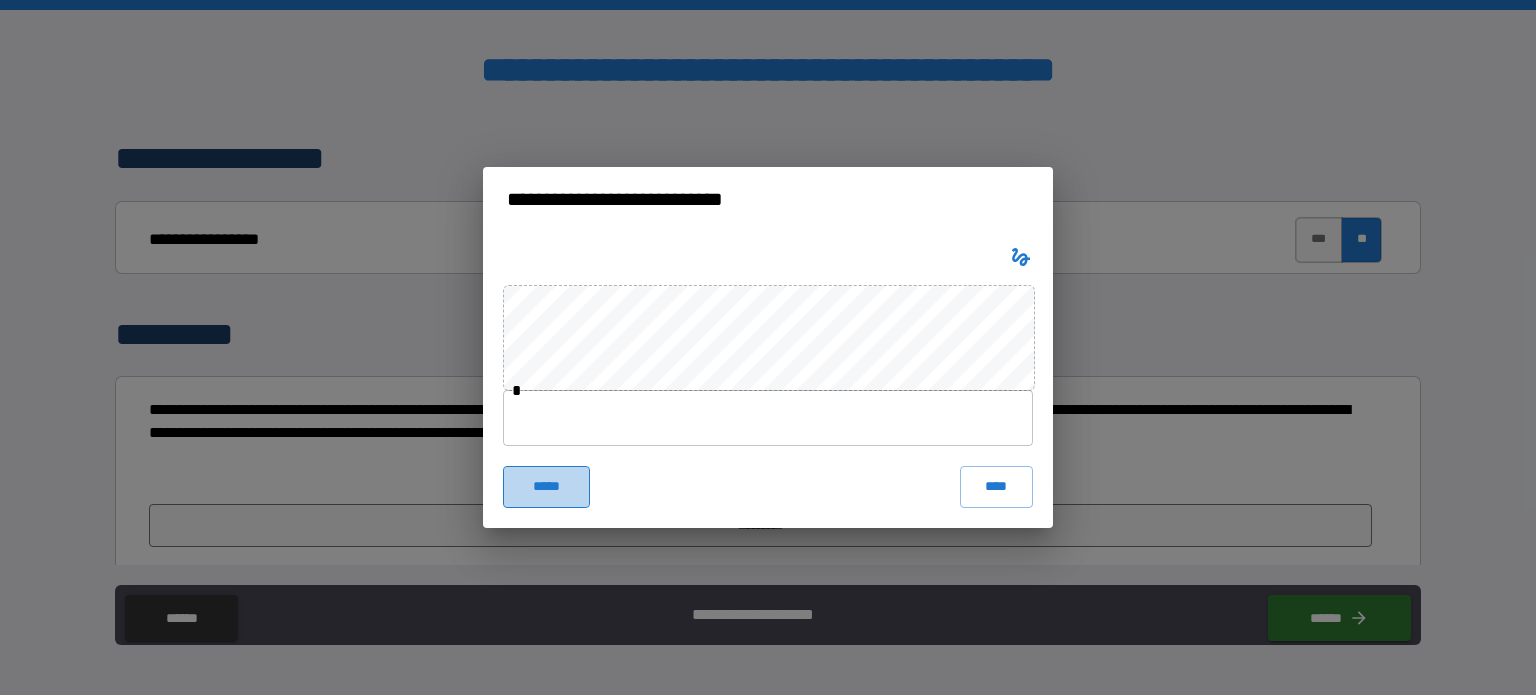 click on "*****" at bounding box center (546, 487) 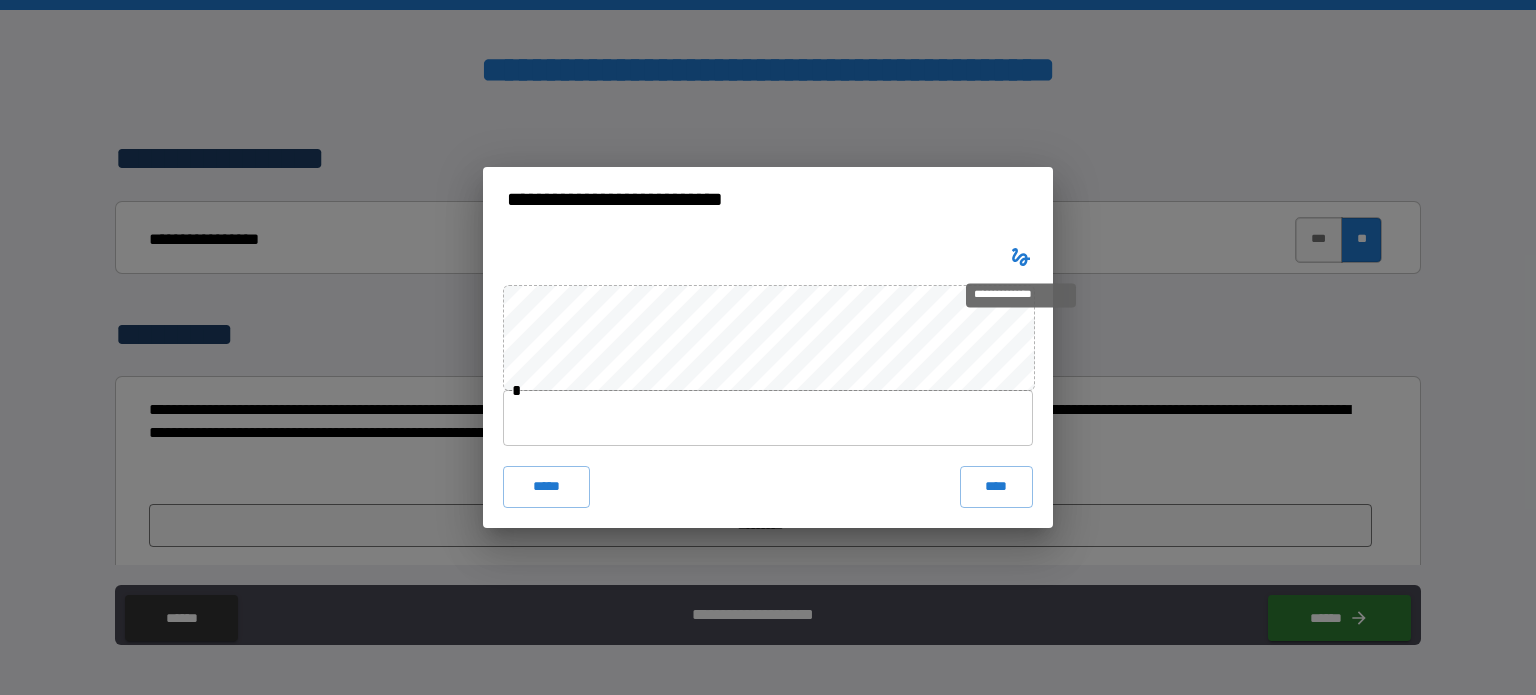 click 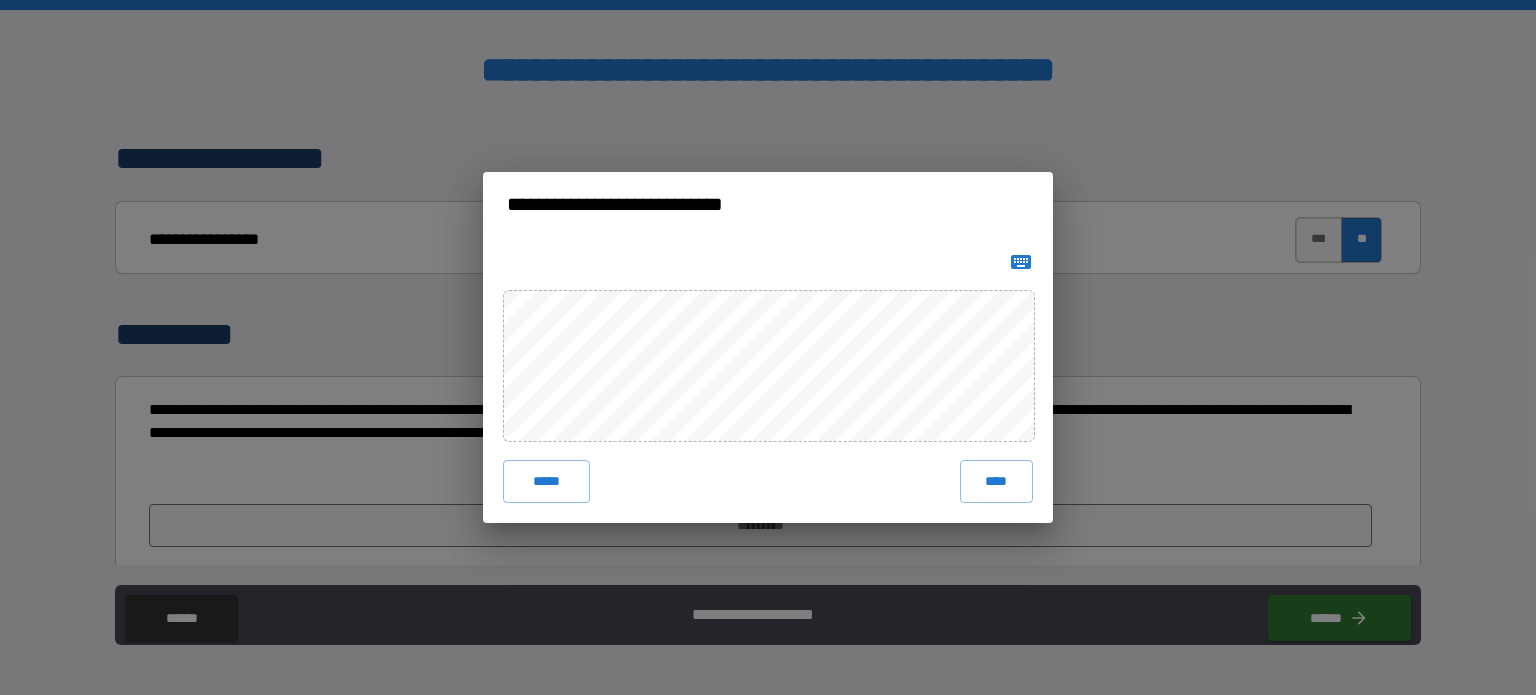 click on "****" at bounding box center (996, 481) 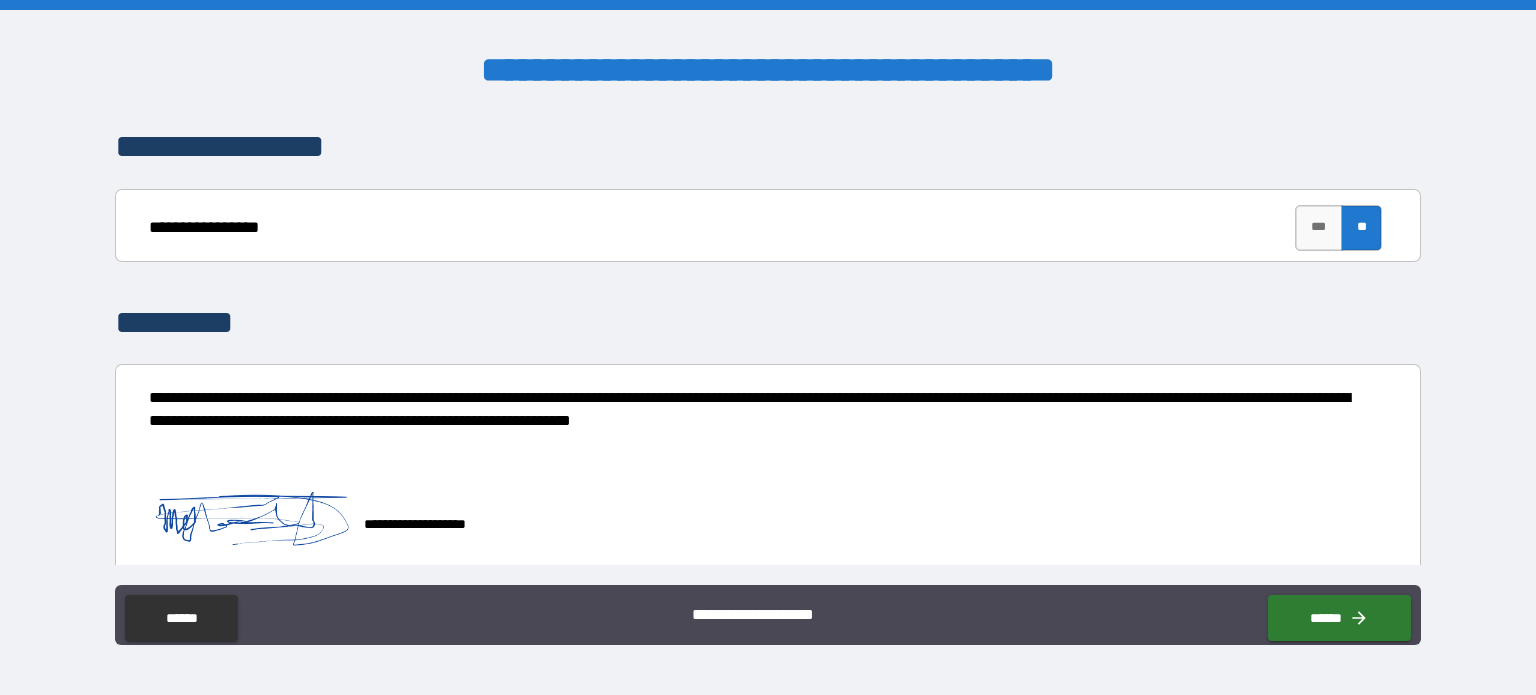 scroll, scrollTop: 6168, scrollLeft: 0, axis: vertical 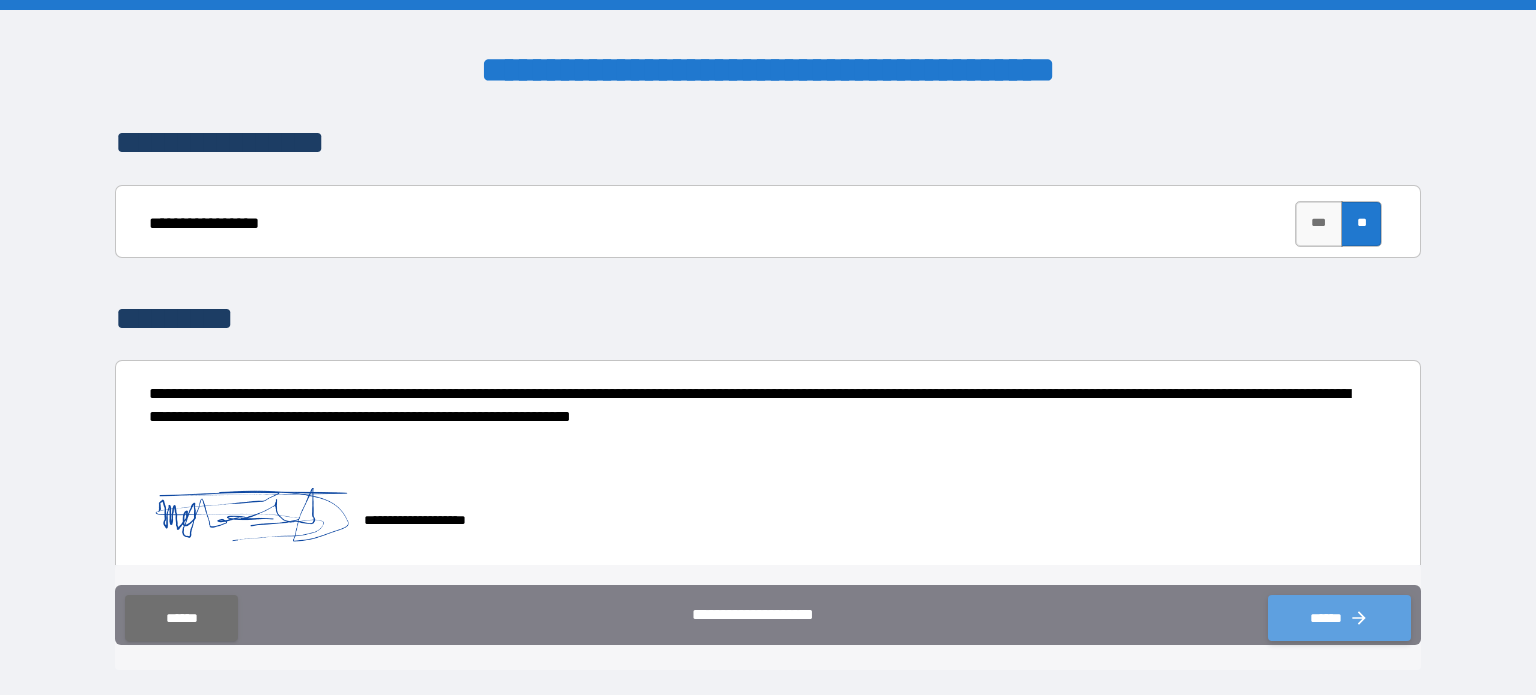 click on "******" at bounding box center (1339, 618) 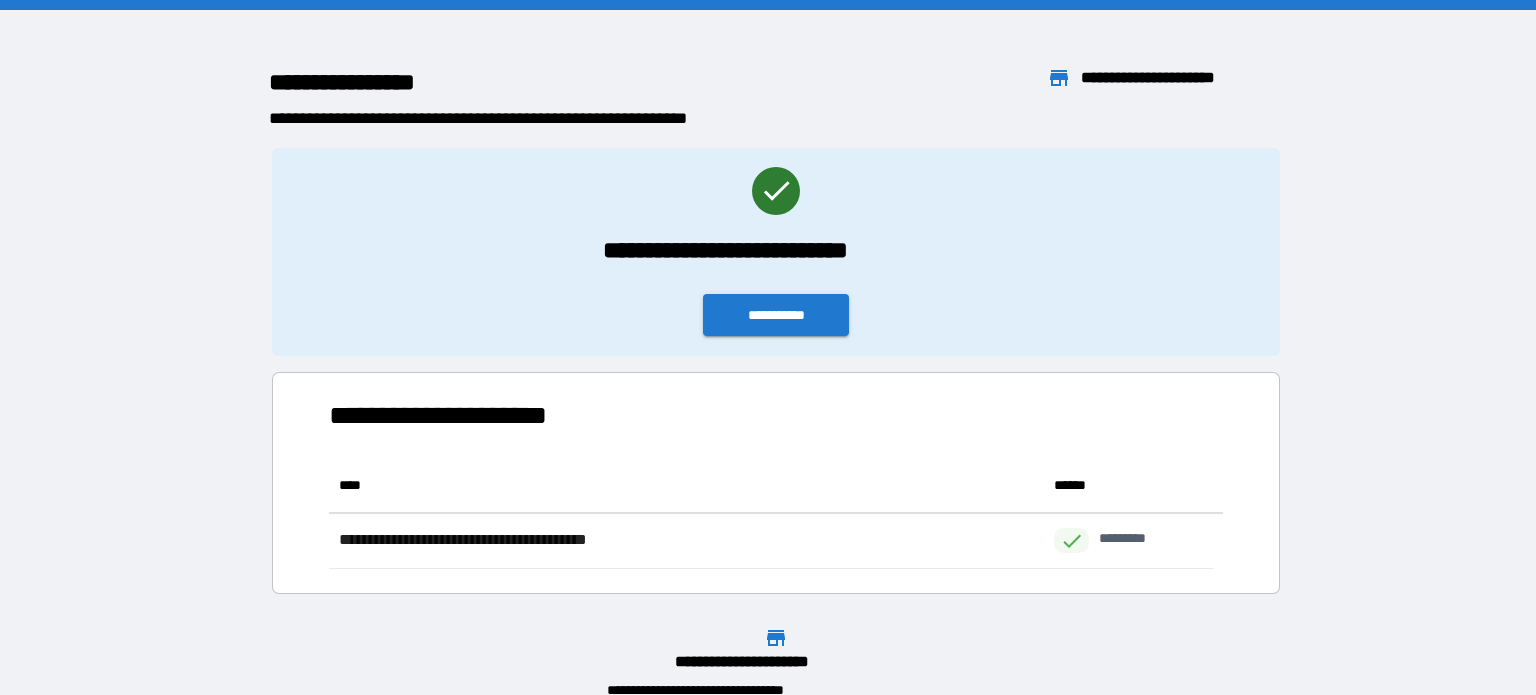 scroll, scrollTop: 16, scrollLeft: 16, axis: both 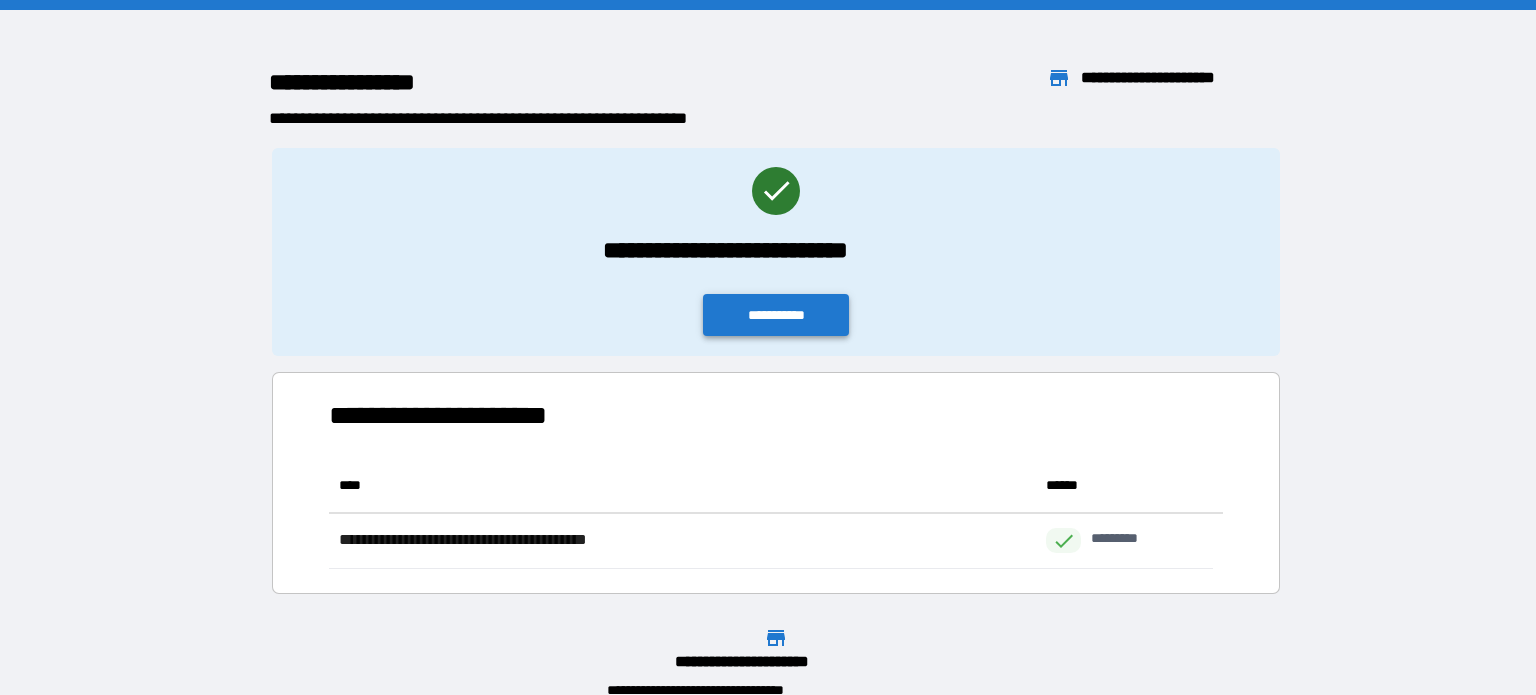 click on "**********" at bounding box center [776, 315] 